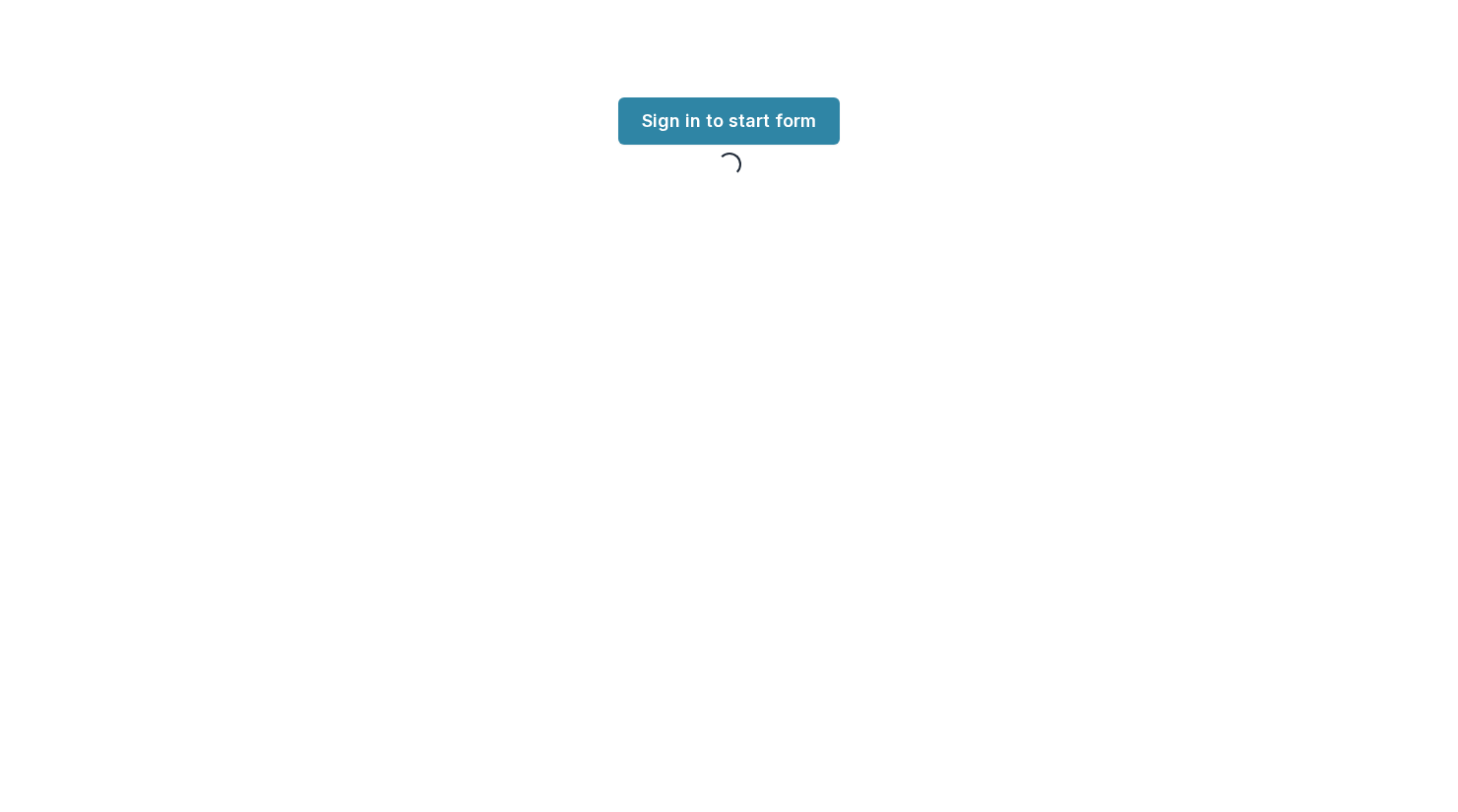 scroll, scrollTop: 0, scrollLeft: 0, axis: both 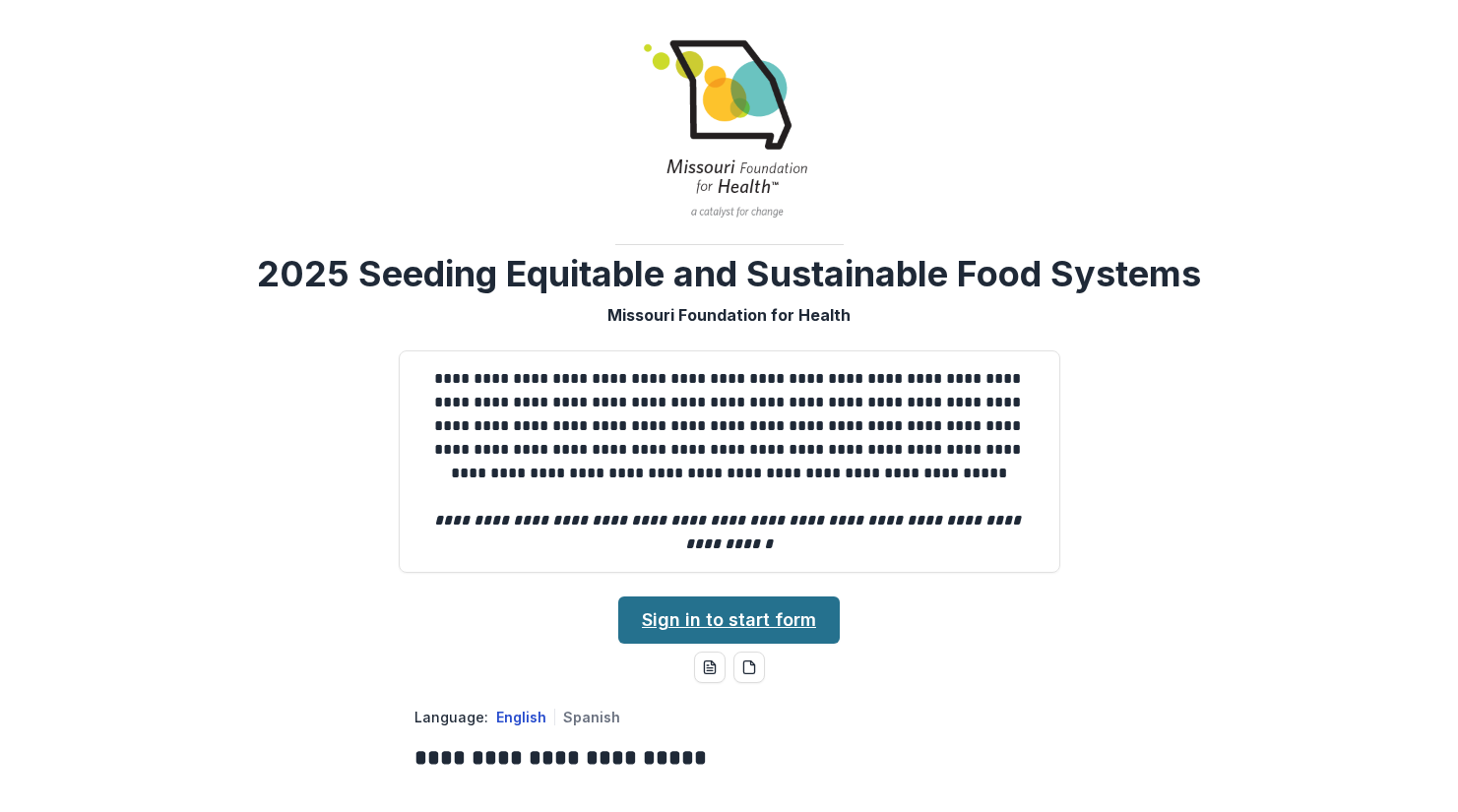 click on "Sign in to start form" at bounding box center [729, 620] 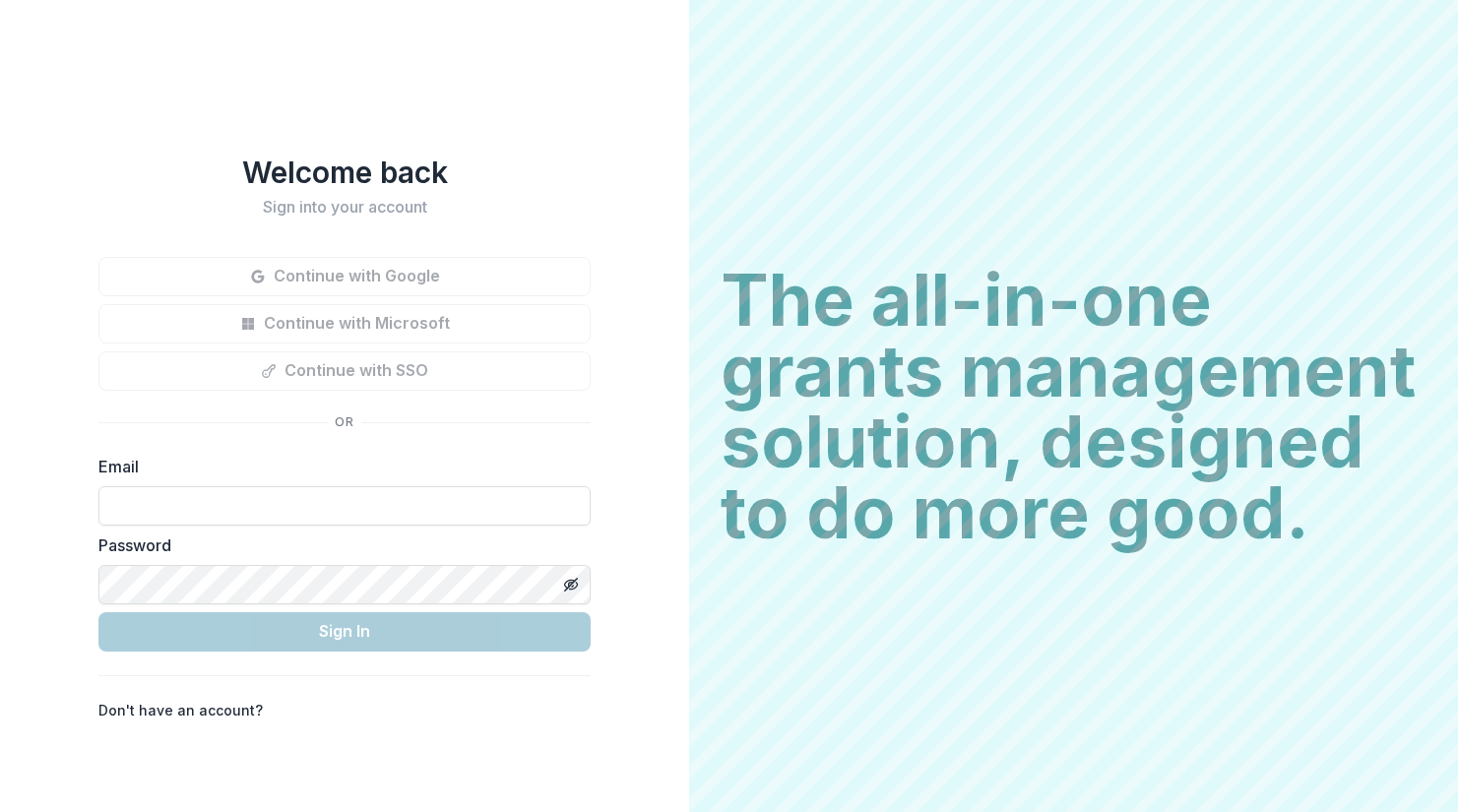 scroll, scrollTop: 0, scrollLeft: 0, axis: both 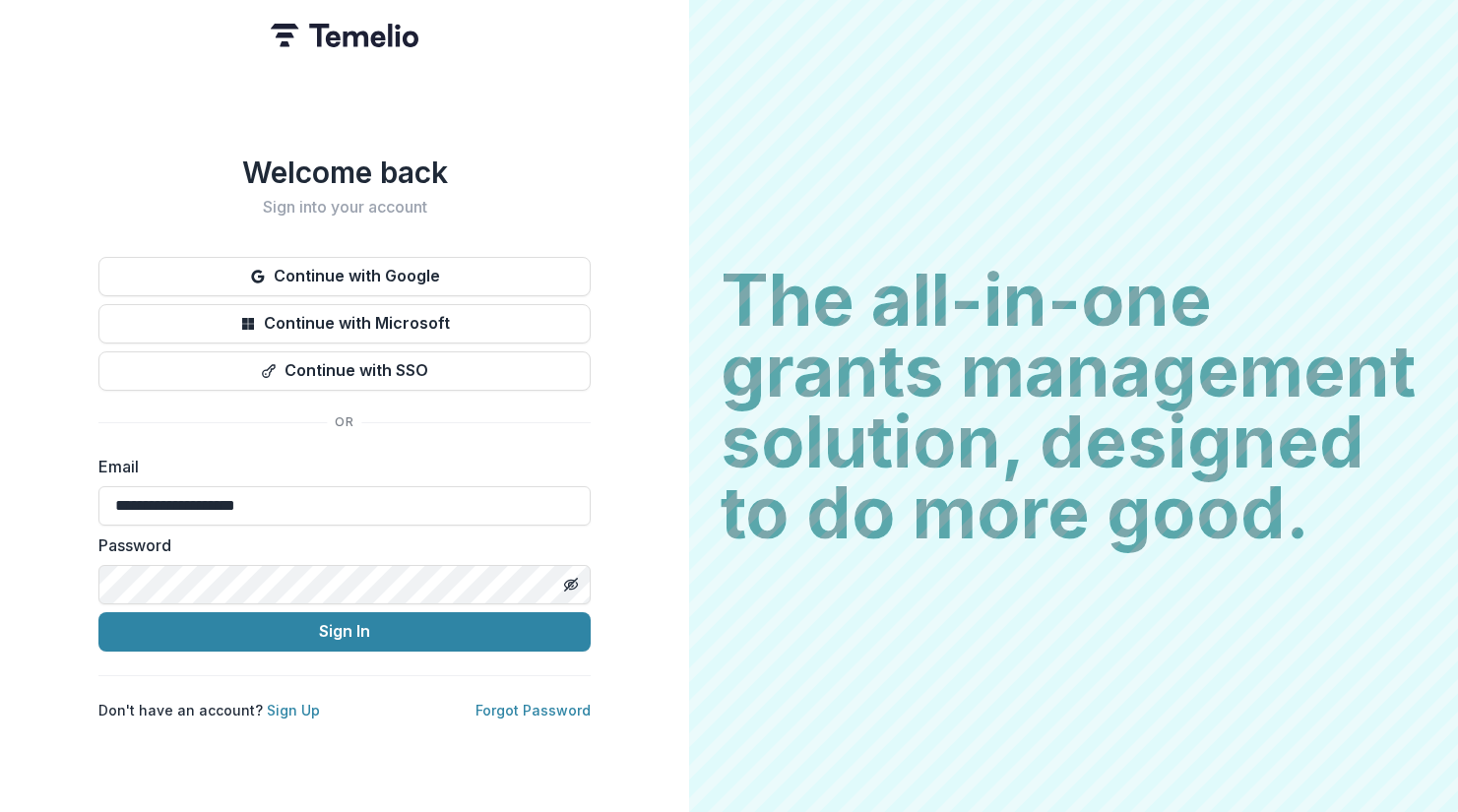 type on "**********" 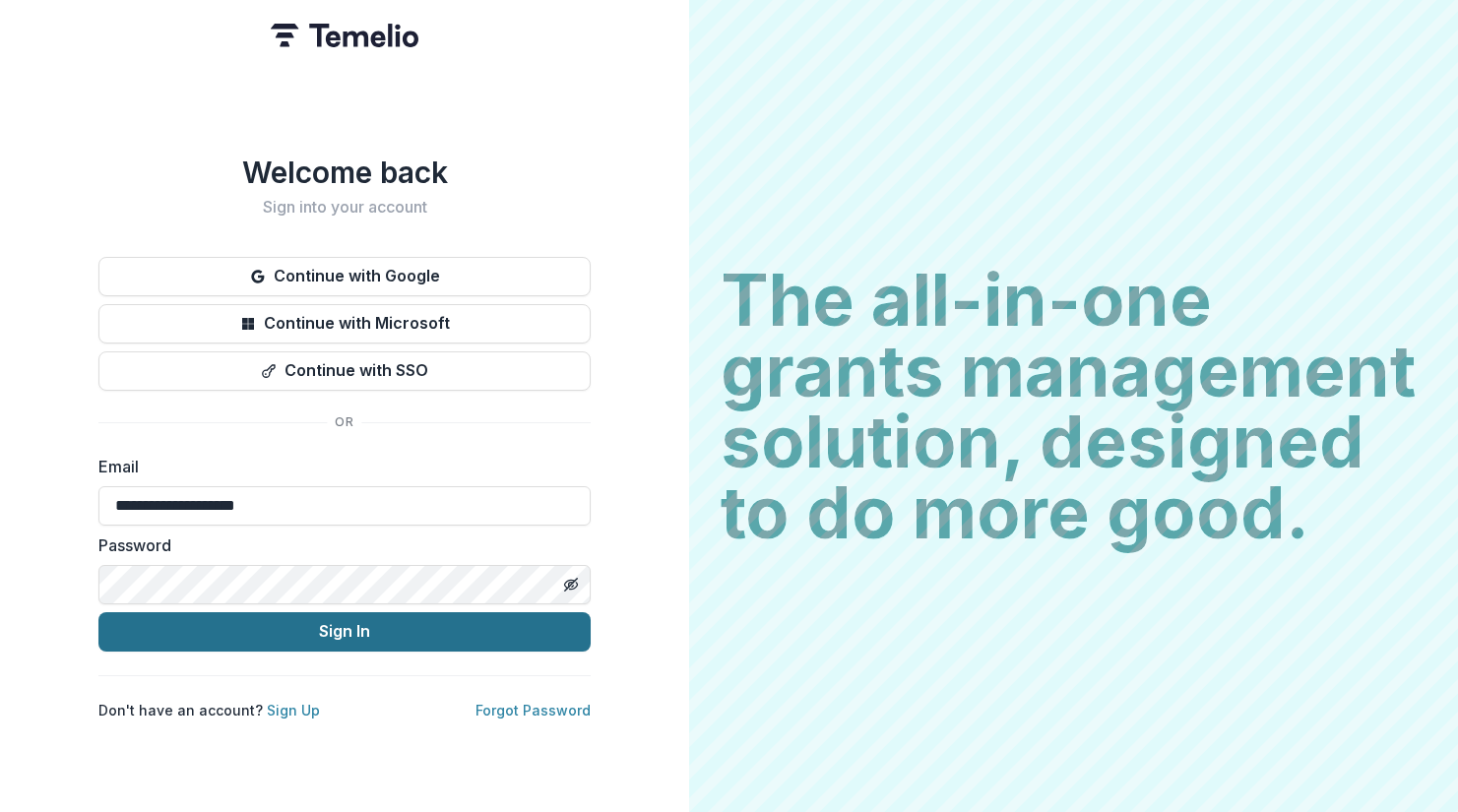click on "Sign In" at bounding box center [345, 632] 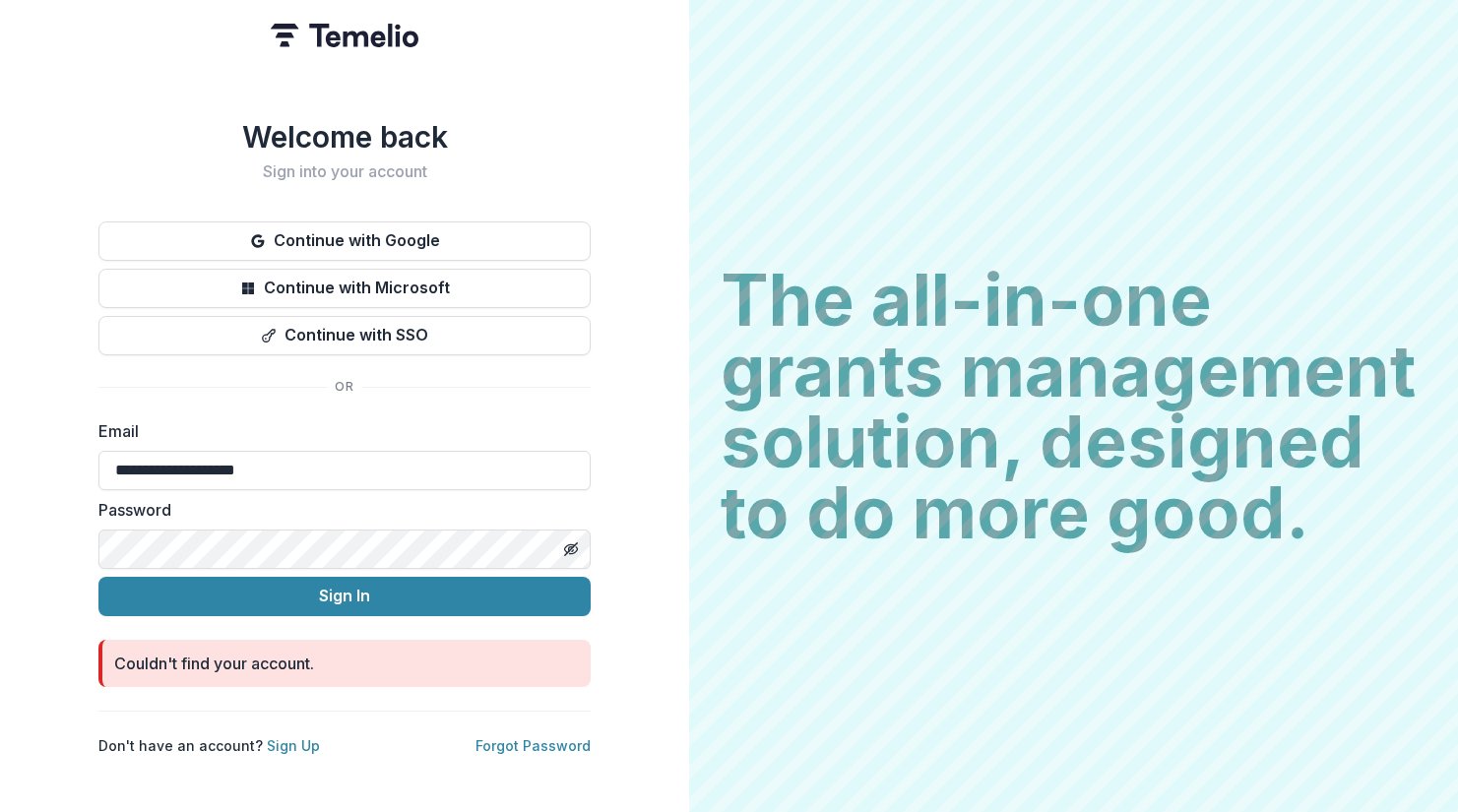 click on "**********" at bounding box center [345, 406] 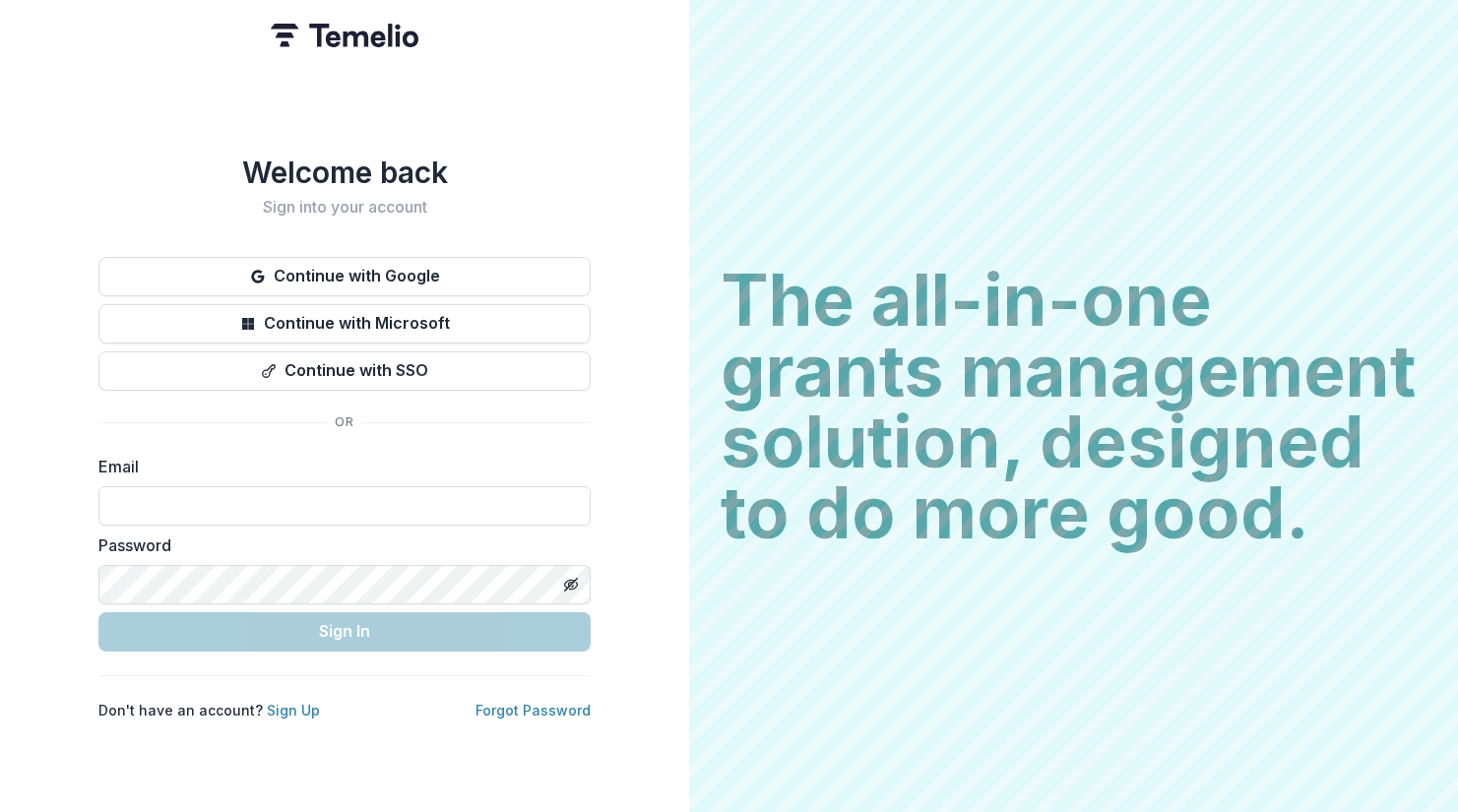 scroll, scrollTop: 0, scrollLeft: 0, axis: both 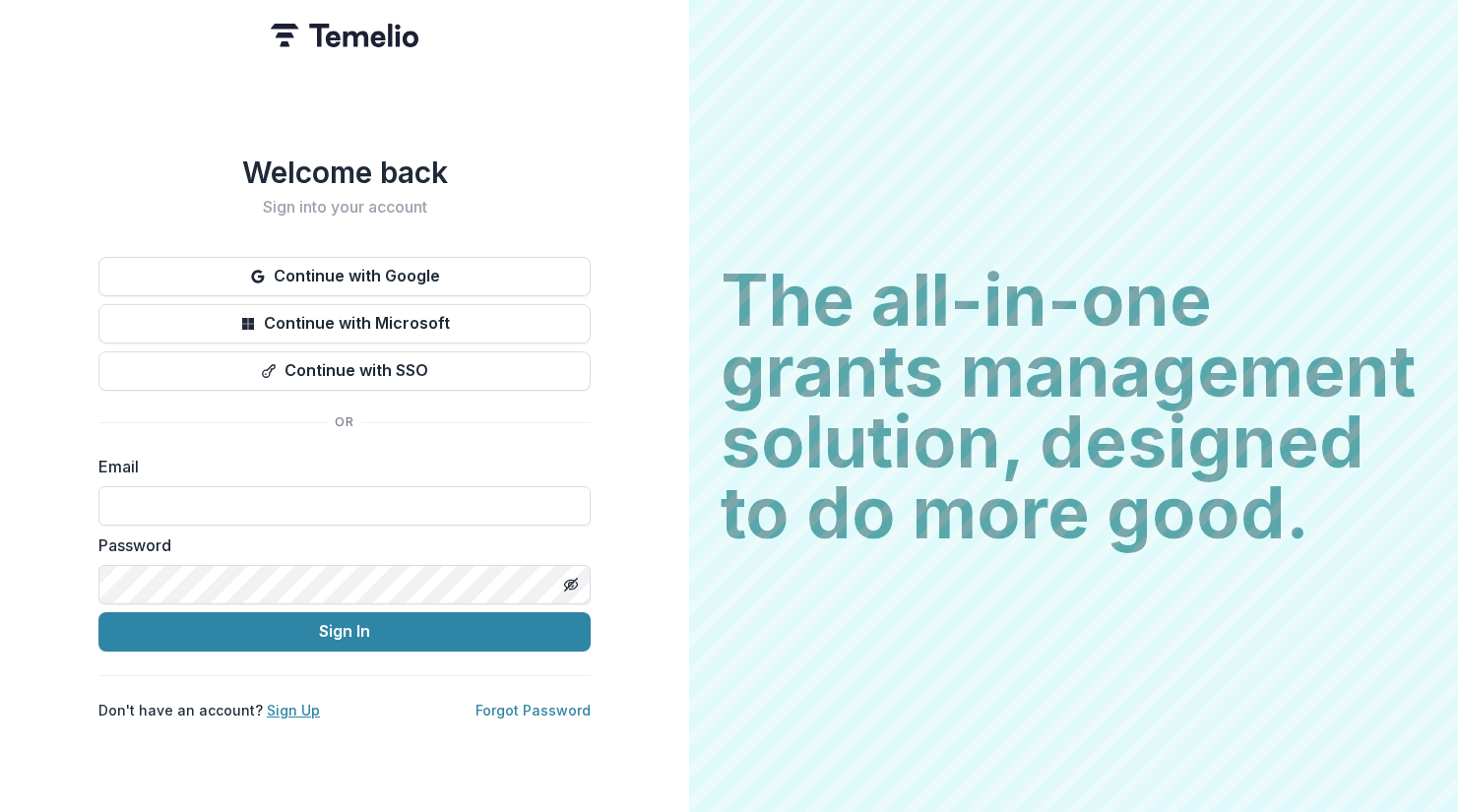 click on "Sign Up" at bounding box center (293, 710) 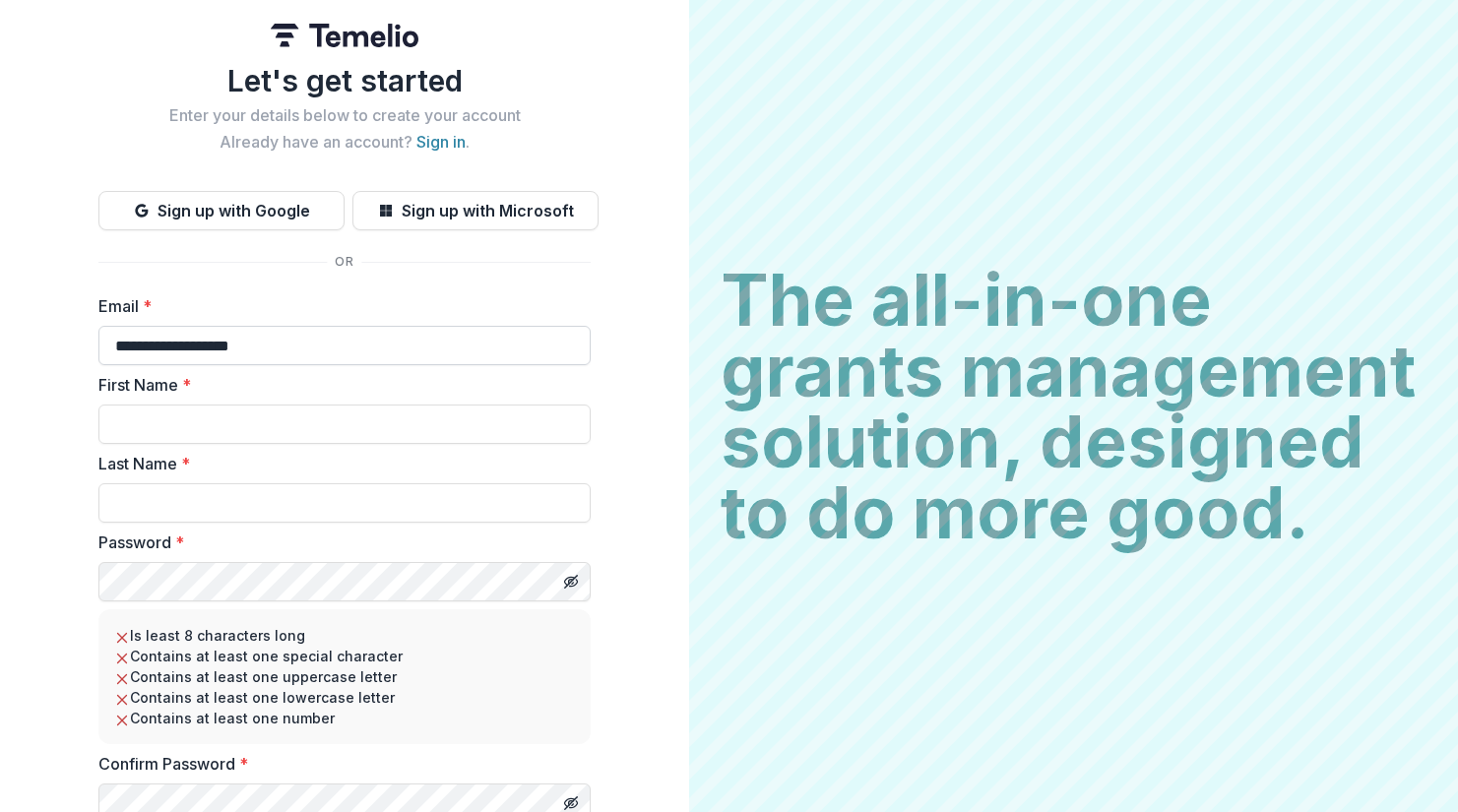 click on "**********" at bounding box center [345, 345] 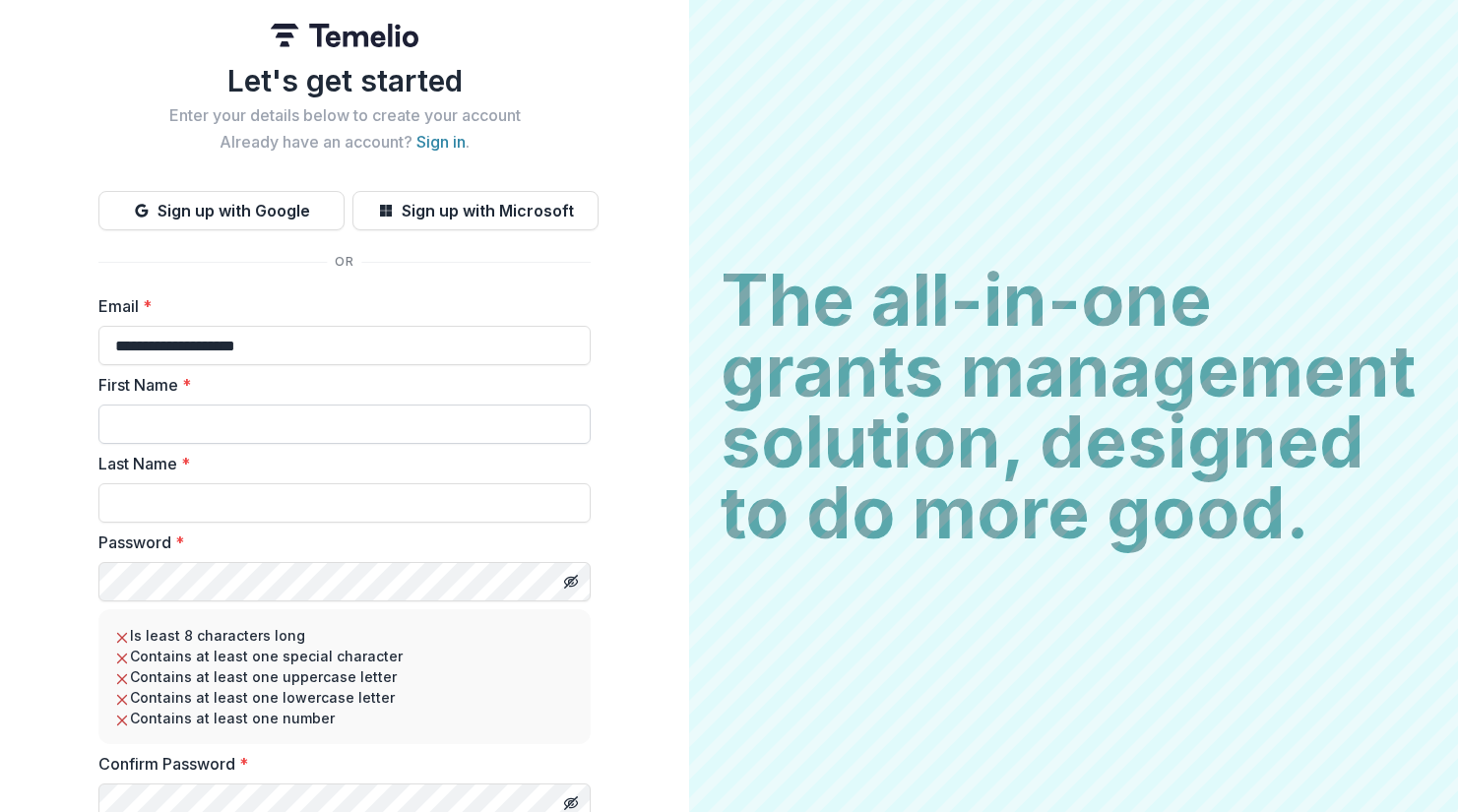 type on "**********" 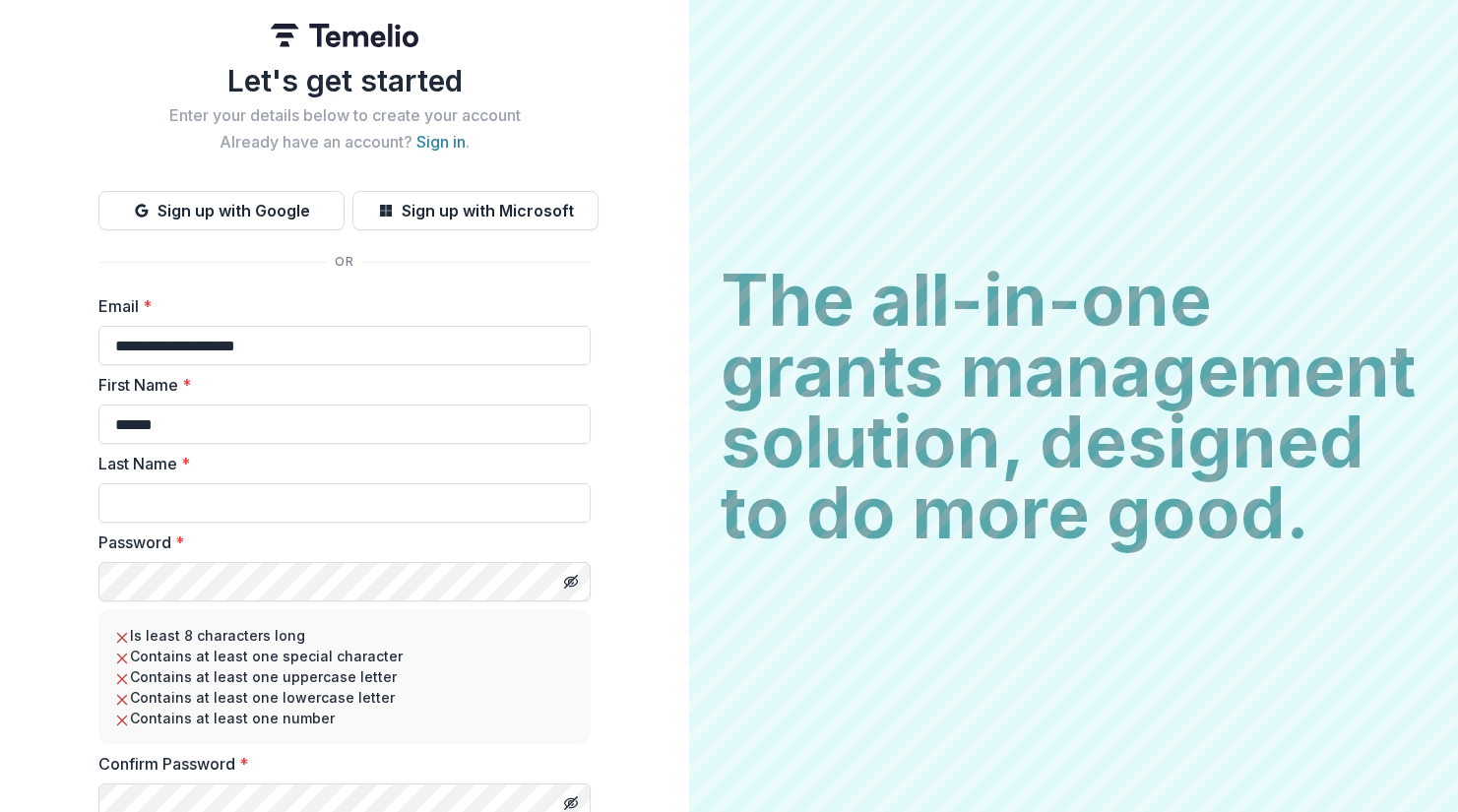 type on "******" 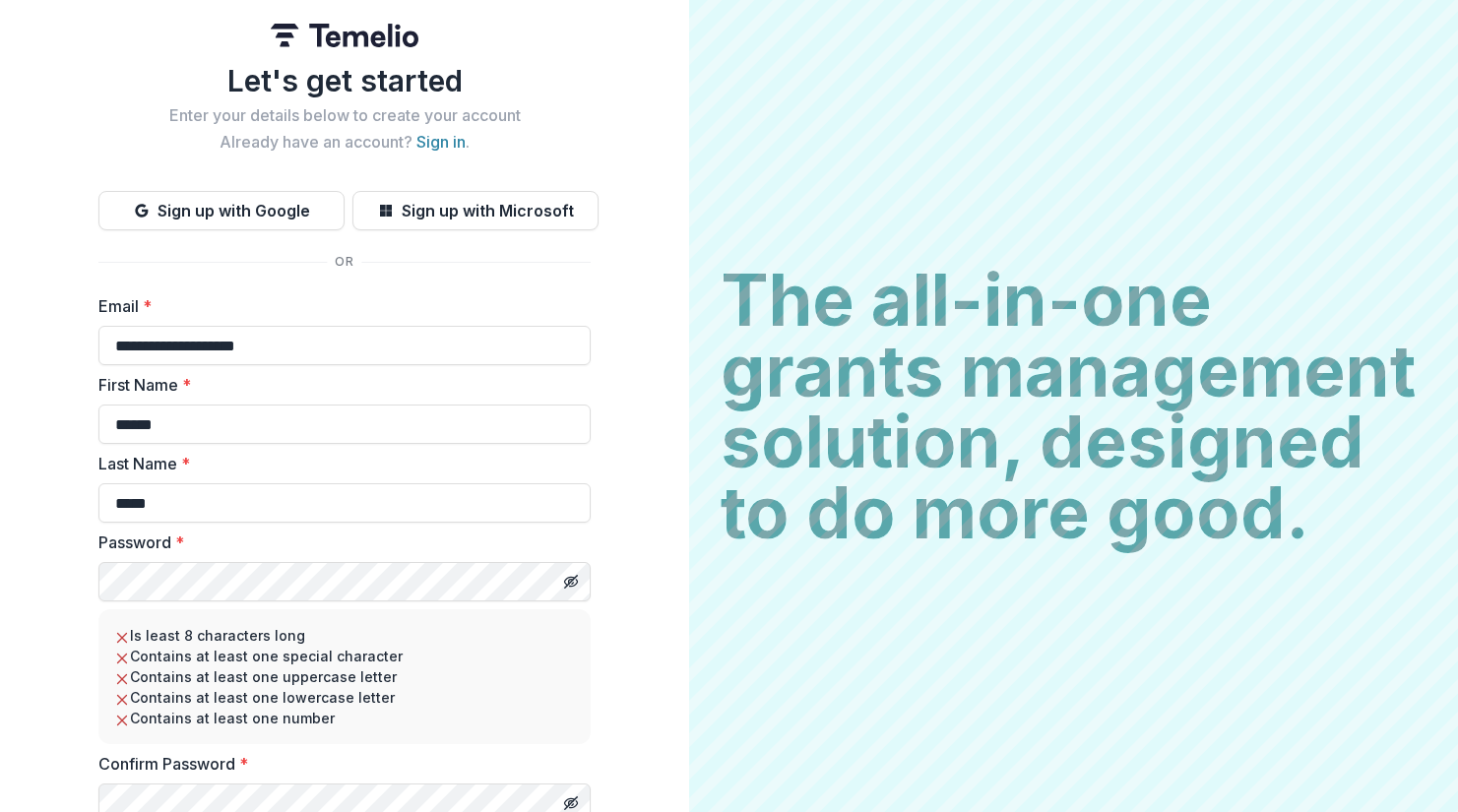 type on "*****" 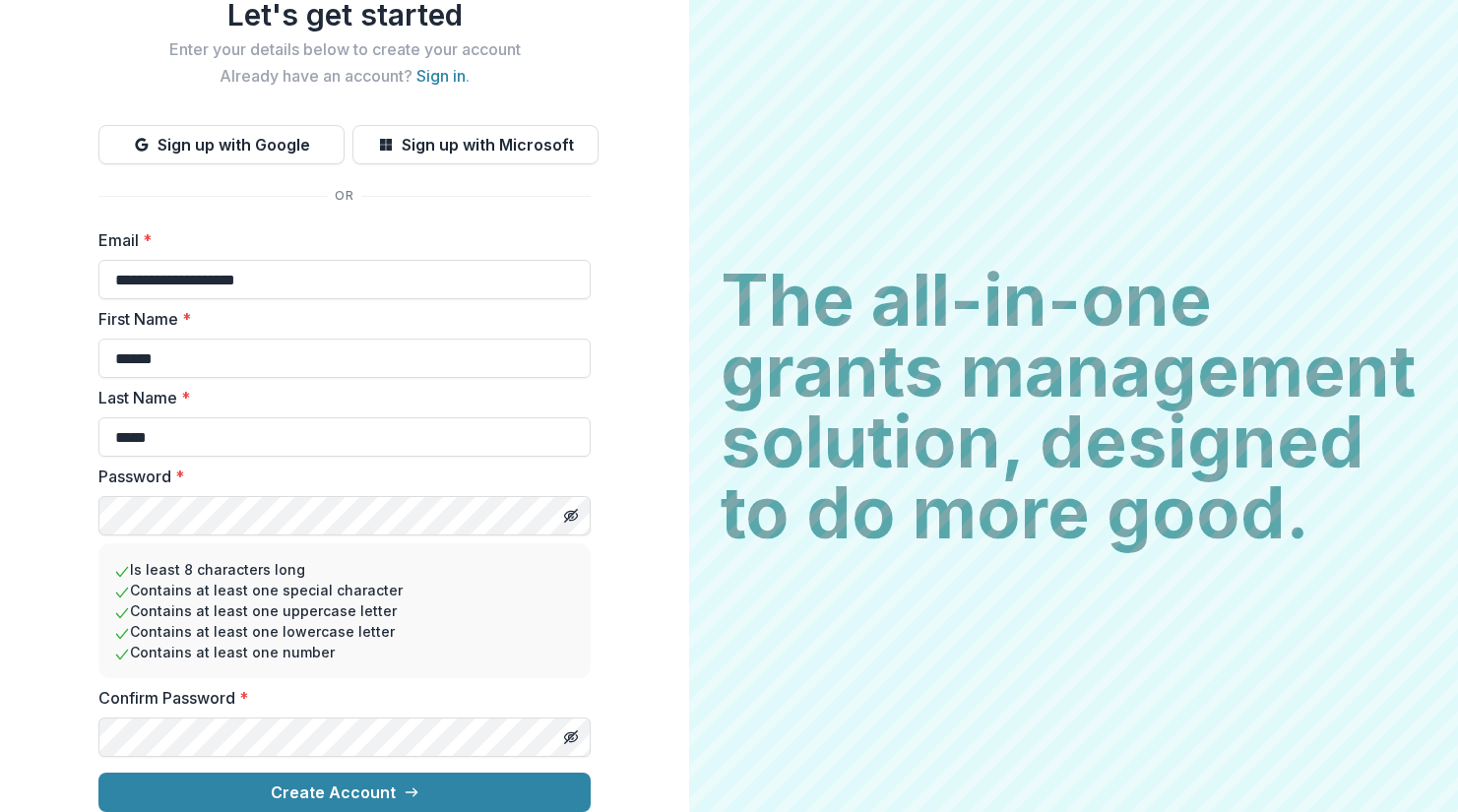 scroll, scrollTop: 82, scrollLeft: 0, axis: vertical 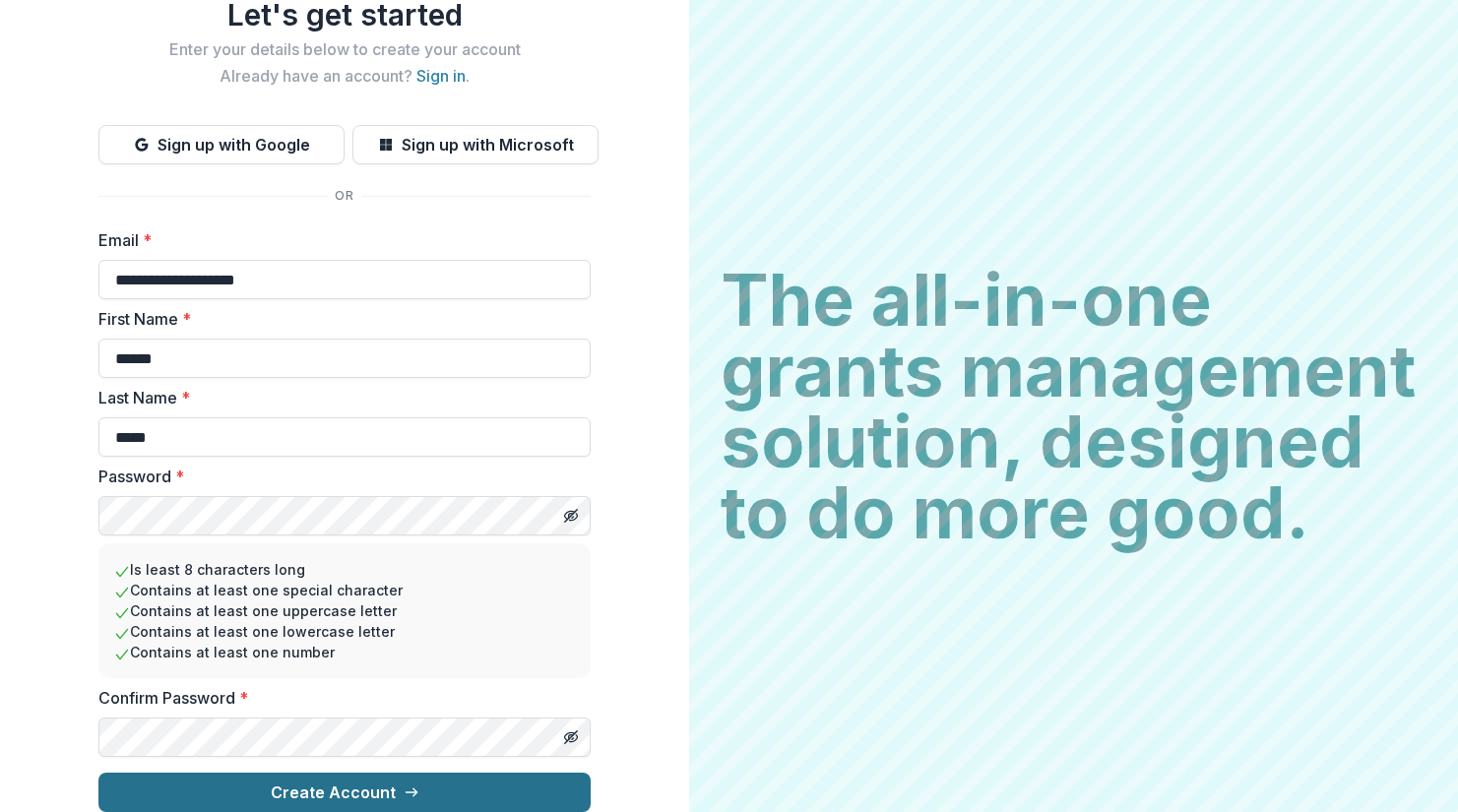 click 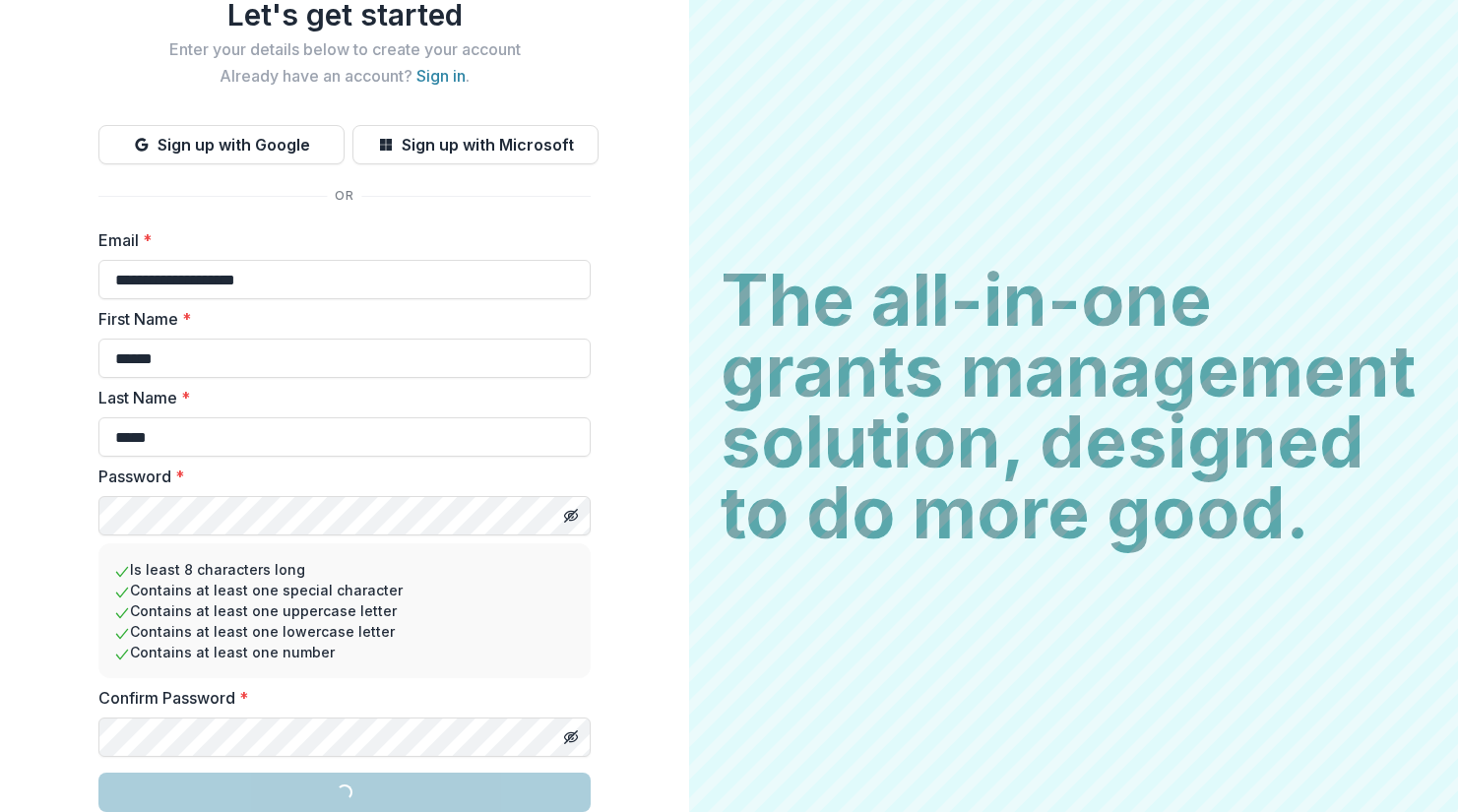 scroll, scrollTop: 82, scrollLeft: 0, axis: vertical 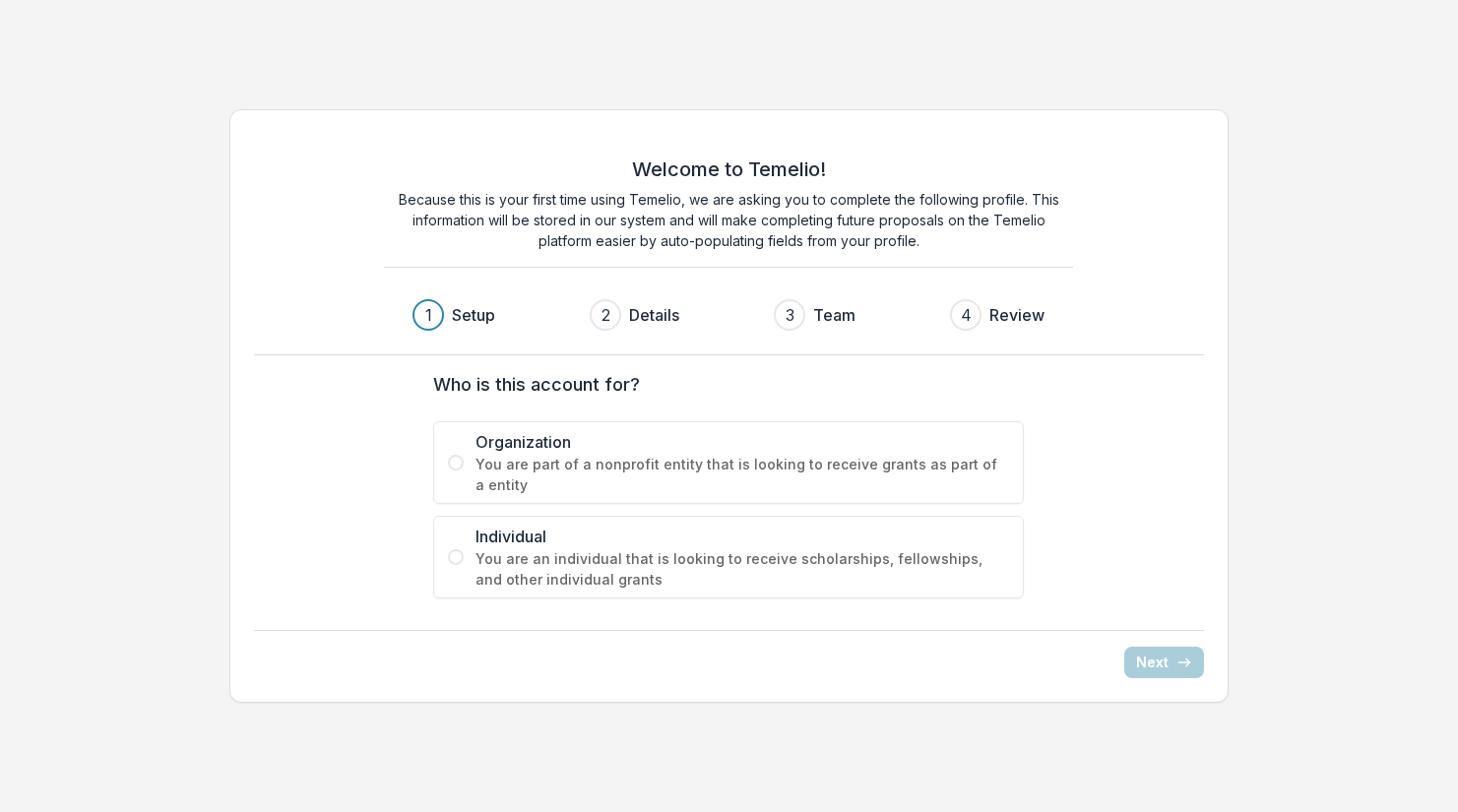 click on "You are part of a nonprofit entity that is looking to receive grants as part of a entity" at bounding box center [742, 474] 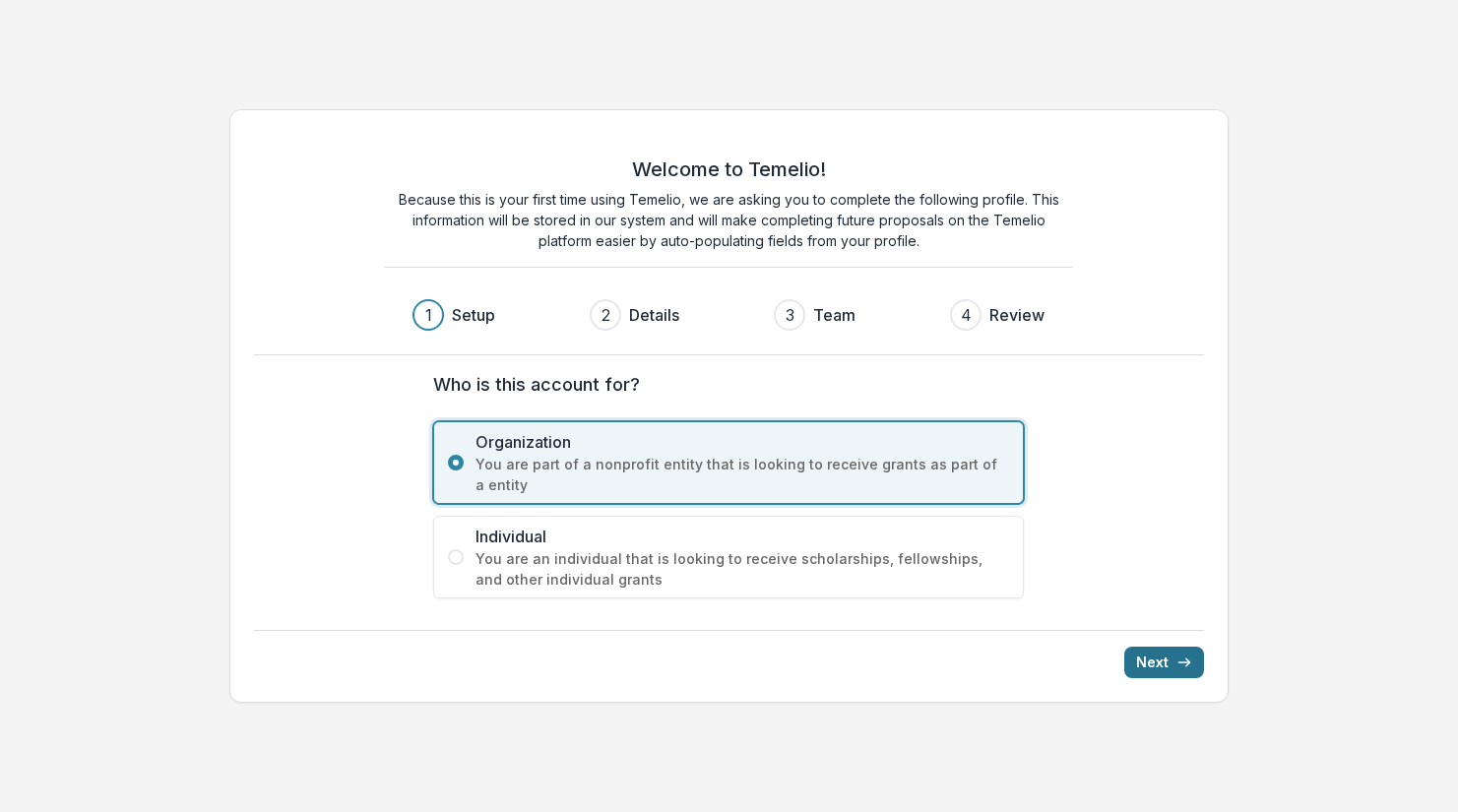 click on "Next" at bounding box center [1164, 662] 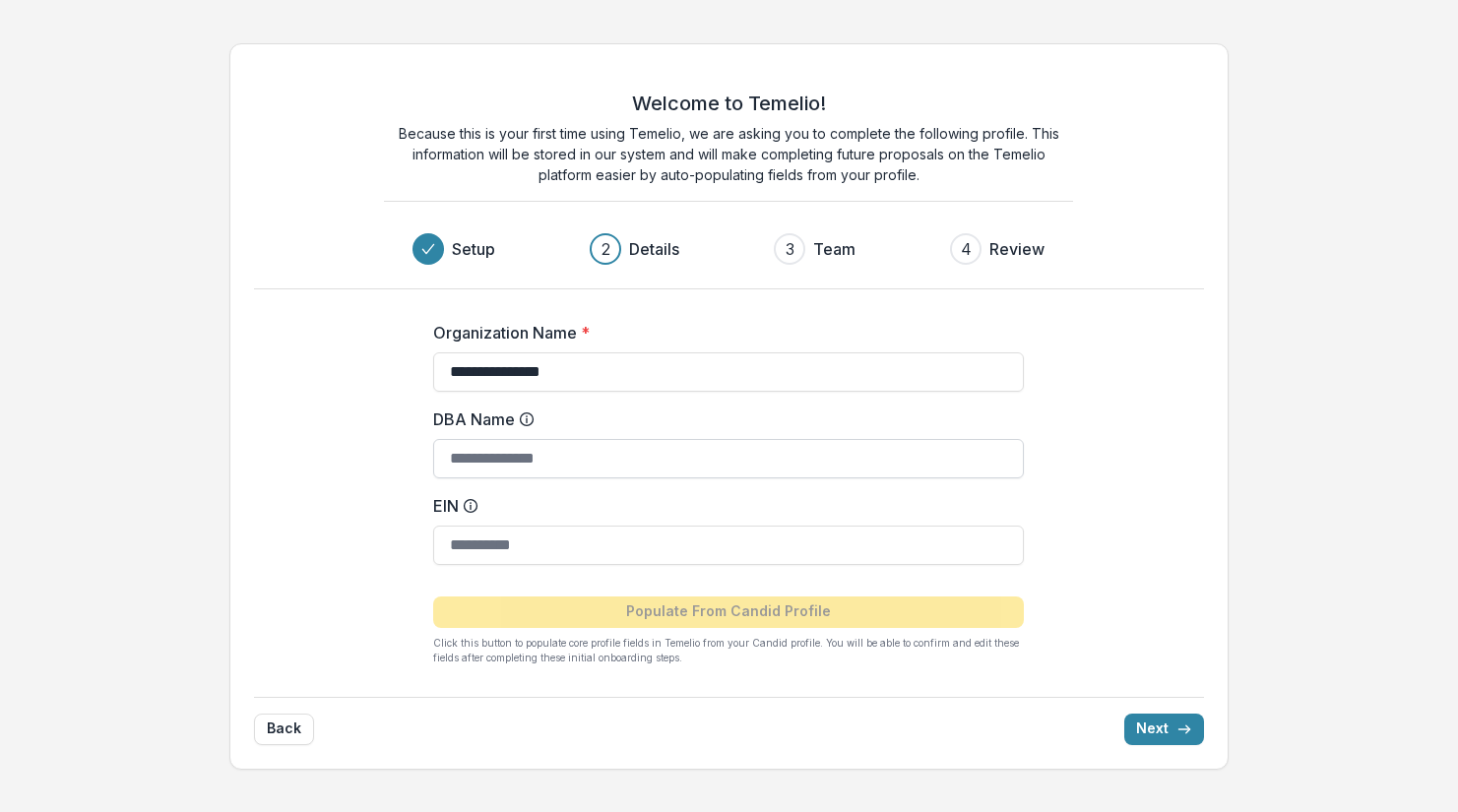 type on "**********" 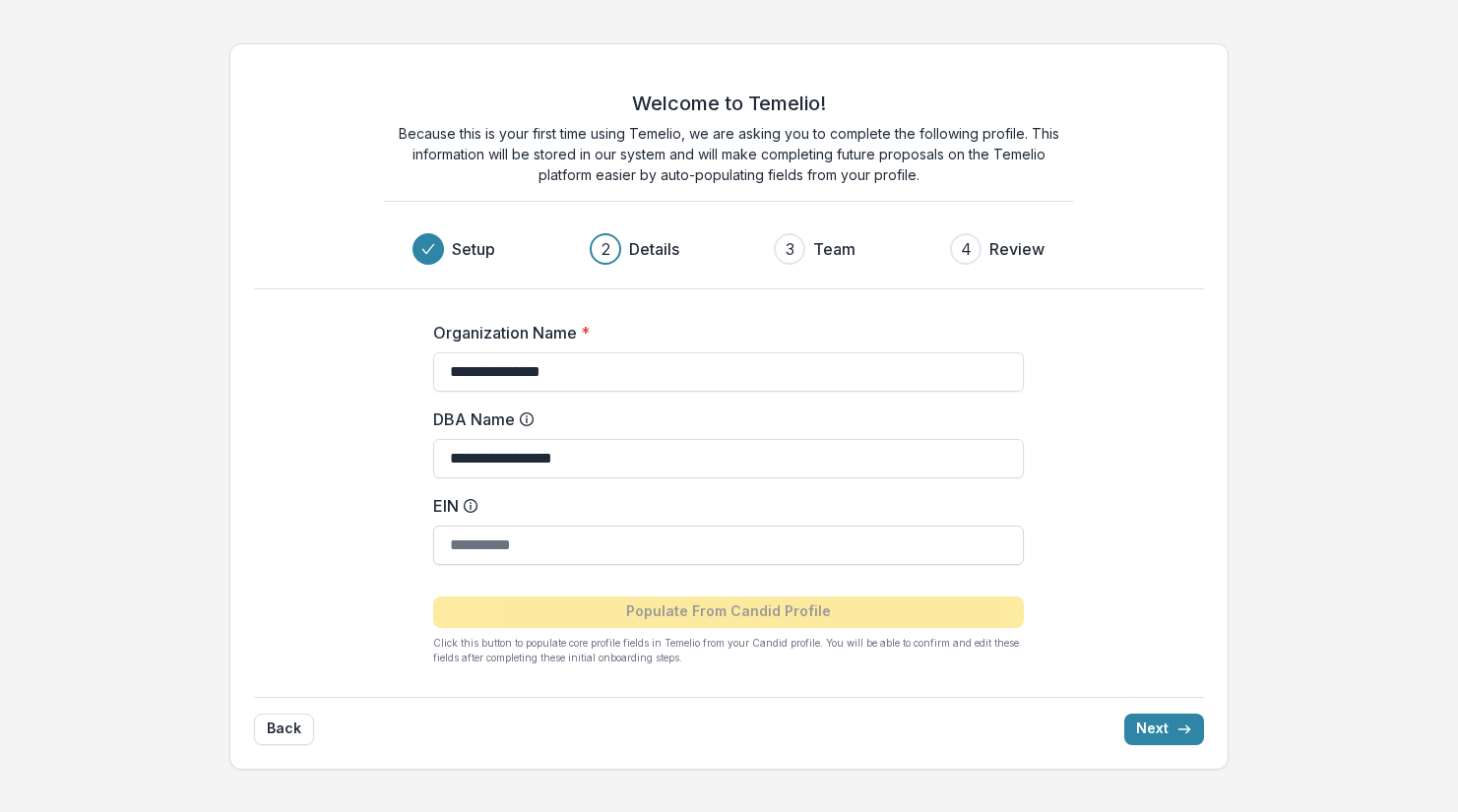 type on "**********" 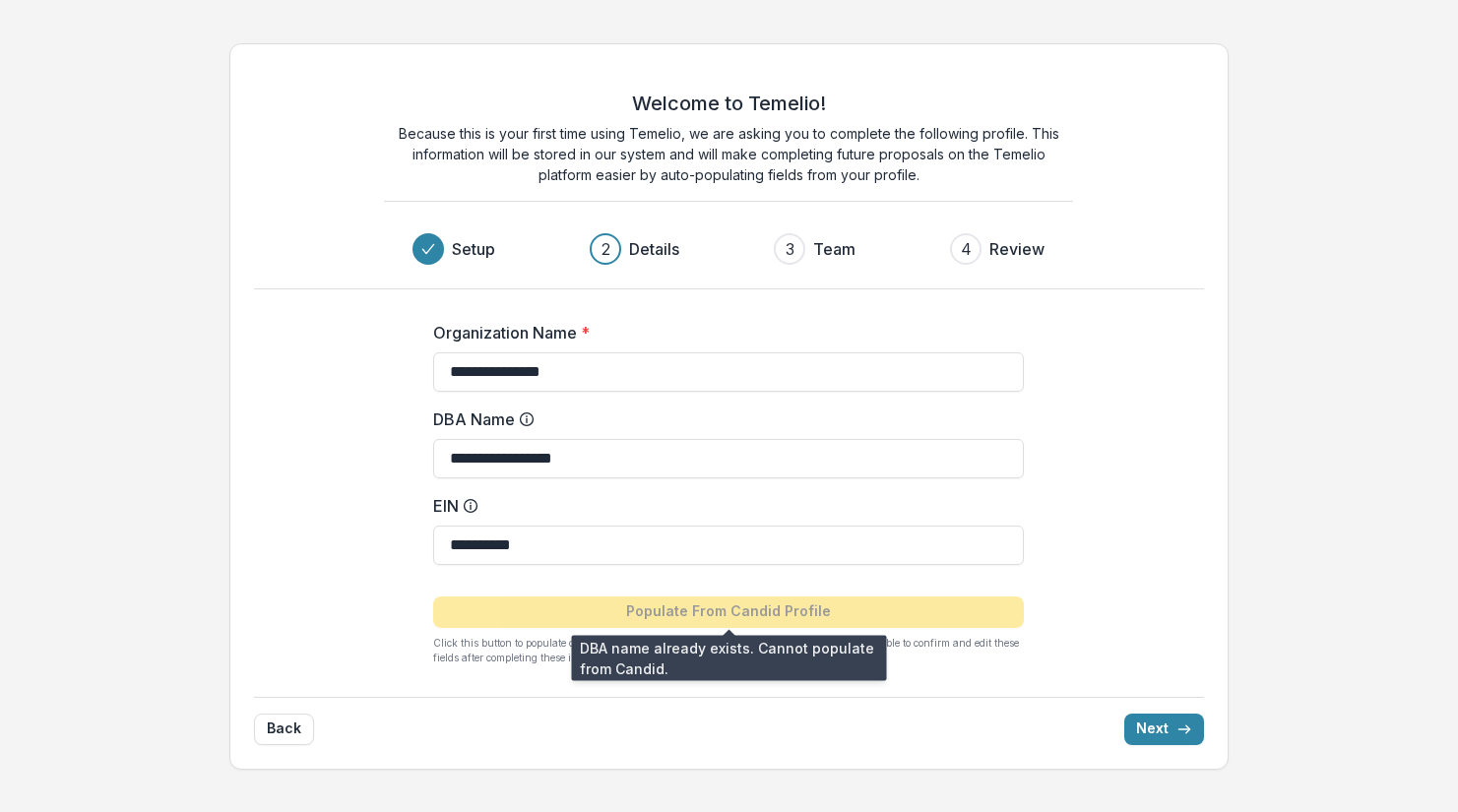 type on "**********" 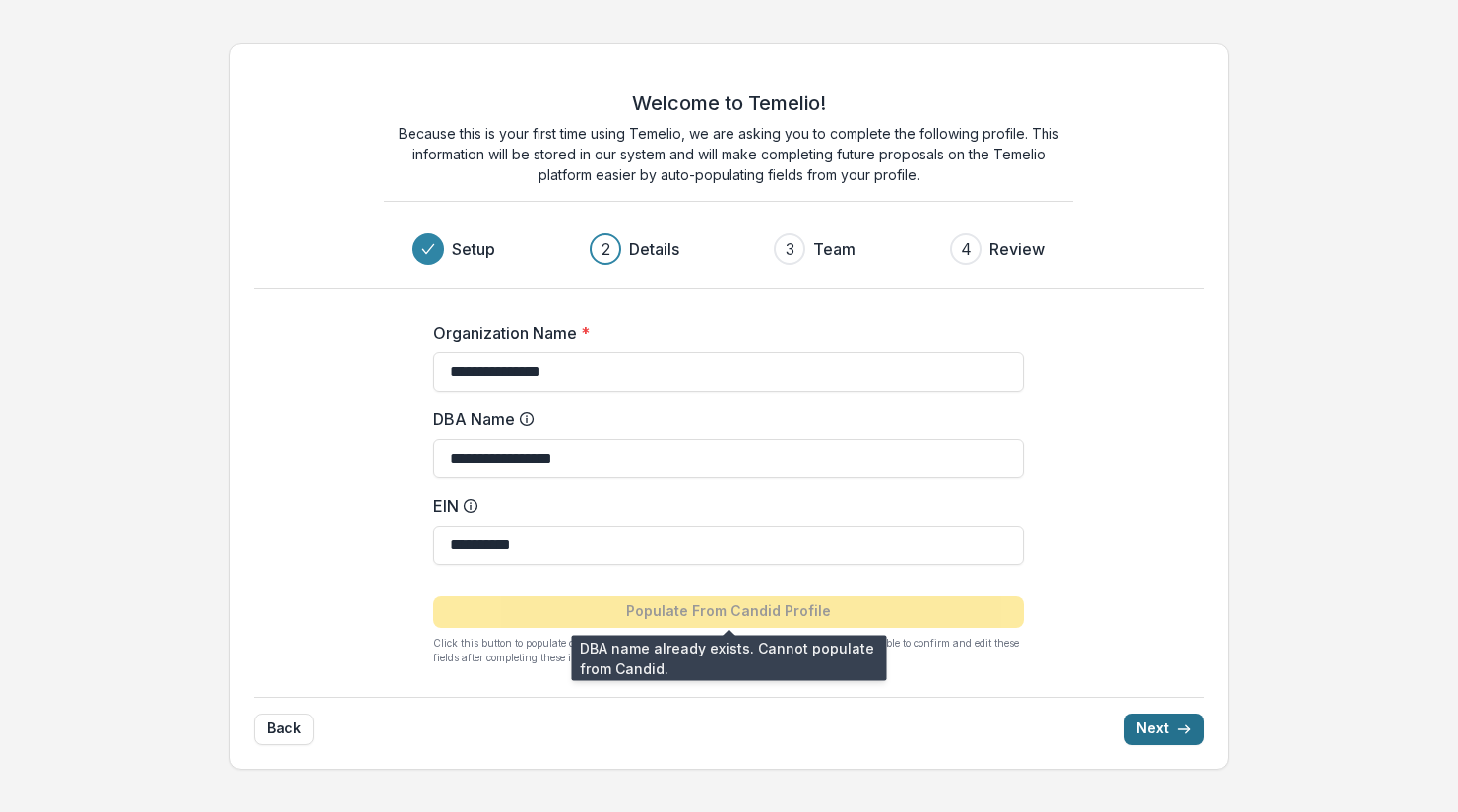 click on "Next" at bounding box center [1164, 729] 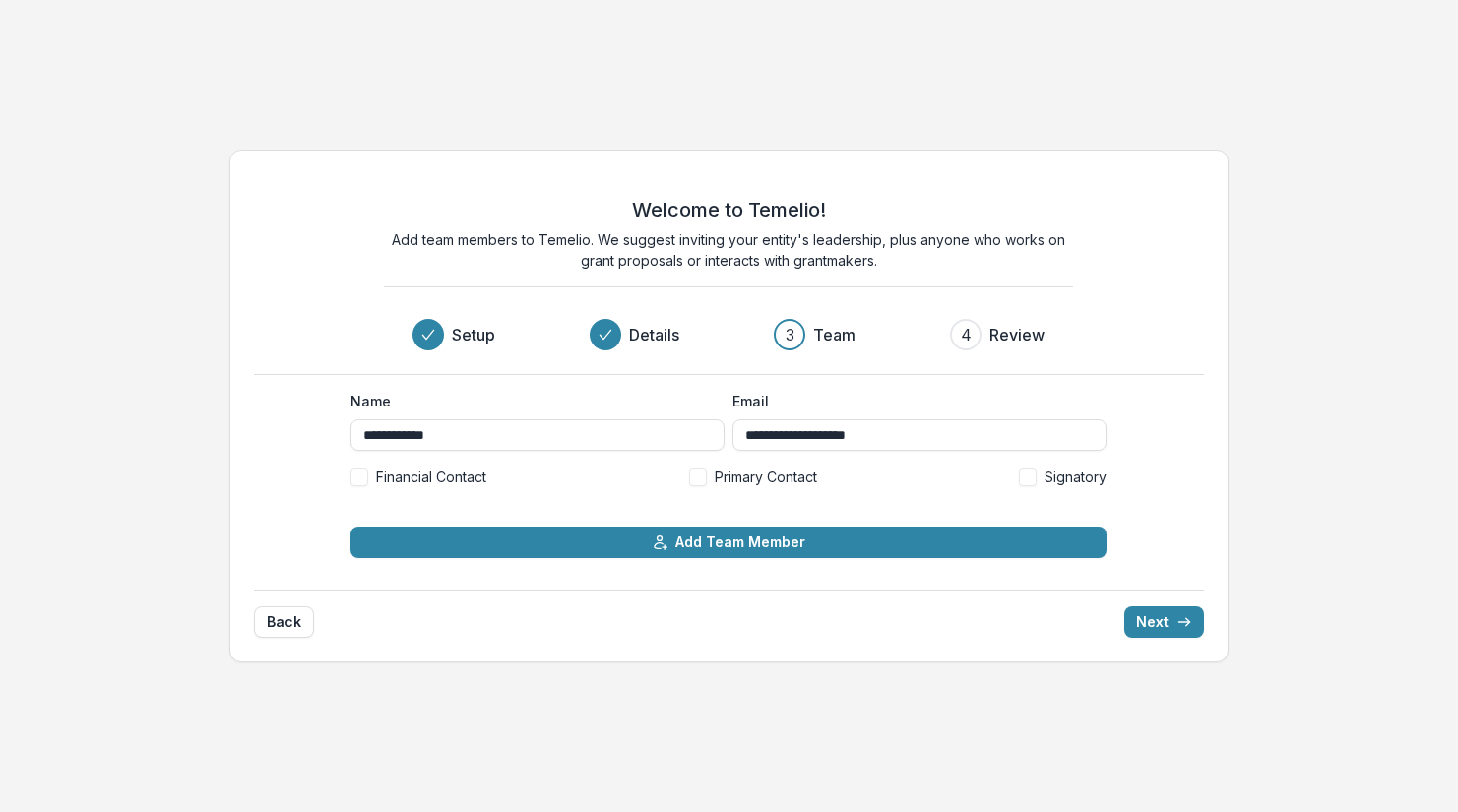 click on "Primary Contact" at bounding box center [766, 476] 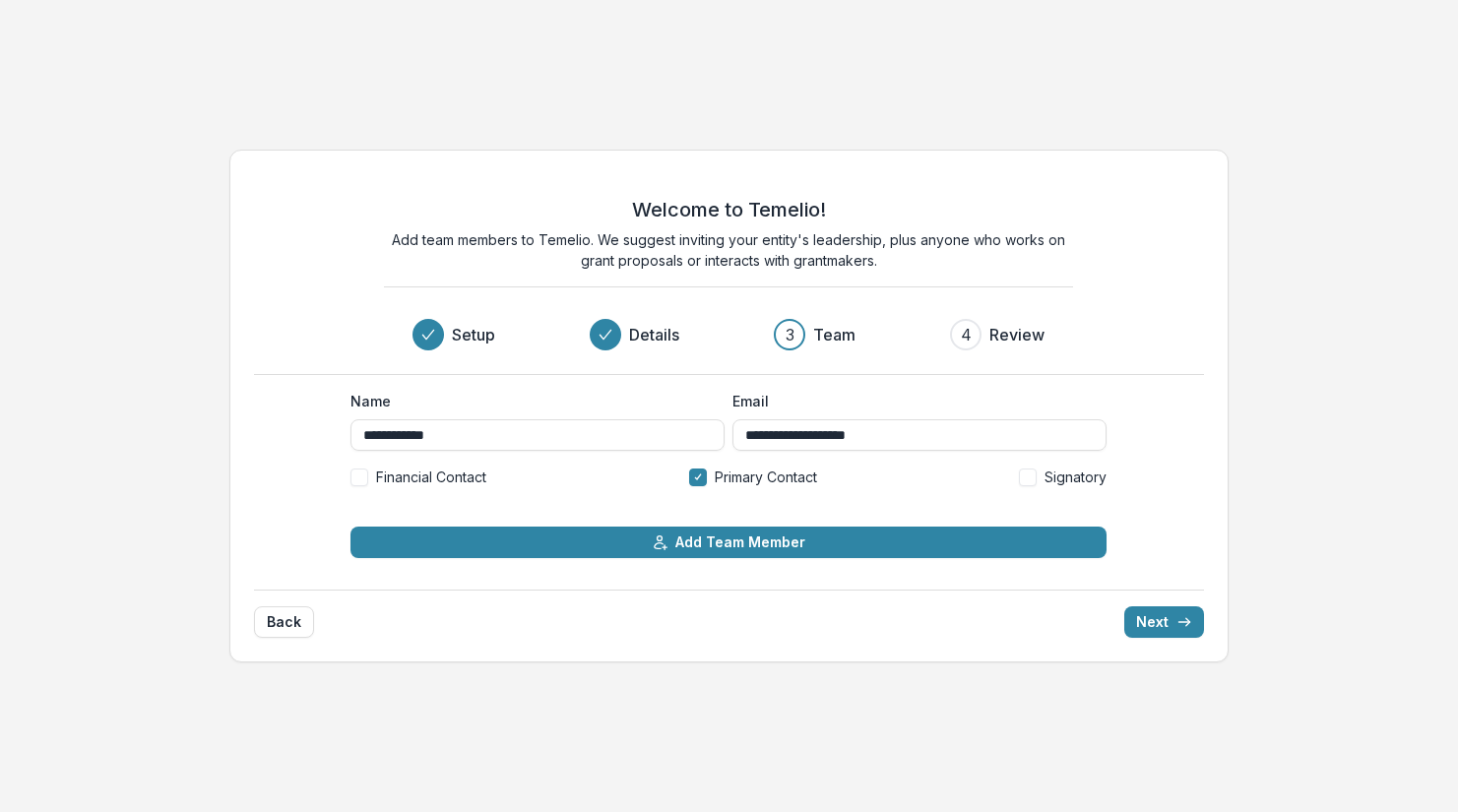 click on "Signatory" at bounding box center (1075, 476) 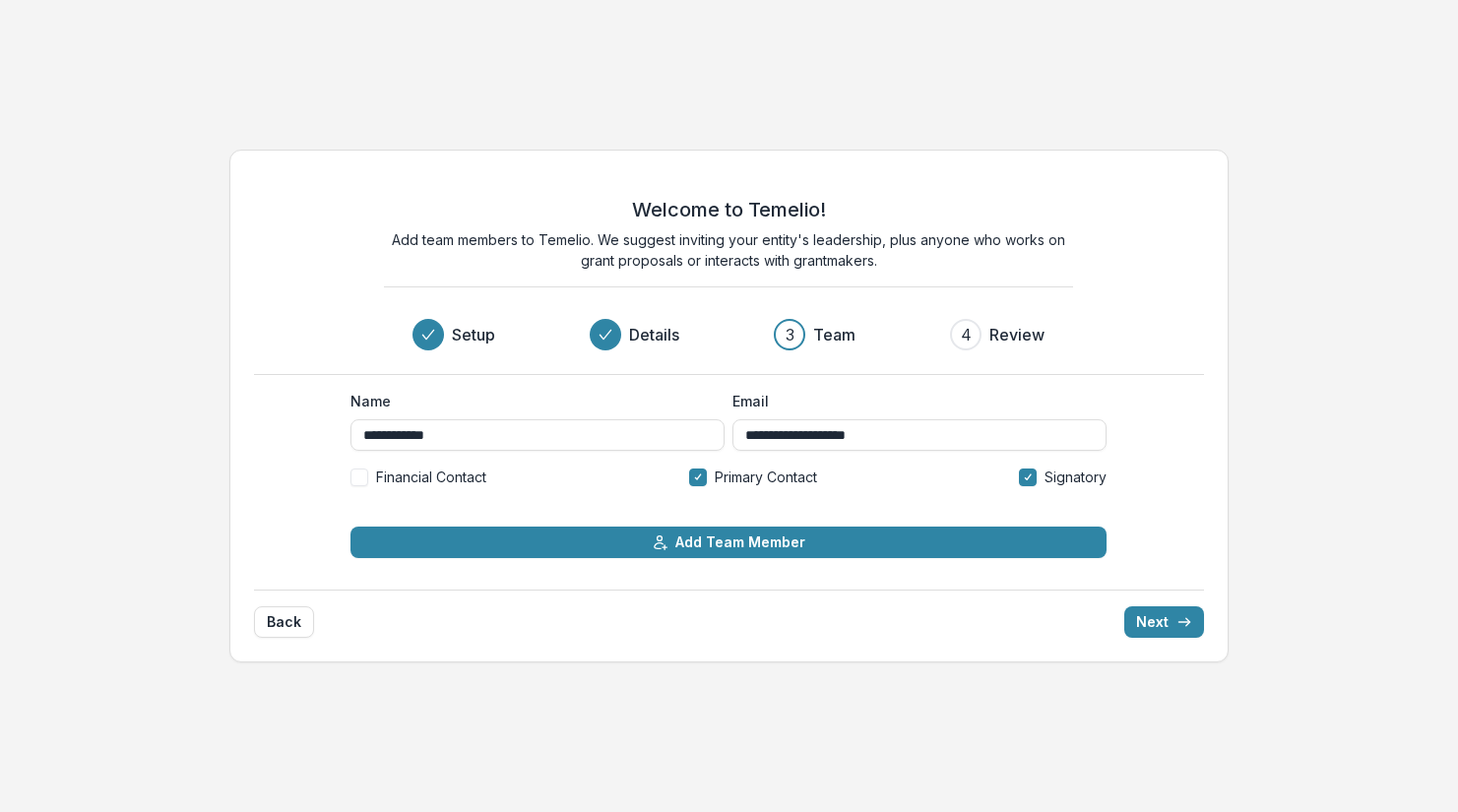 click on "Financial Contact" at bounding box center [431, 476] 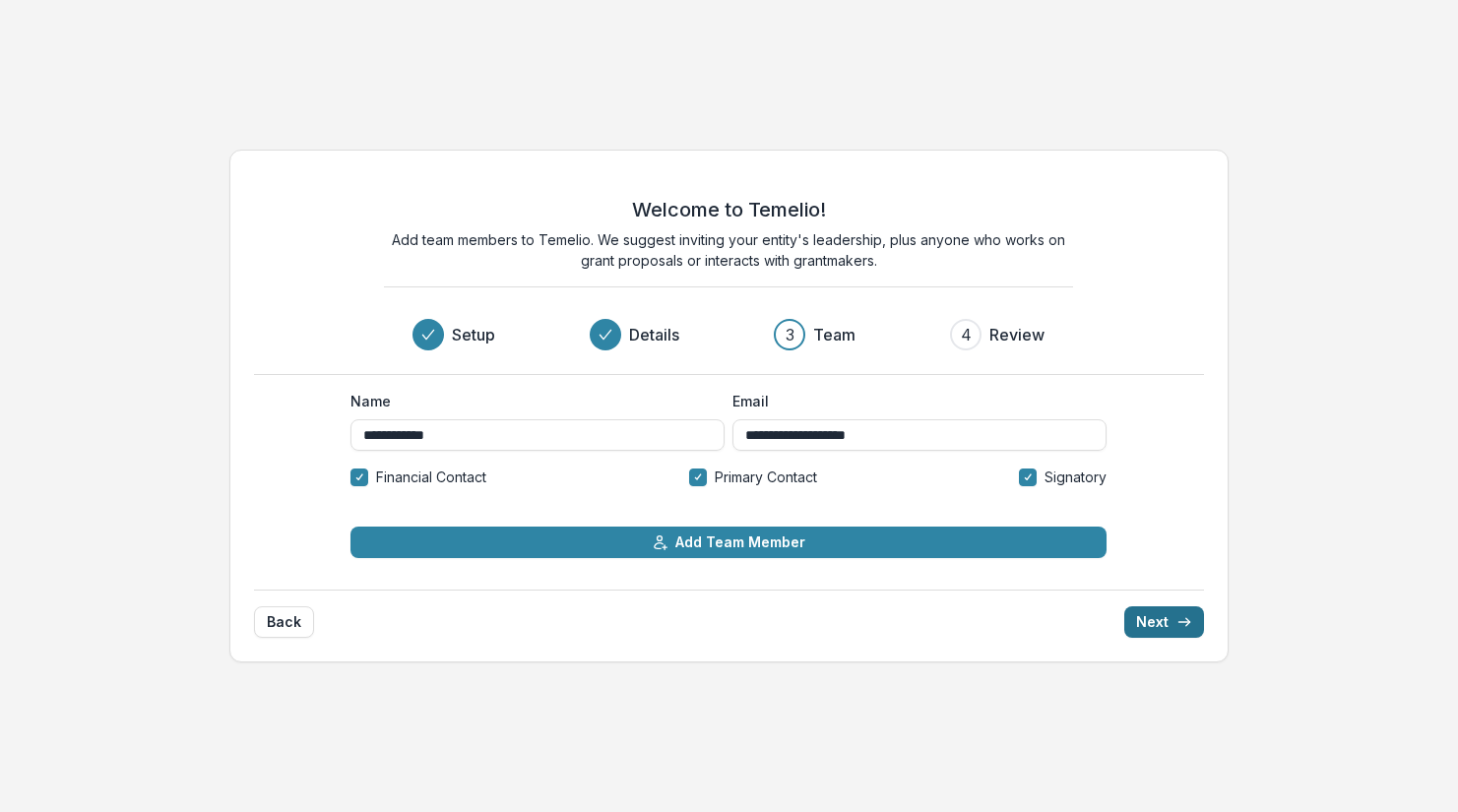 click on "Next" at bounding box center [1164, 622] 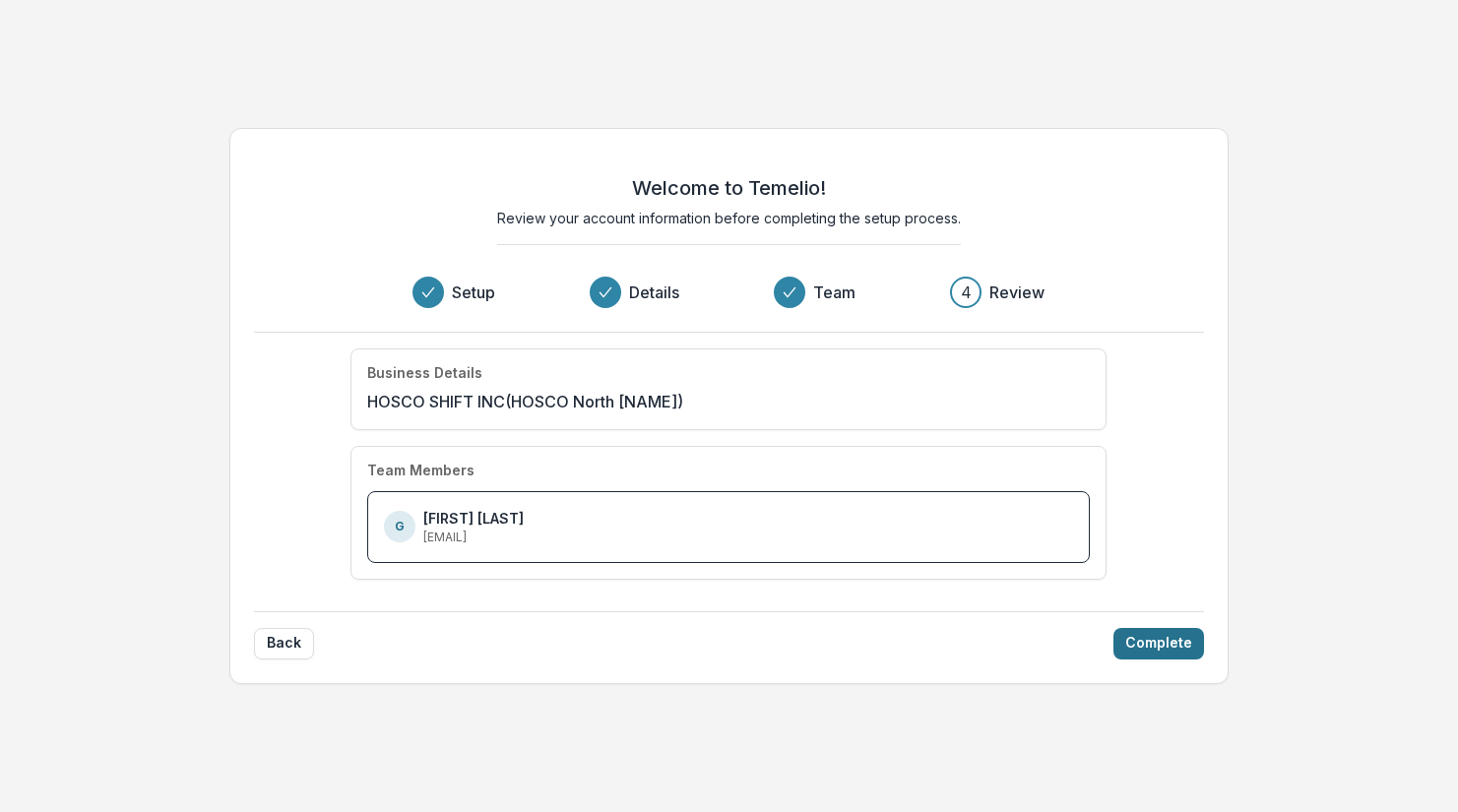 click on "Complete" at bounding box center (1159, 644) 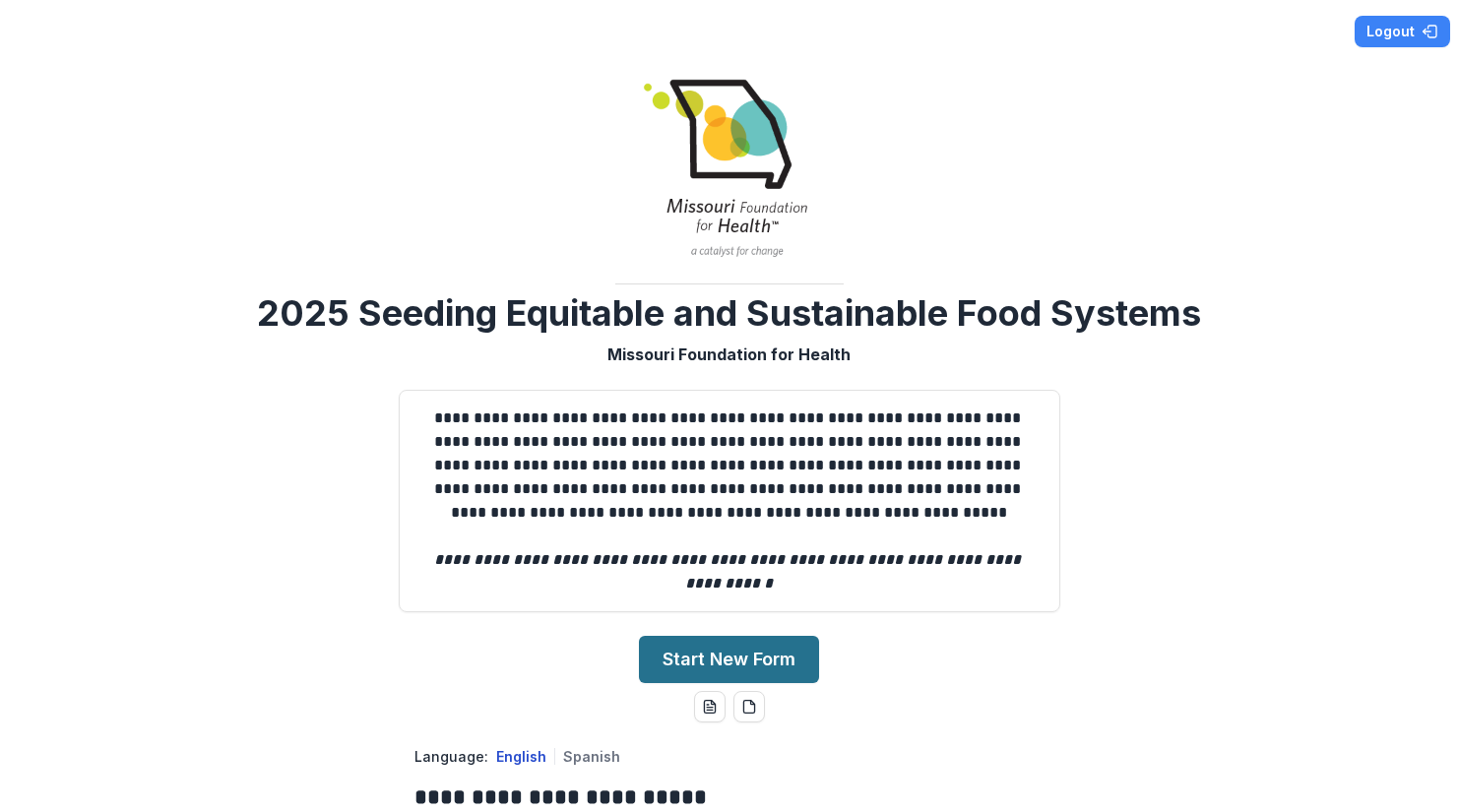 click on "Start New Form" at bounding box center [729, 659] 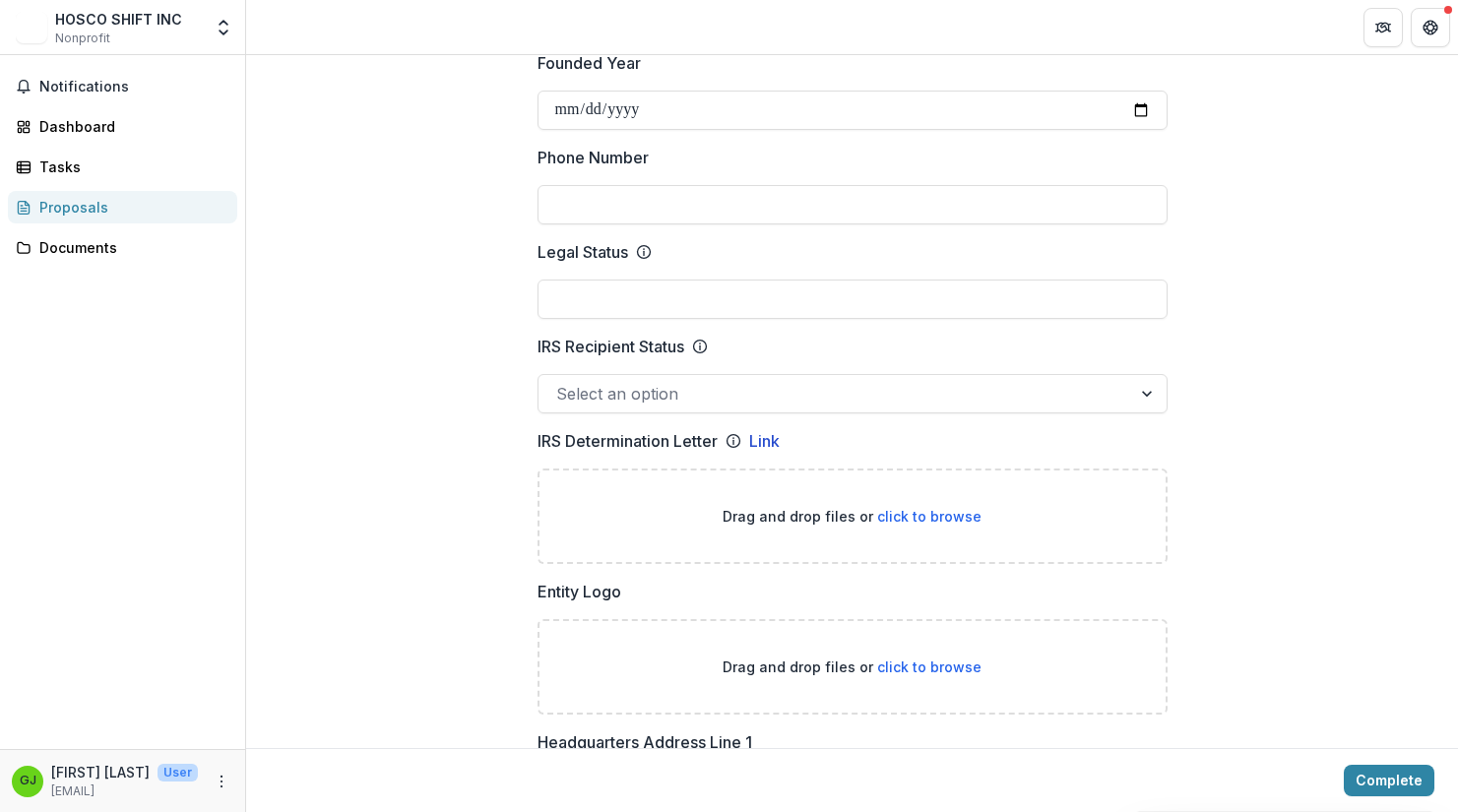 scroll, scrollTop: 895, scrollLeft: 0, axis: vertical 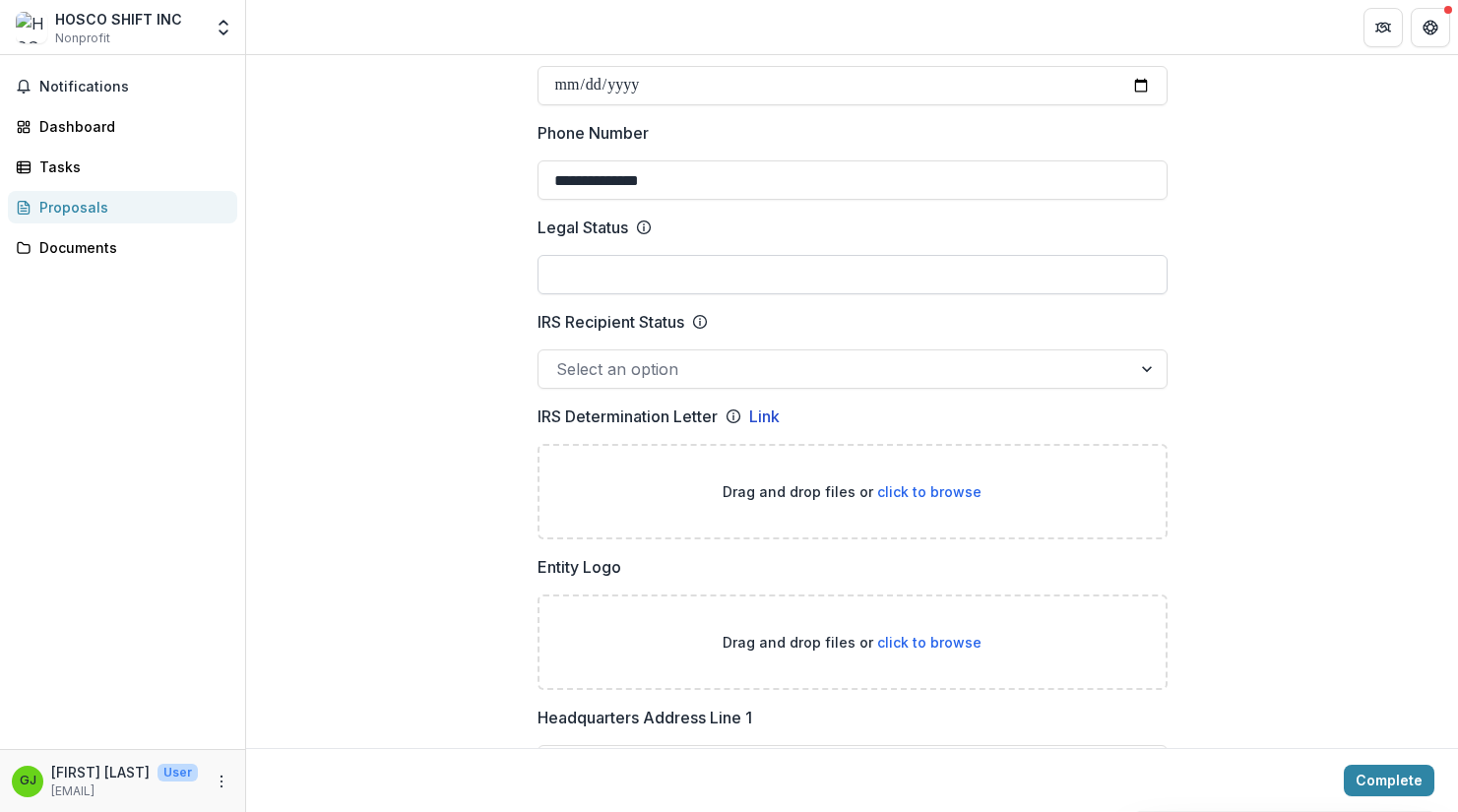 type on "**********" 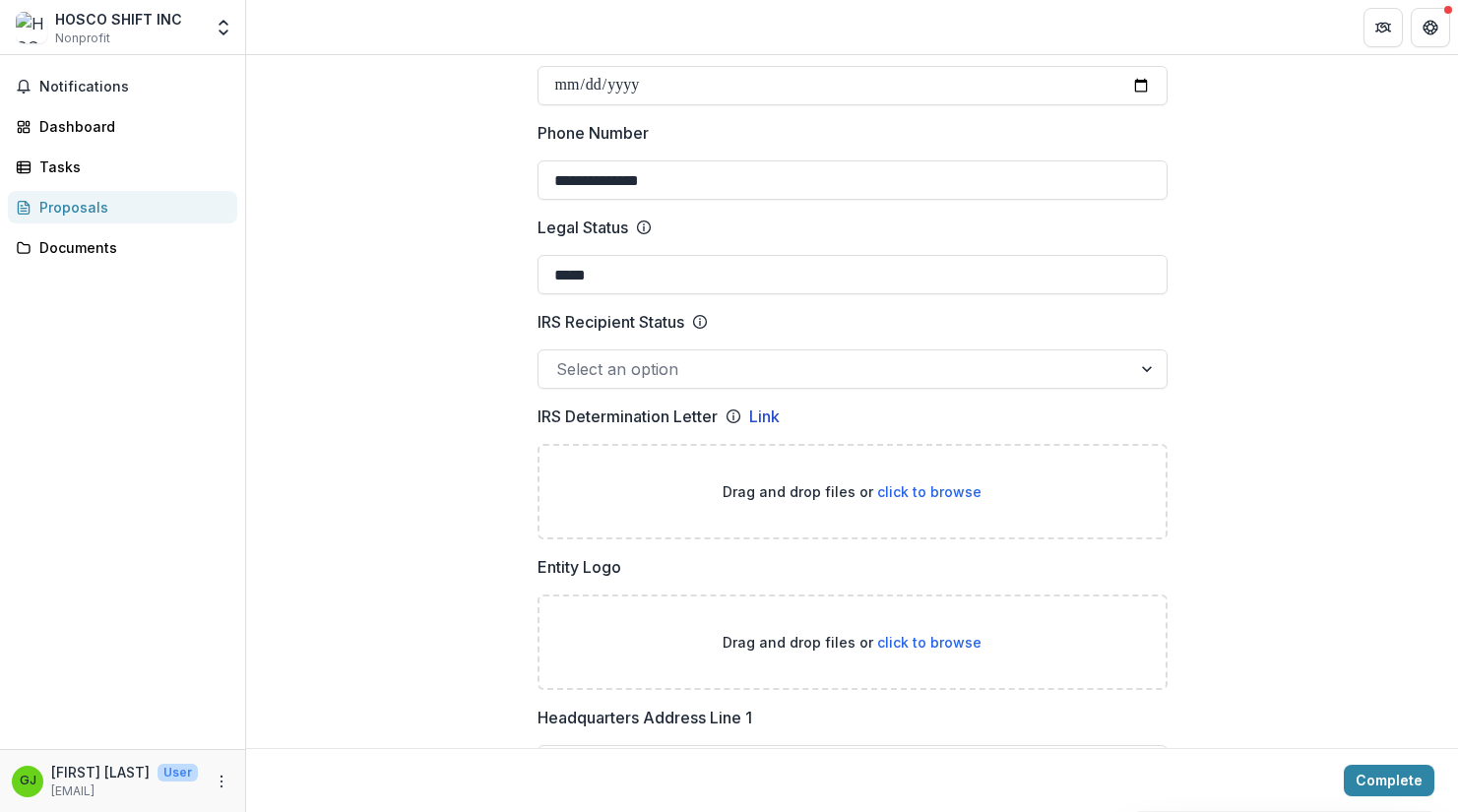 type on "*****" 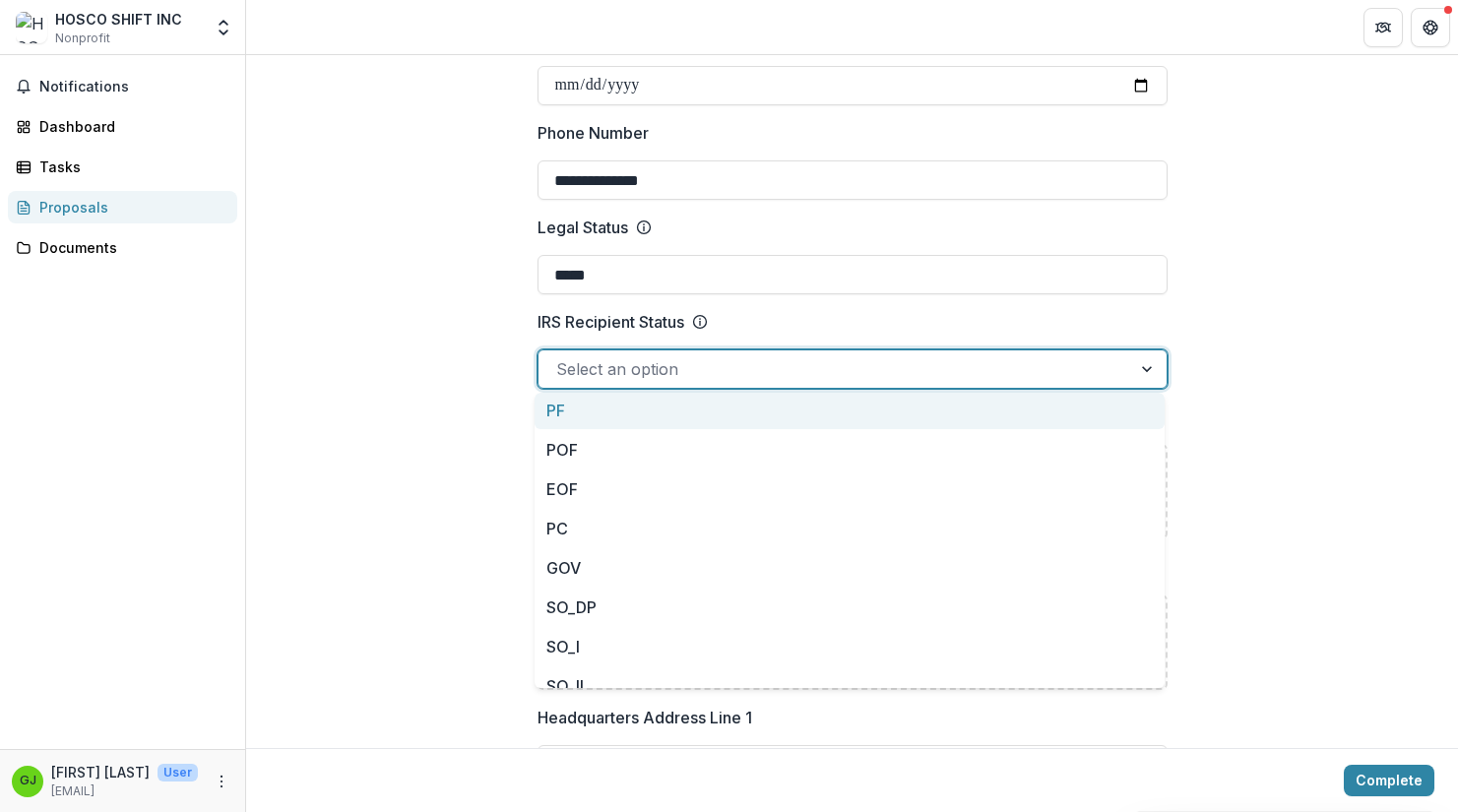 click on "Select an option" at bounding box center (835, 369) 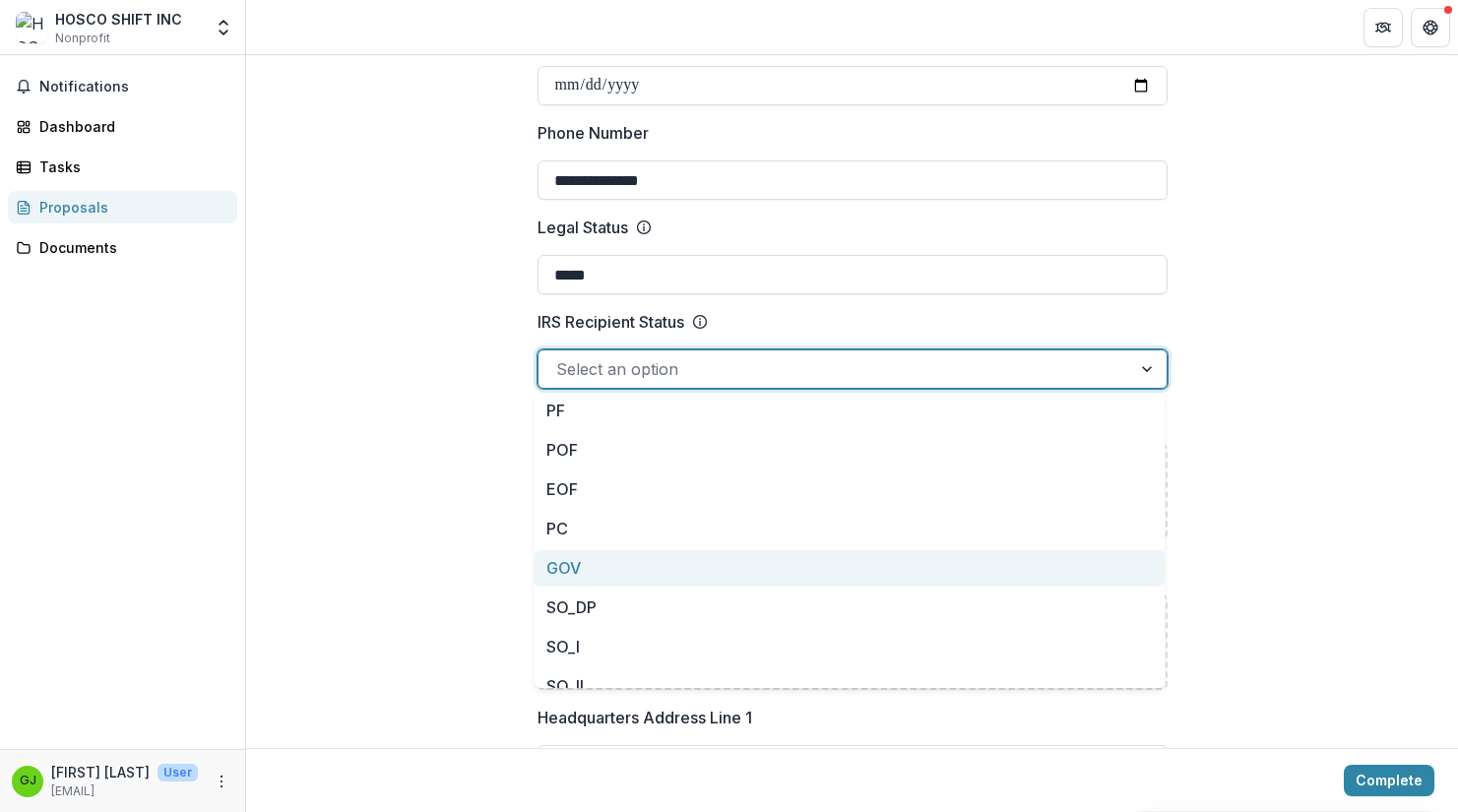 click on "**********" at bounding box center (852, 909) 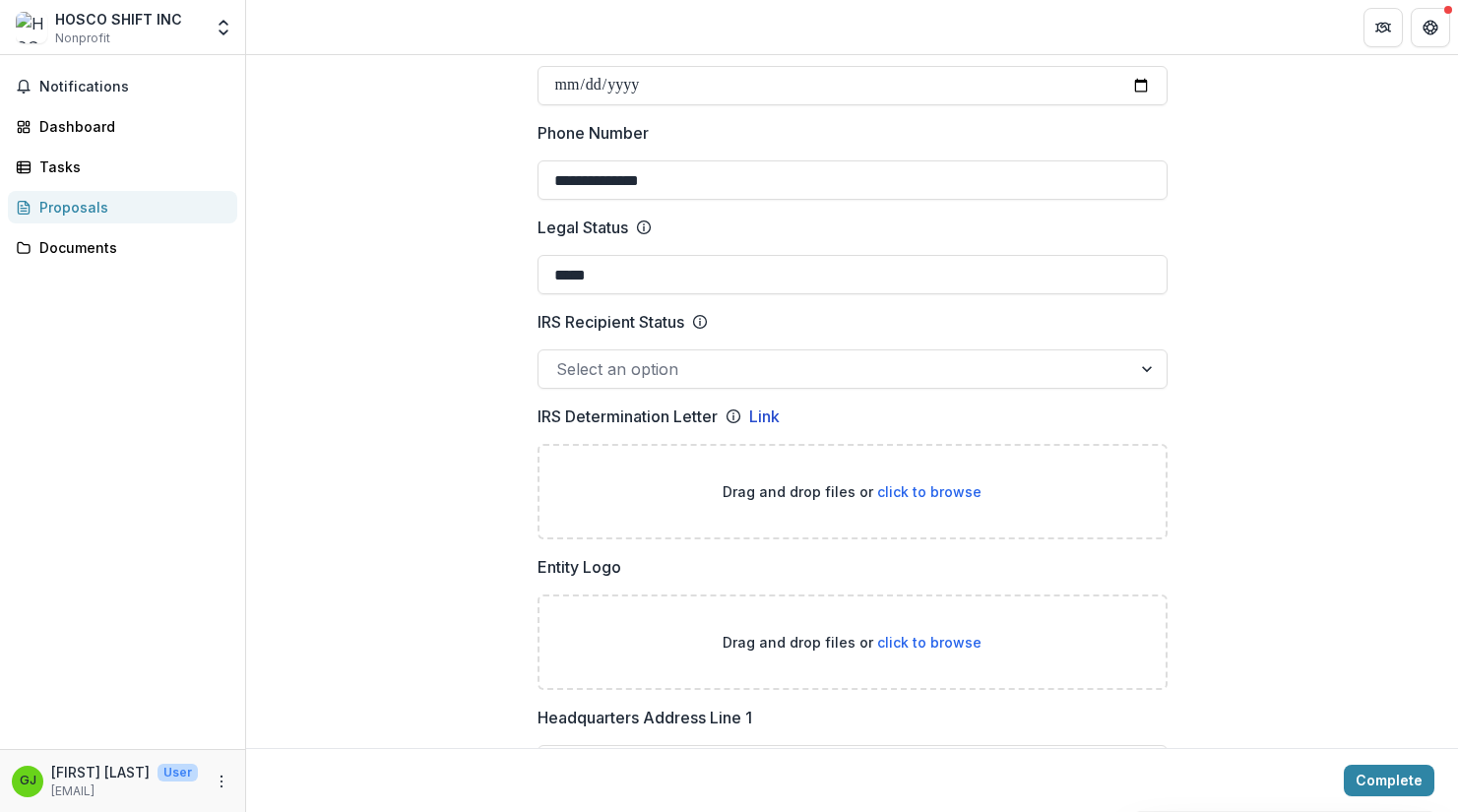 click at bounding box center (835, 369) 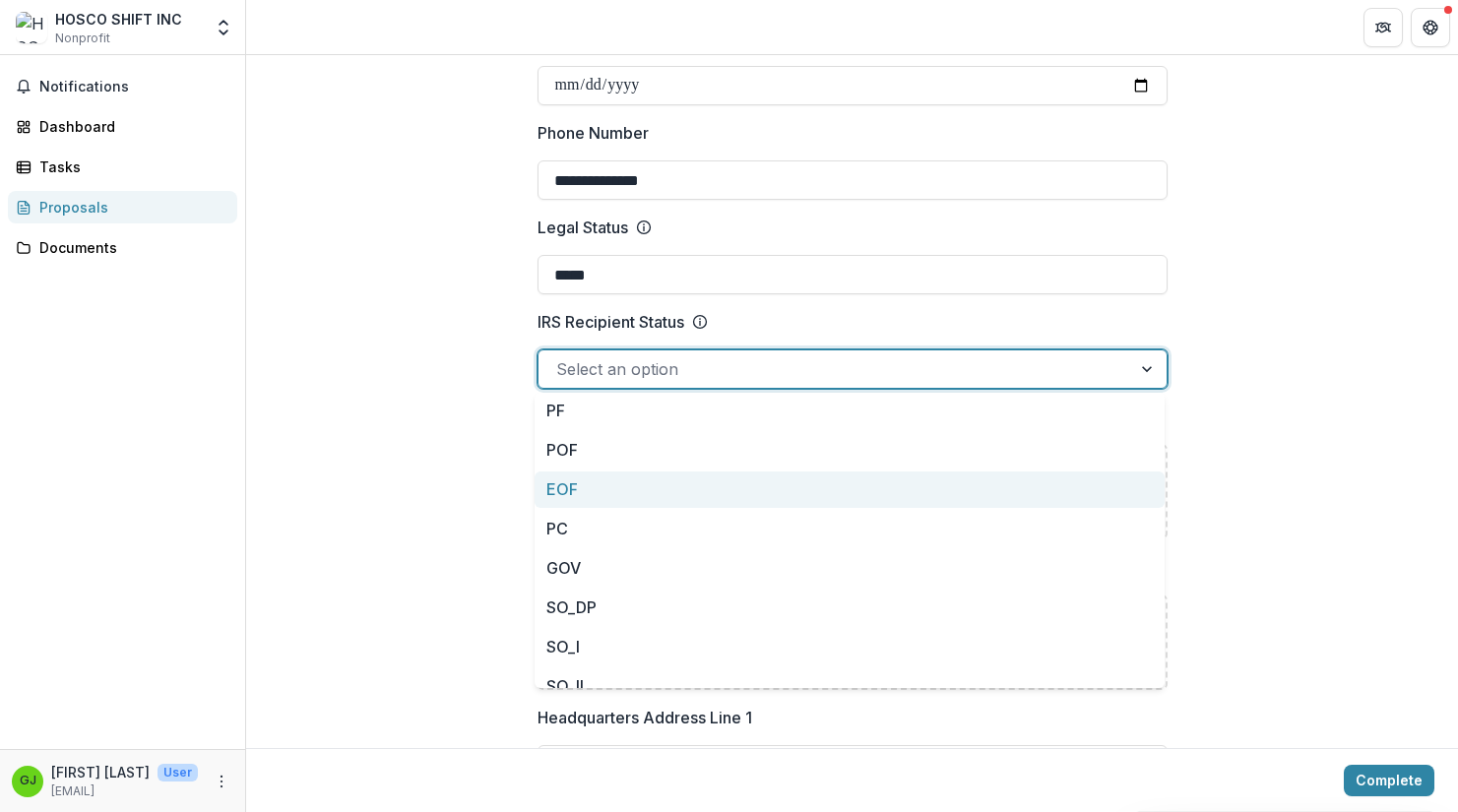 scroll, scrollTop: 0, scrollLeft: 0, axis: both 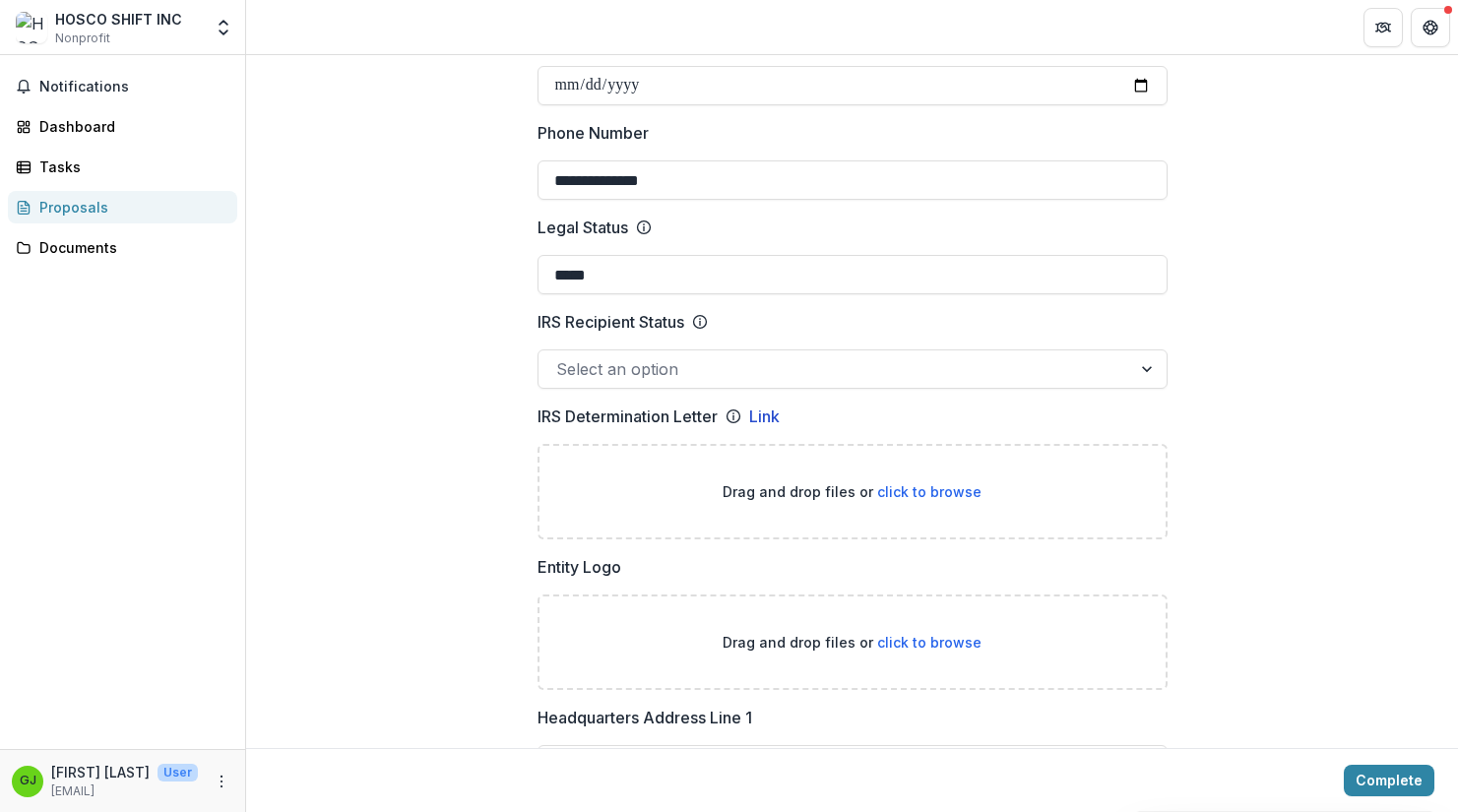 click on "**********" at bounding box center (852, 909) 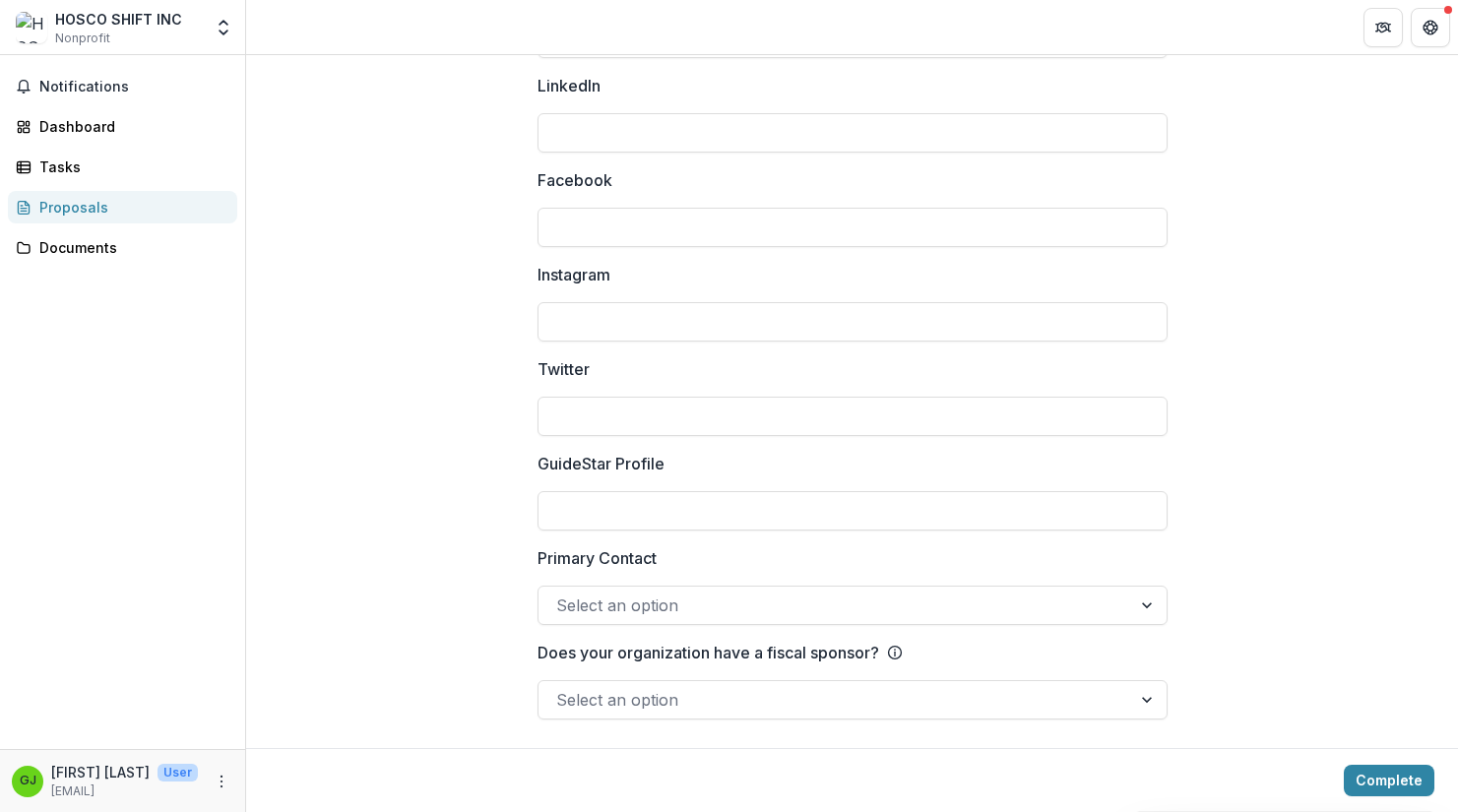 scroll, scrollTop: 2659, scrollLeft: 0, axis: vertical 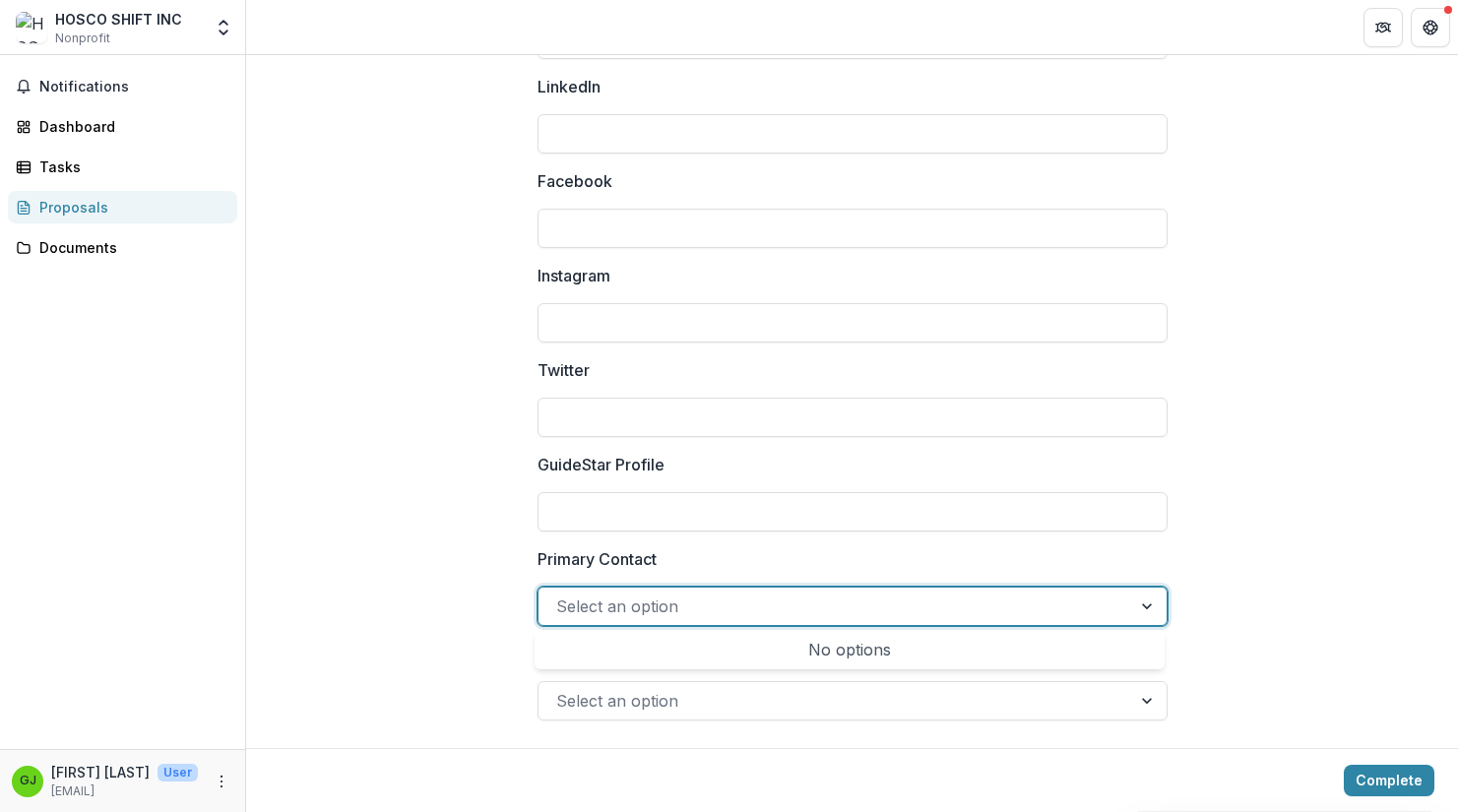 click on "Select an option" at bounding box center (835, 606) 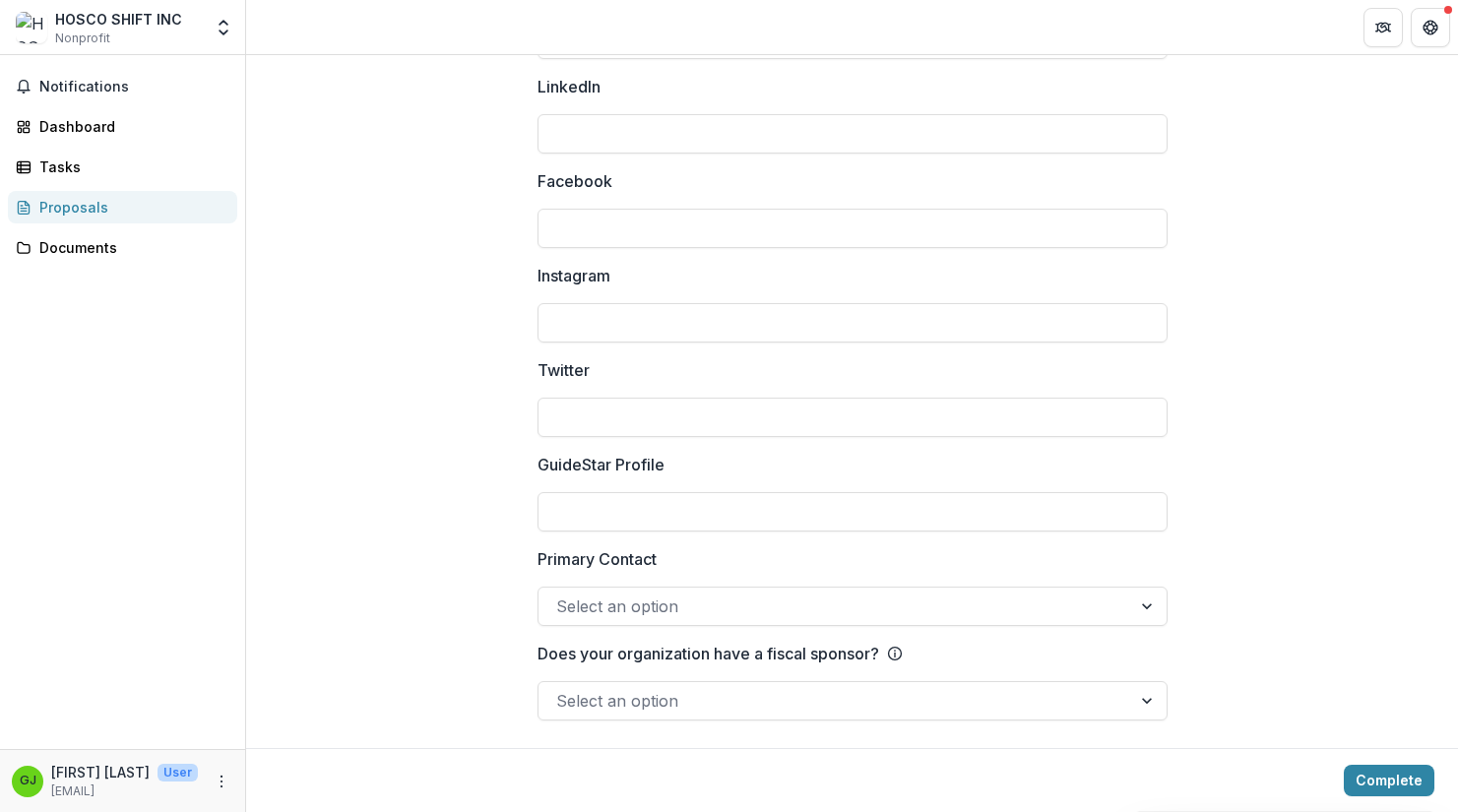 click on "Select an option" at bounding box center (835, 701) 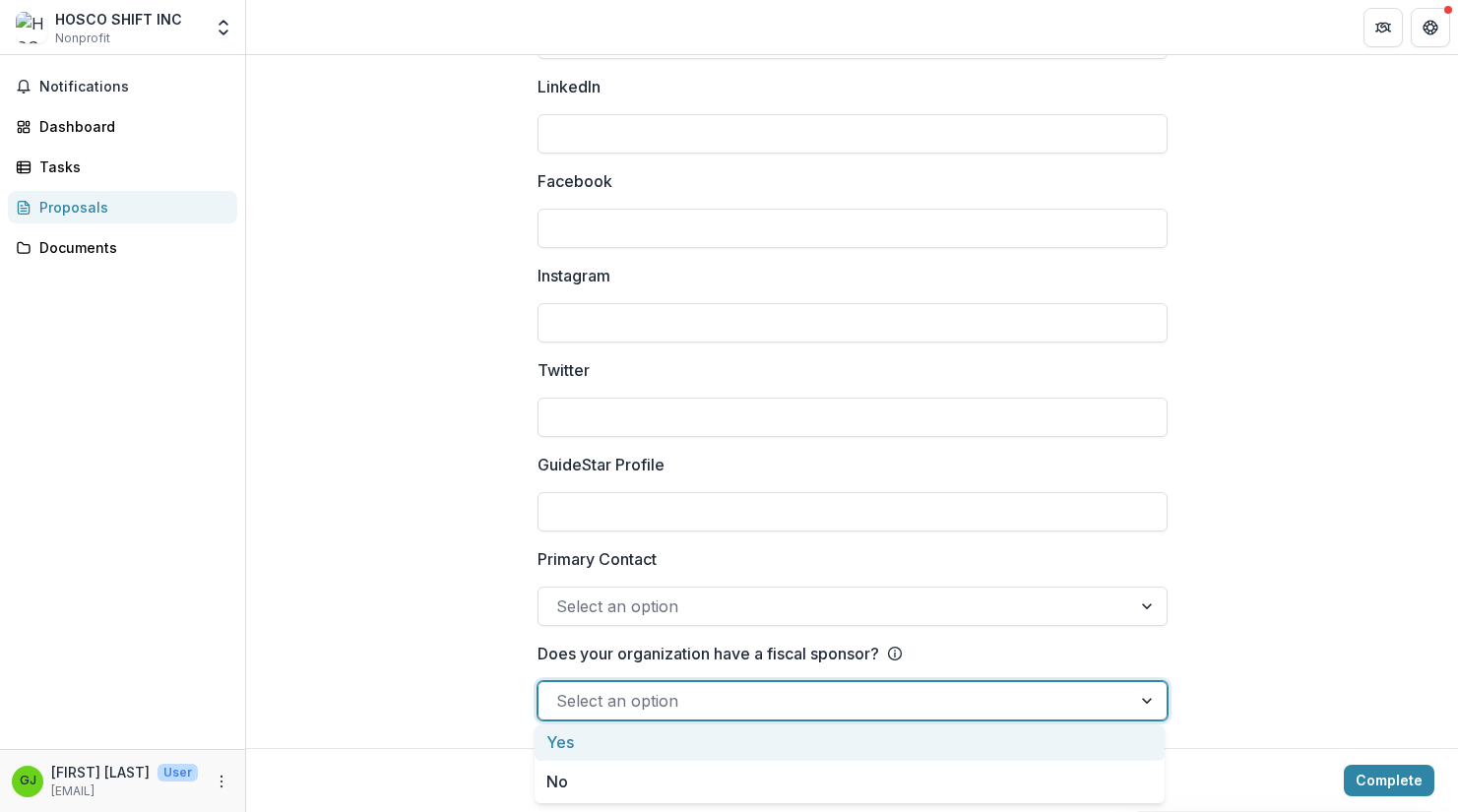 click on "Select an option" at bounding box center (835, 701) 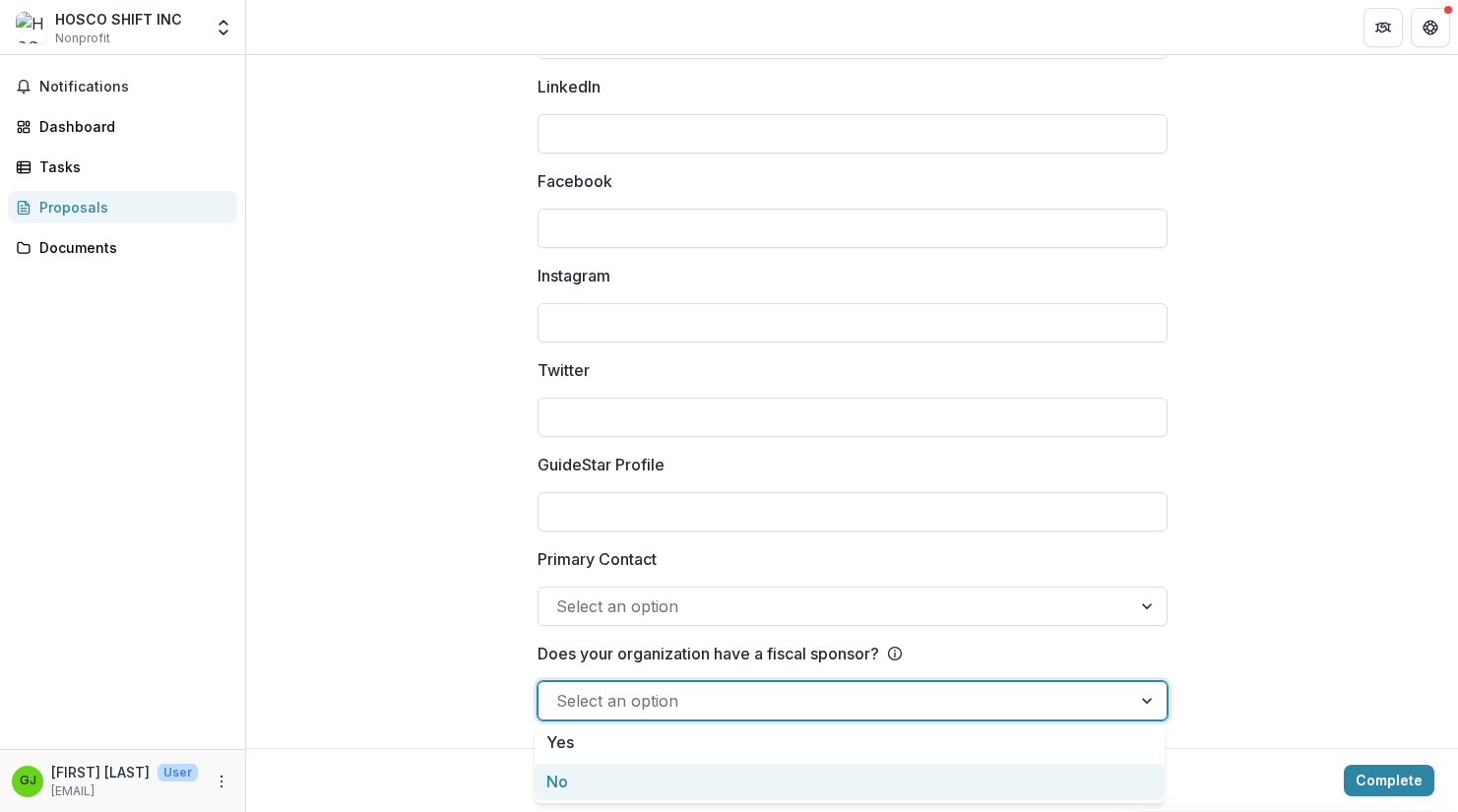 click on "No" at bounding box center (850, 781) 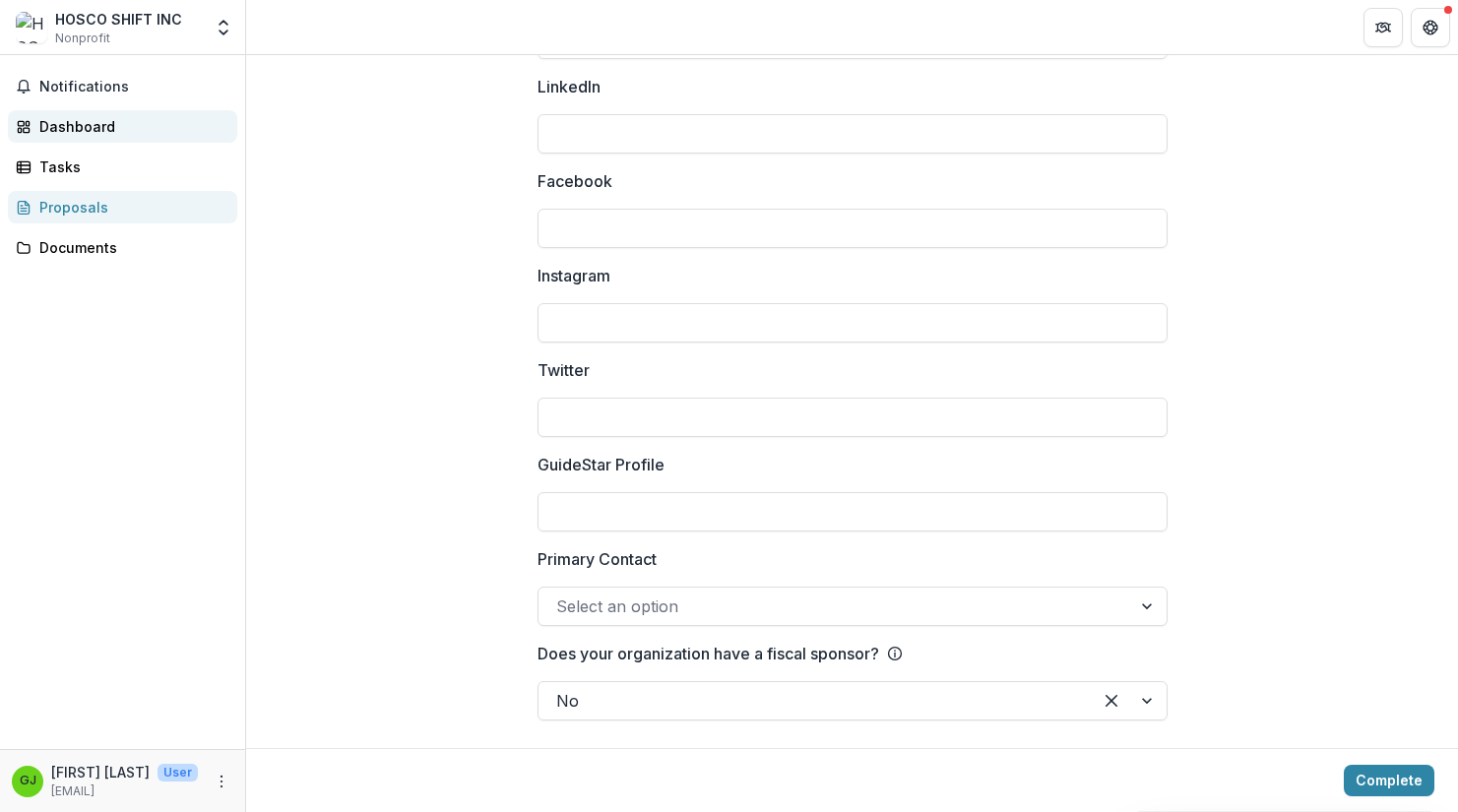 click on "Dashboard" at bounding box center (130, 126) 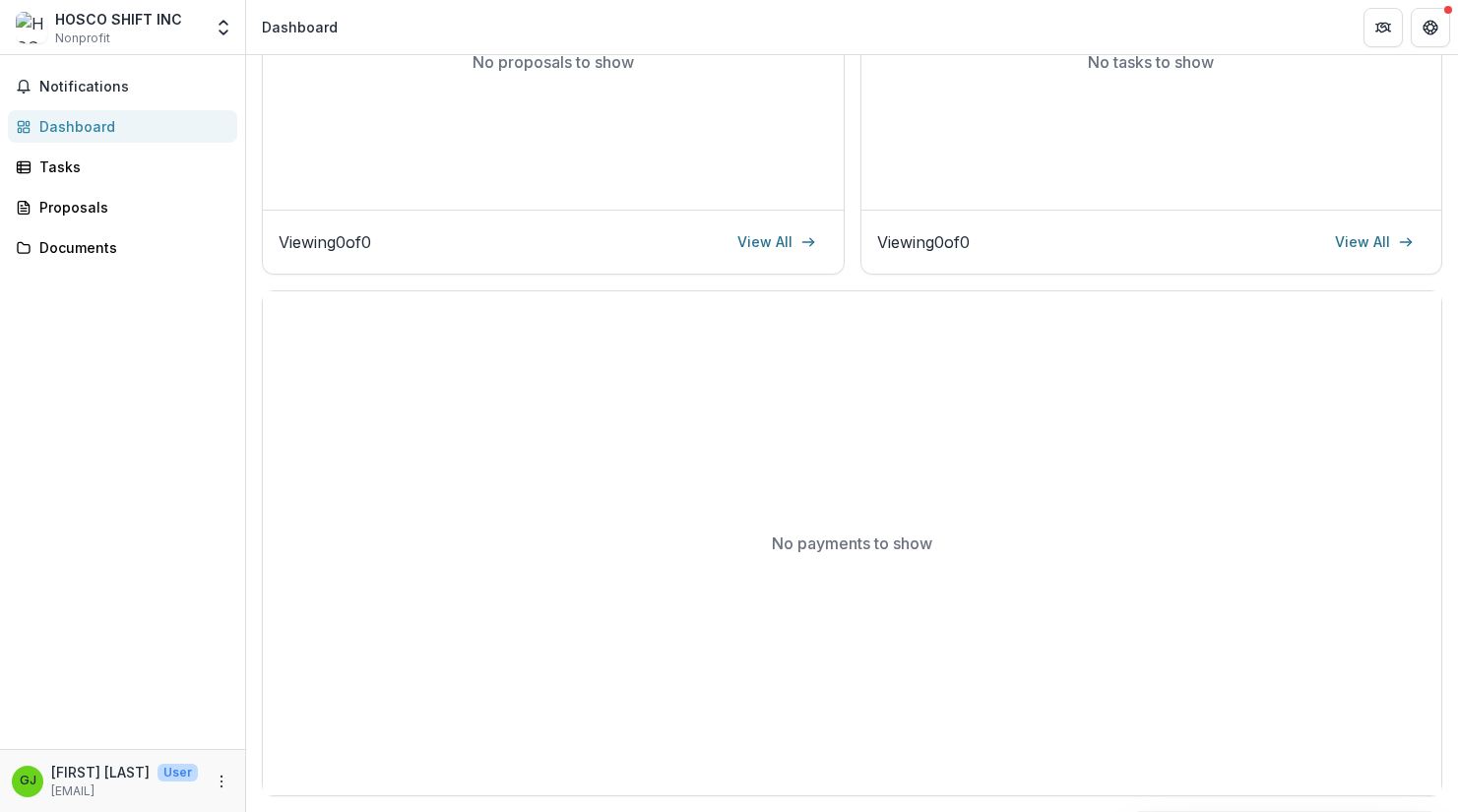 scroll, scrollTop: 524, scrollLeft: 0, axis: vertical 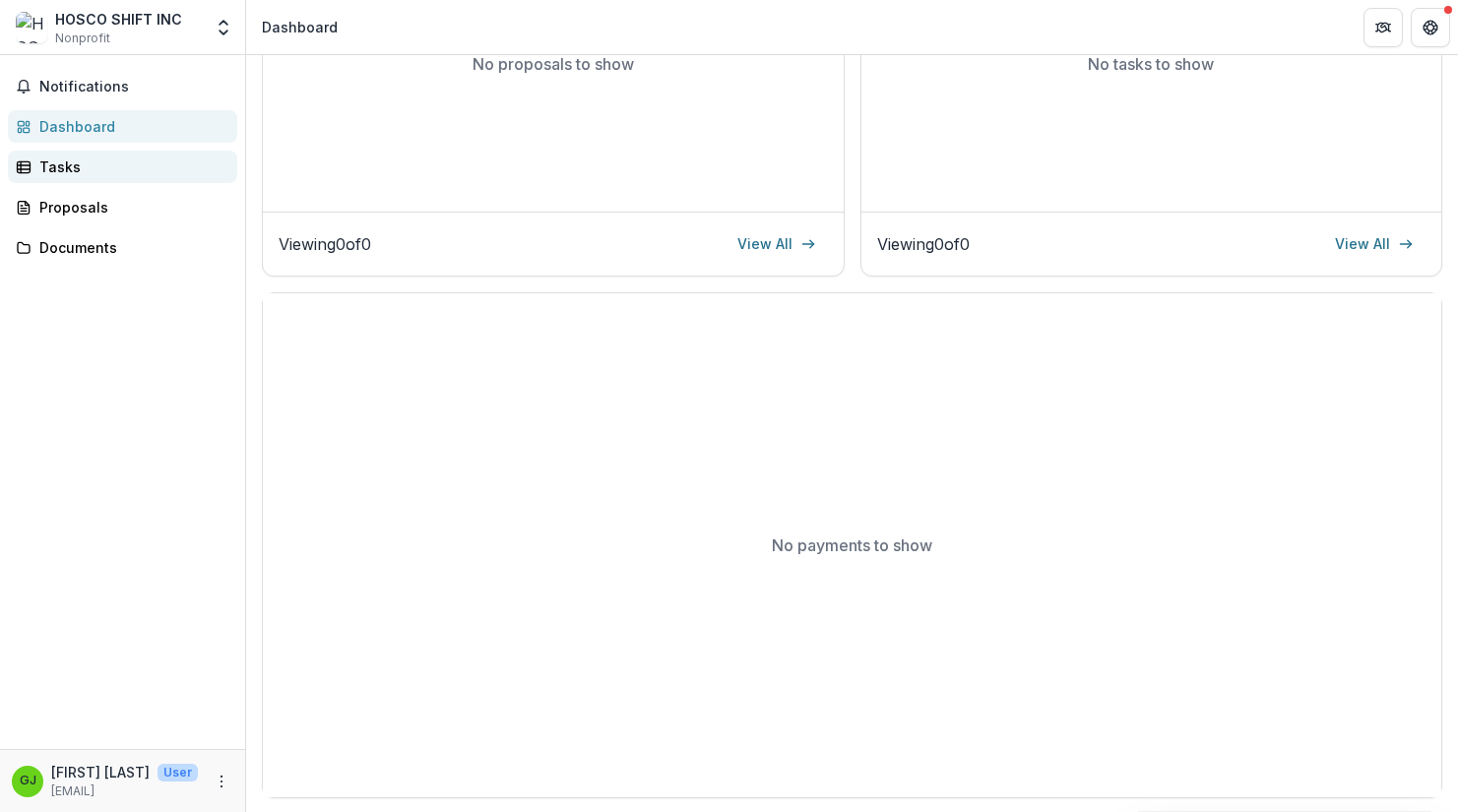click on "Tasks" at bounding box center [130, 166] 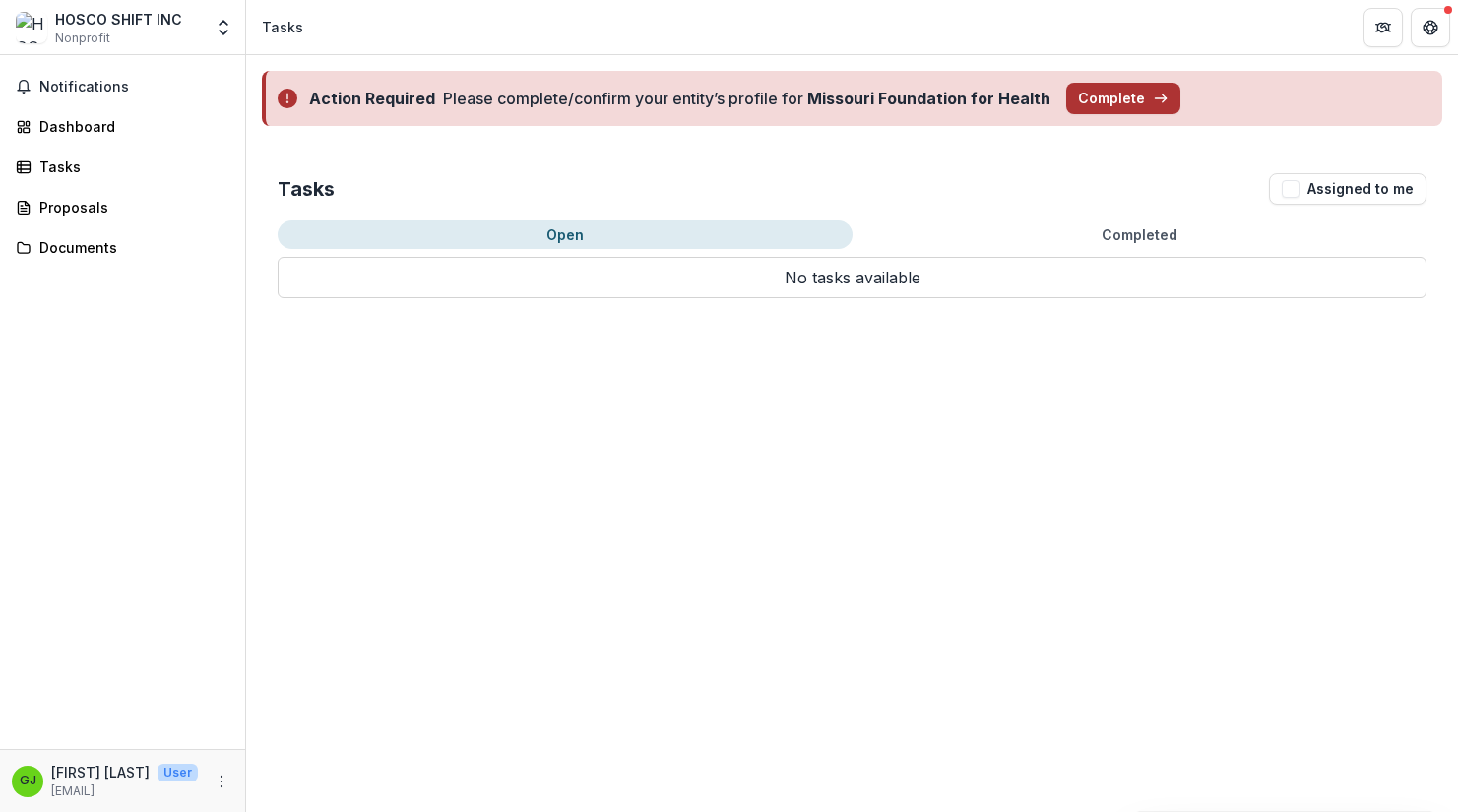 click on "Complete" at bounding box center (1123, 98) 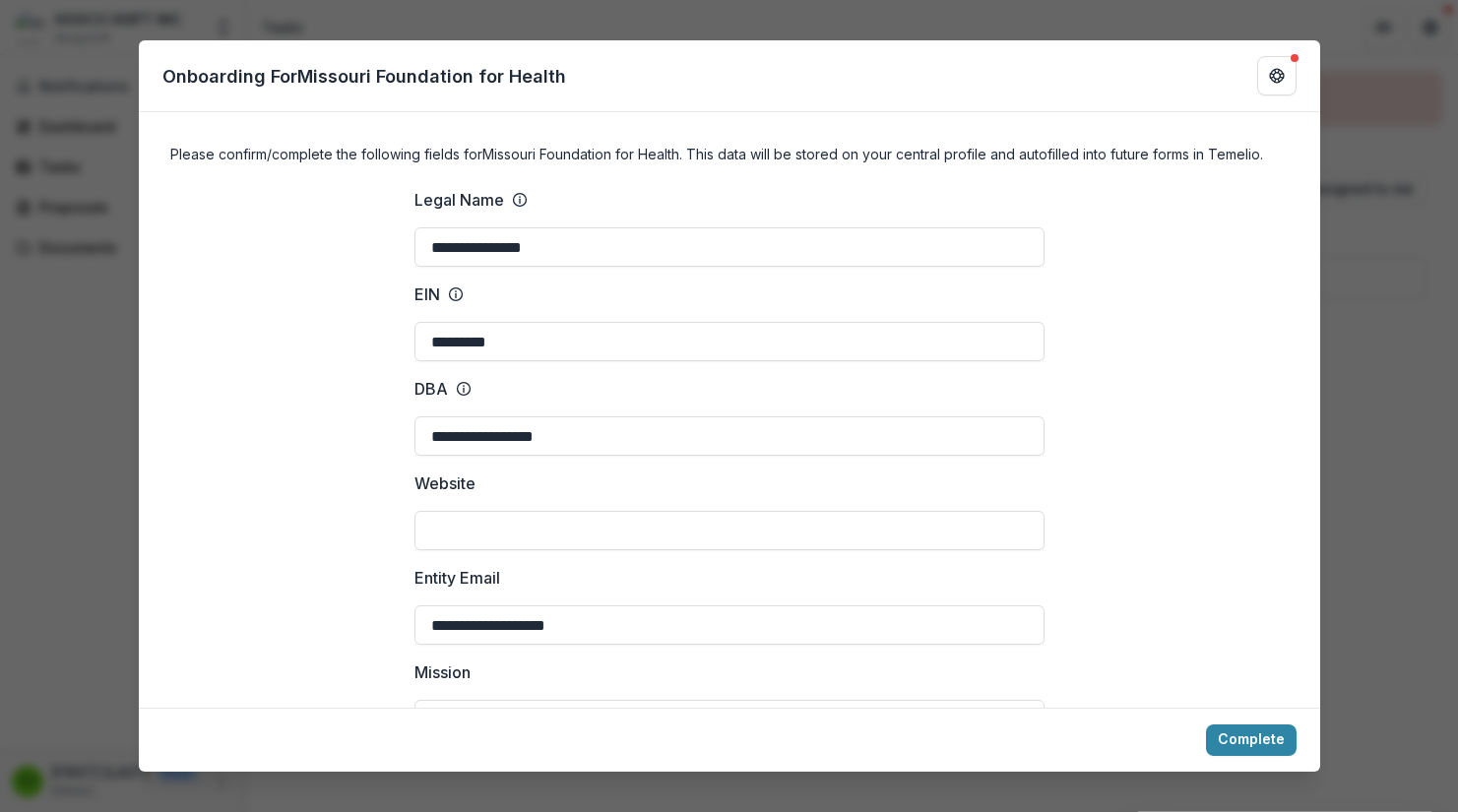 type on "**********" 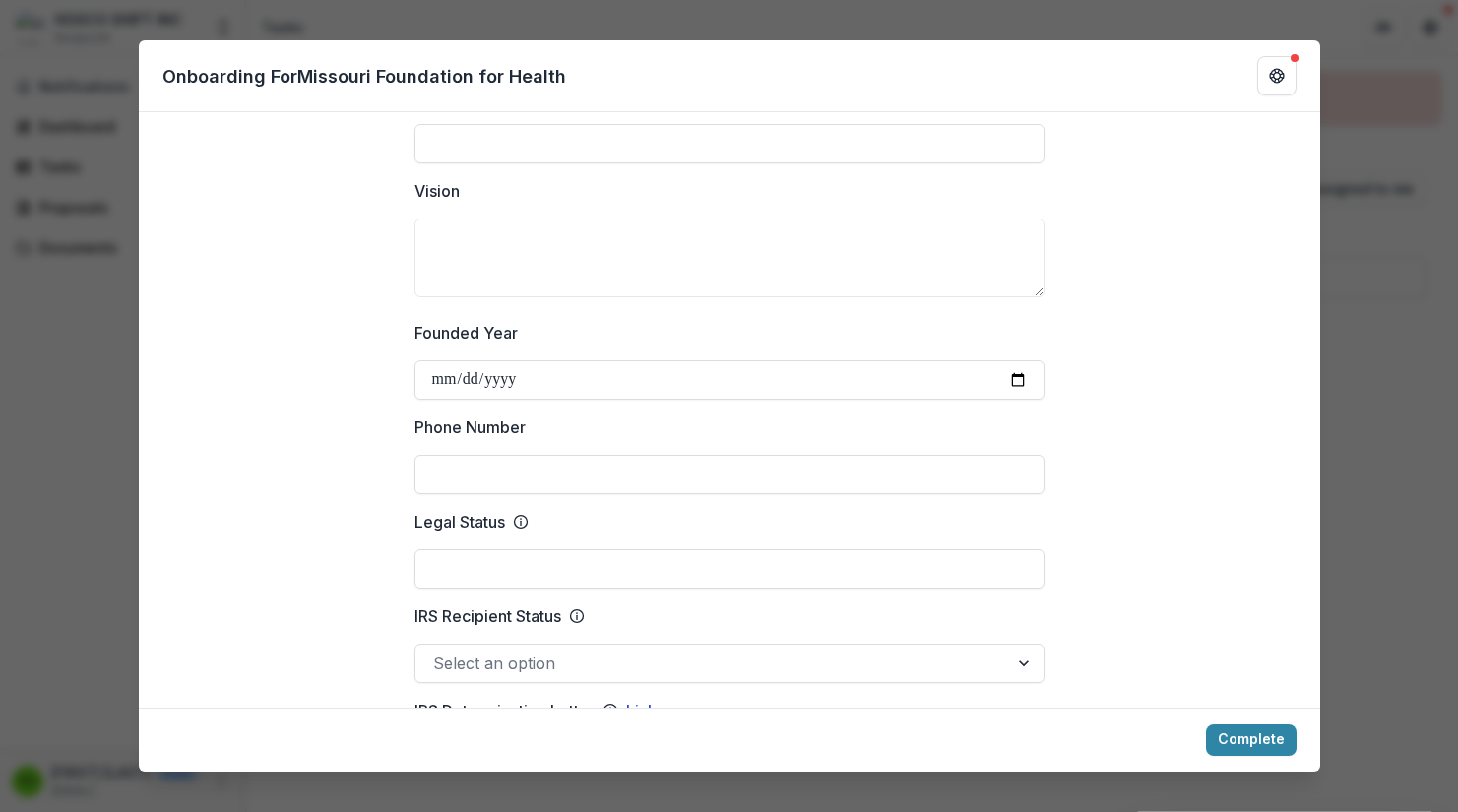 scroll, scrollTop: 577, scrollLeft: 0, axis: vertical 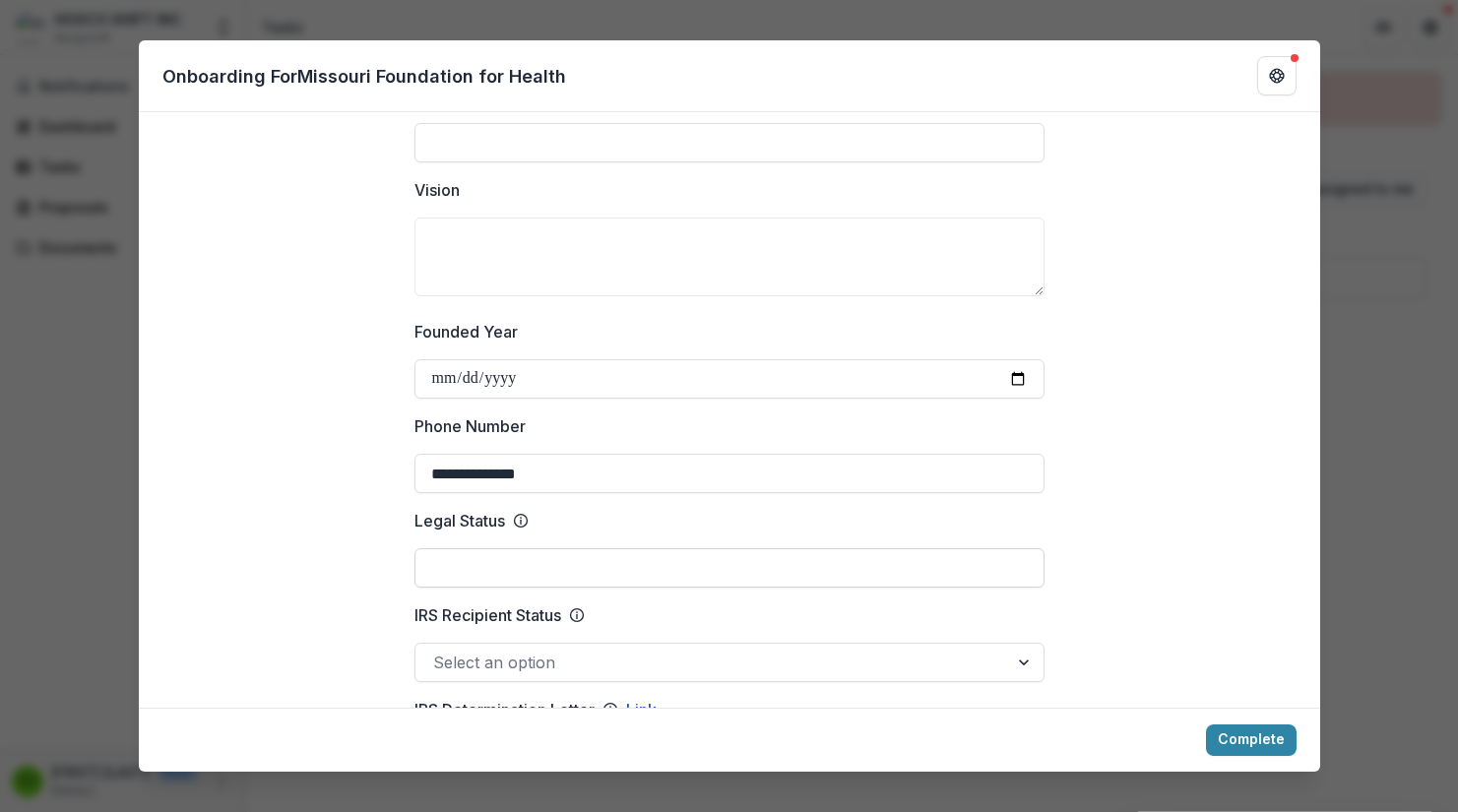 type on "**********" 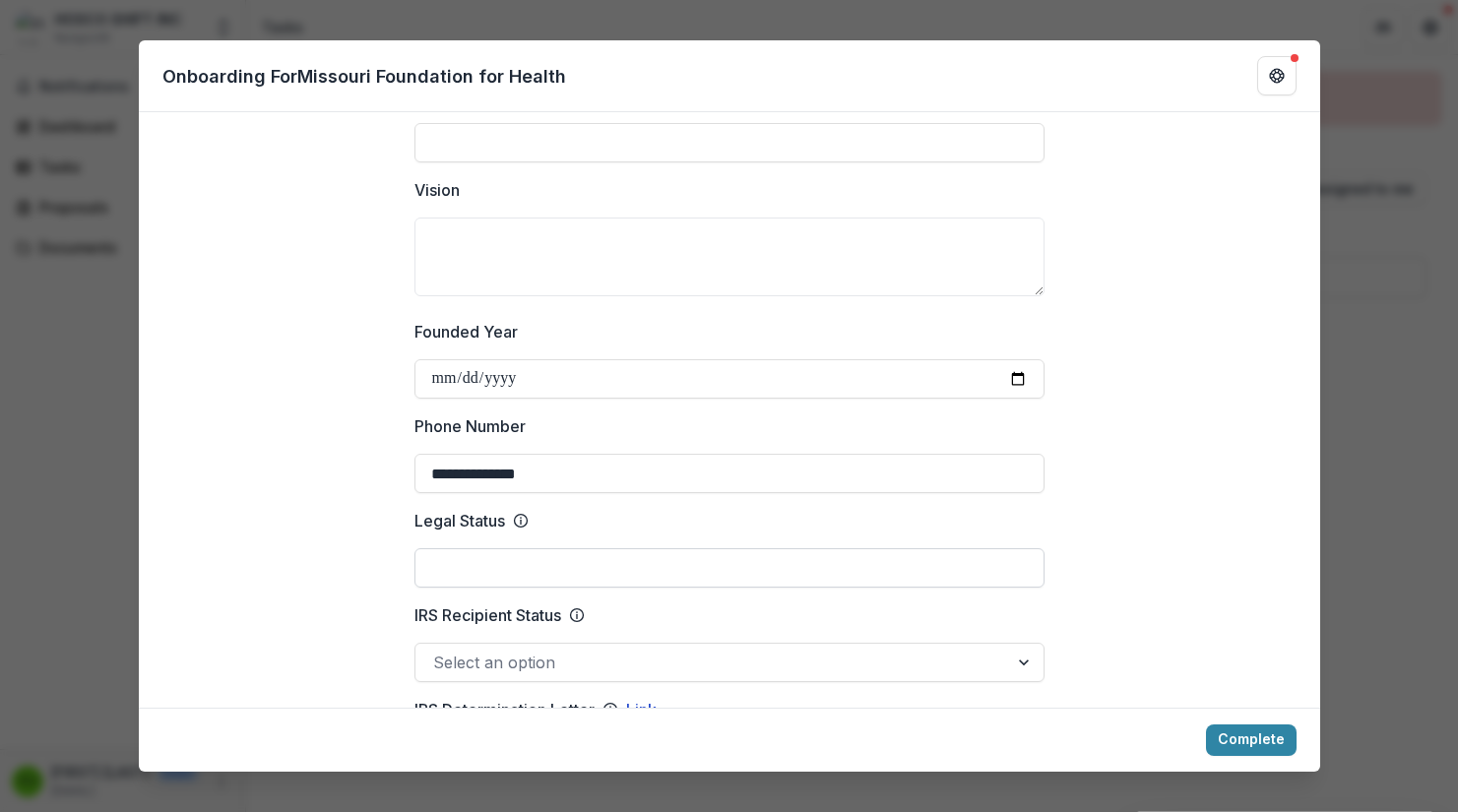click on "Legal Status" at bounding box center (729, 568) 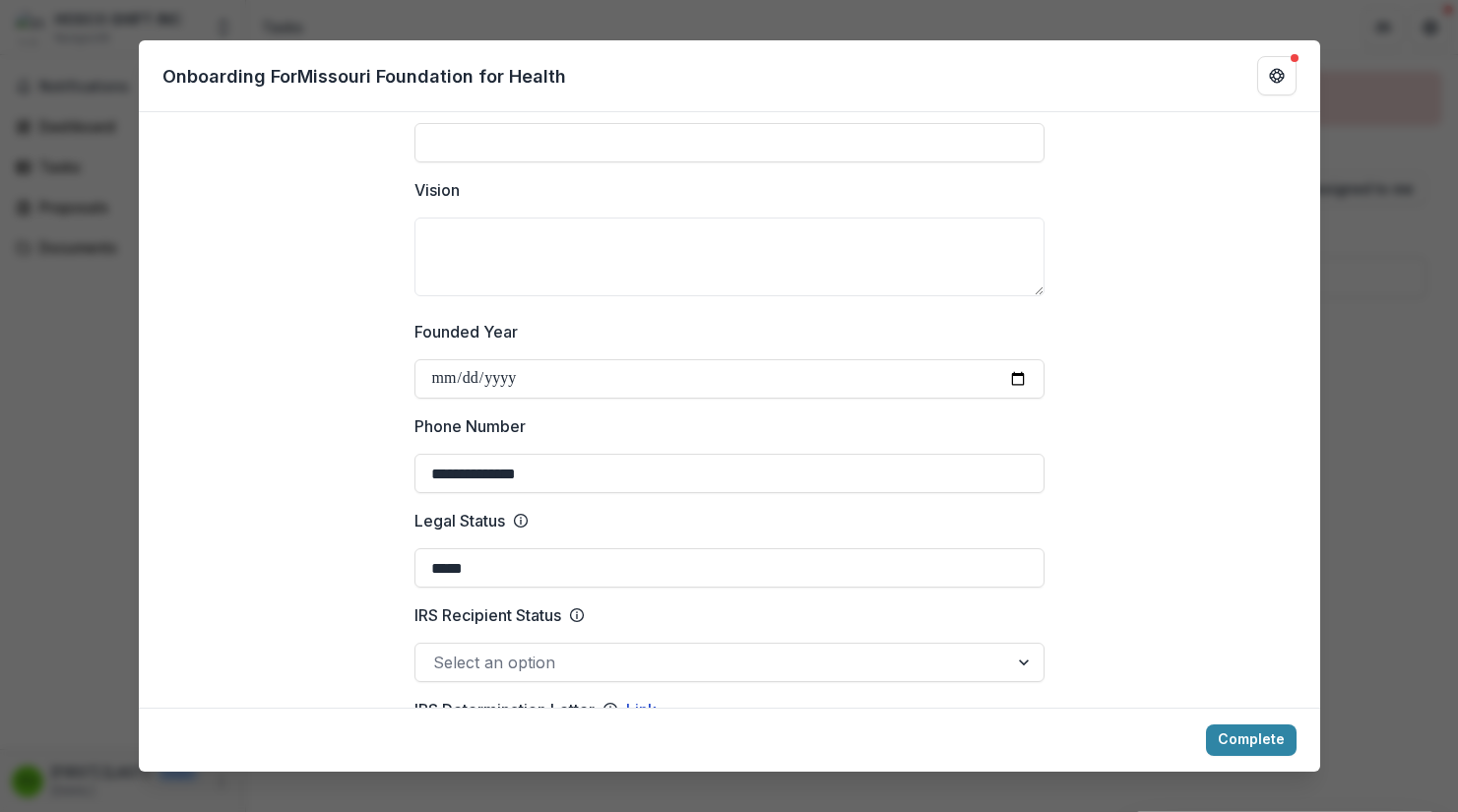 type on "*****" 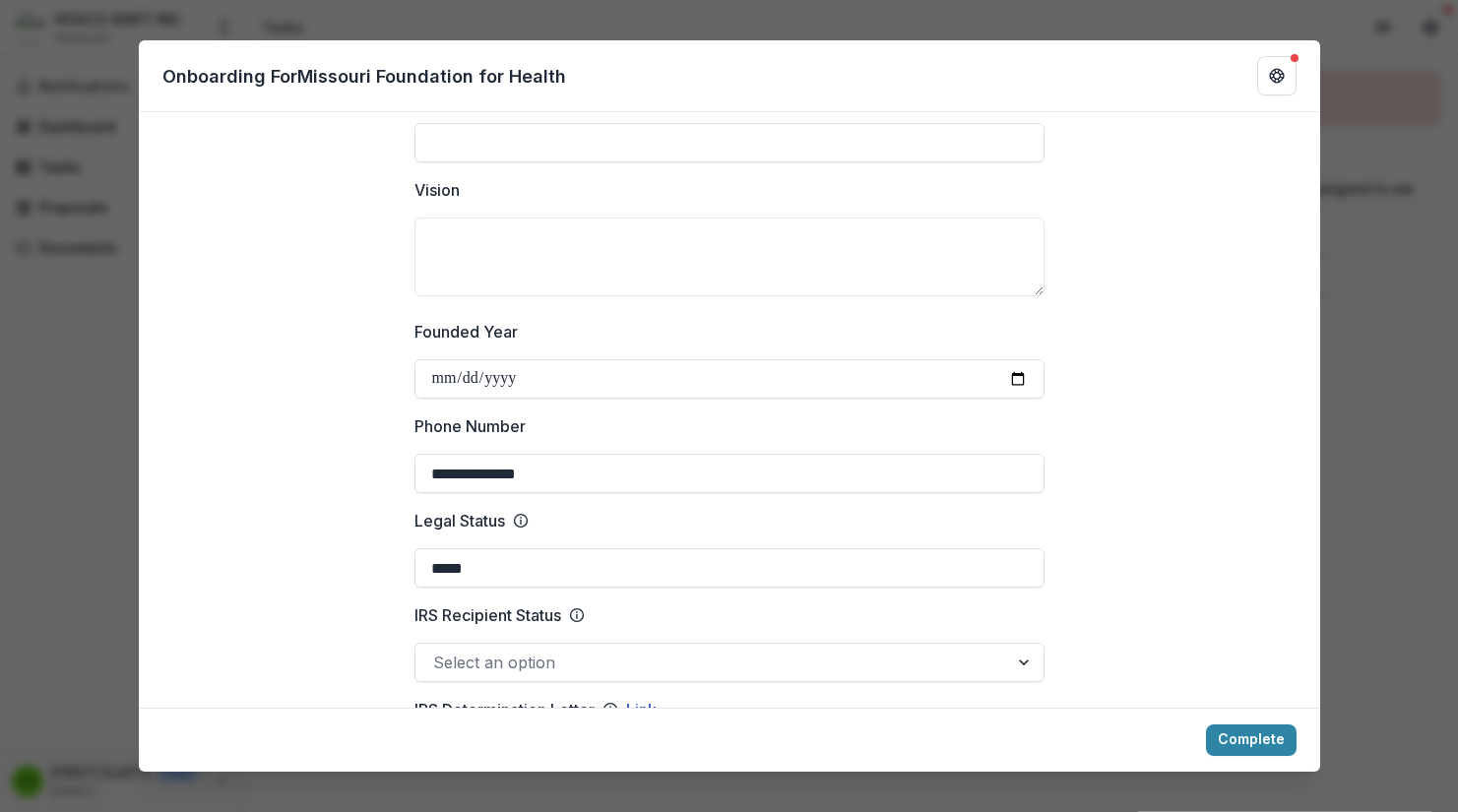 click on "**********" at bounding box center (729, 1203) 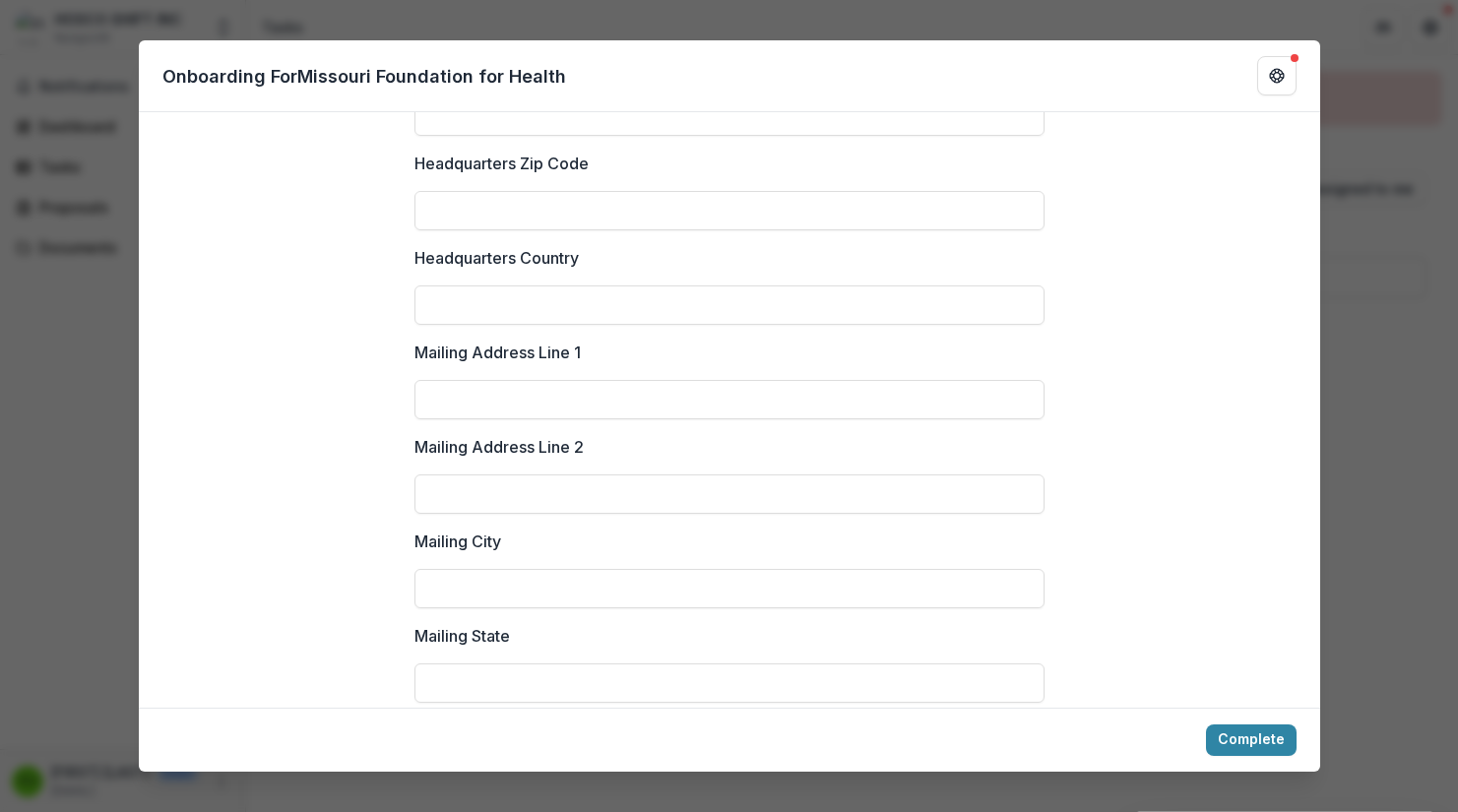 scroll, scrollTop: 1827, scrollLeft: 0, axis: vertical 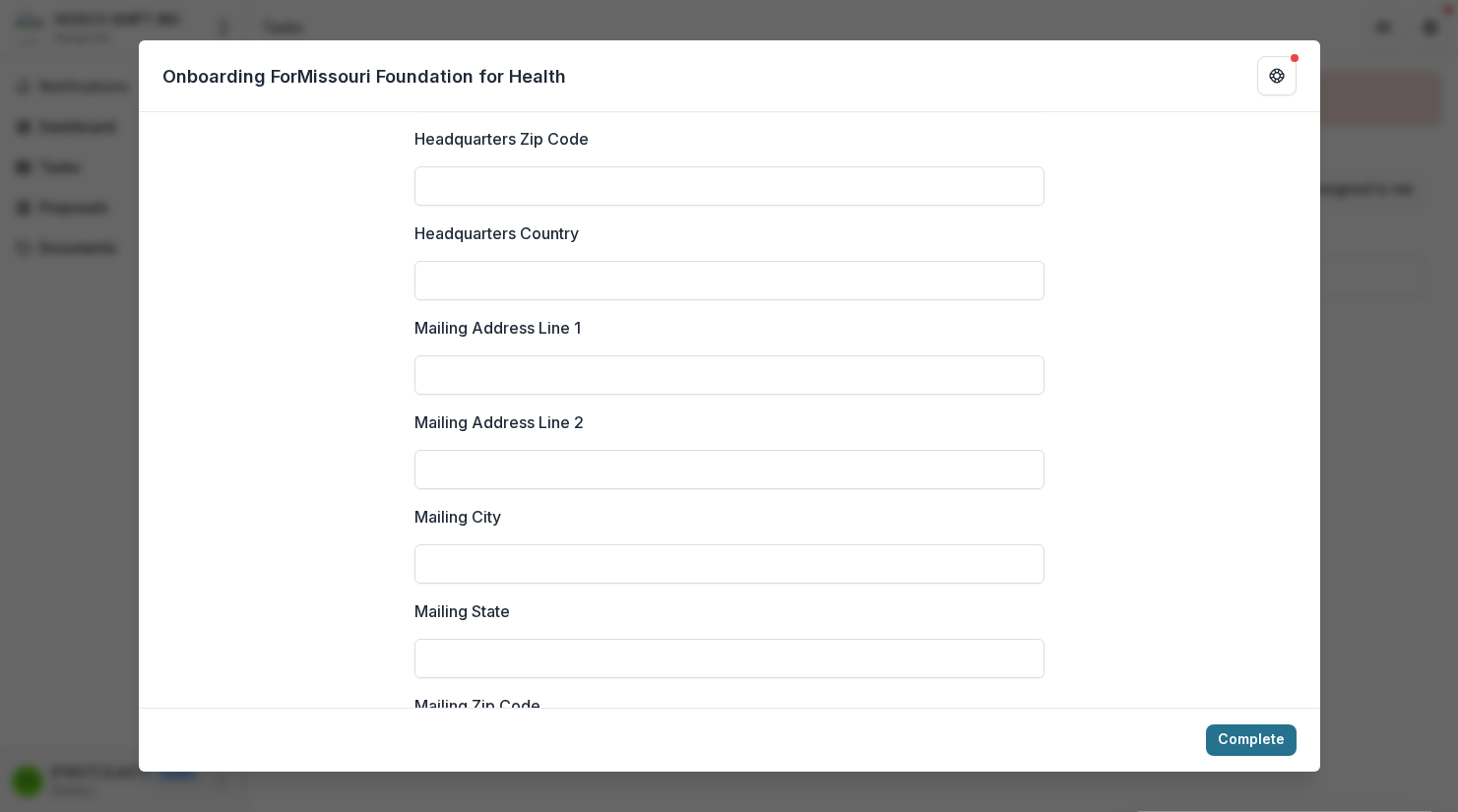 click on "Complete" at bounding box center [1251, 740] 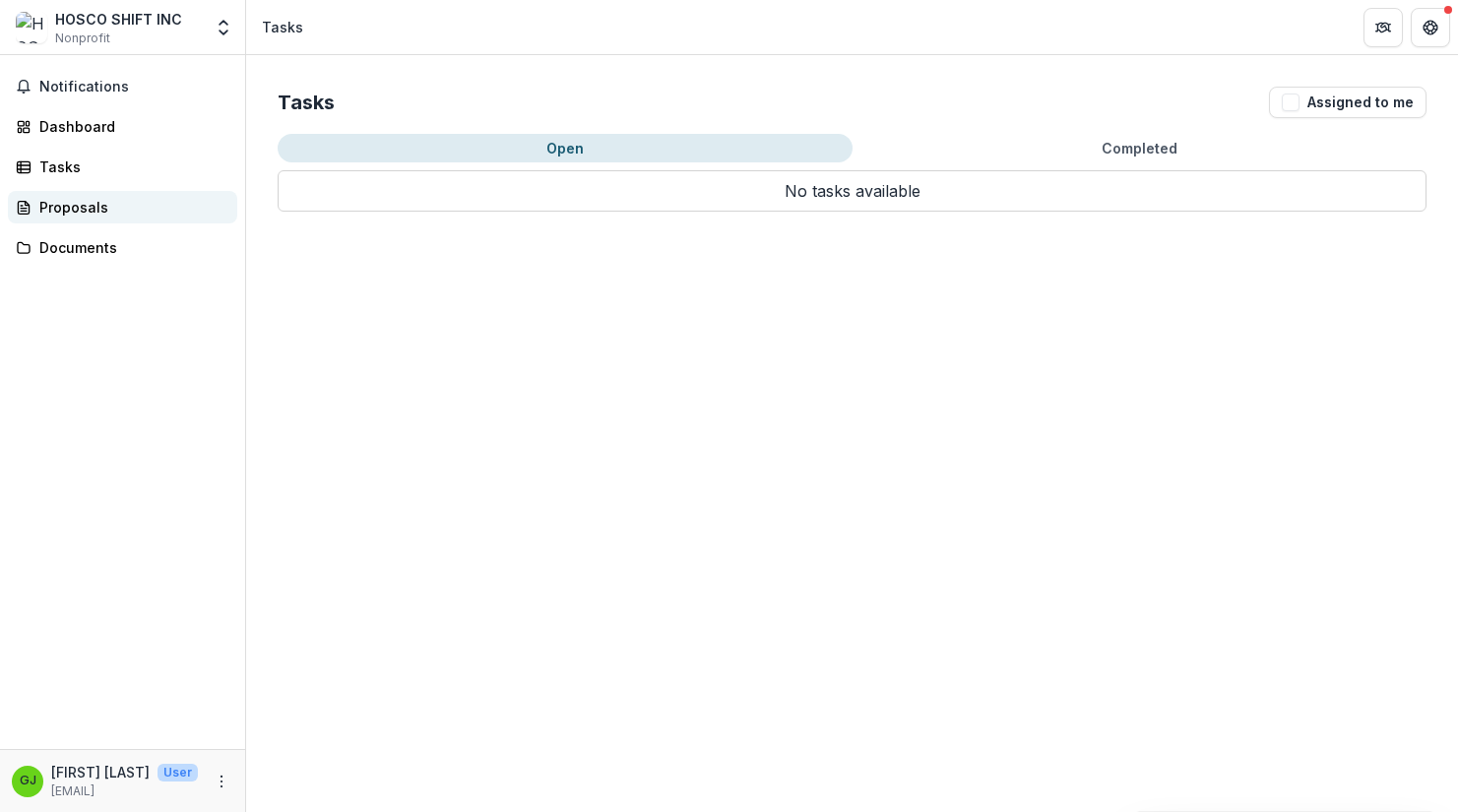 click on "Proposals" at bounding box center (130, 207) 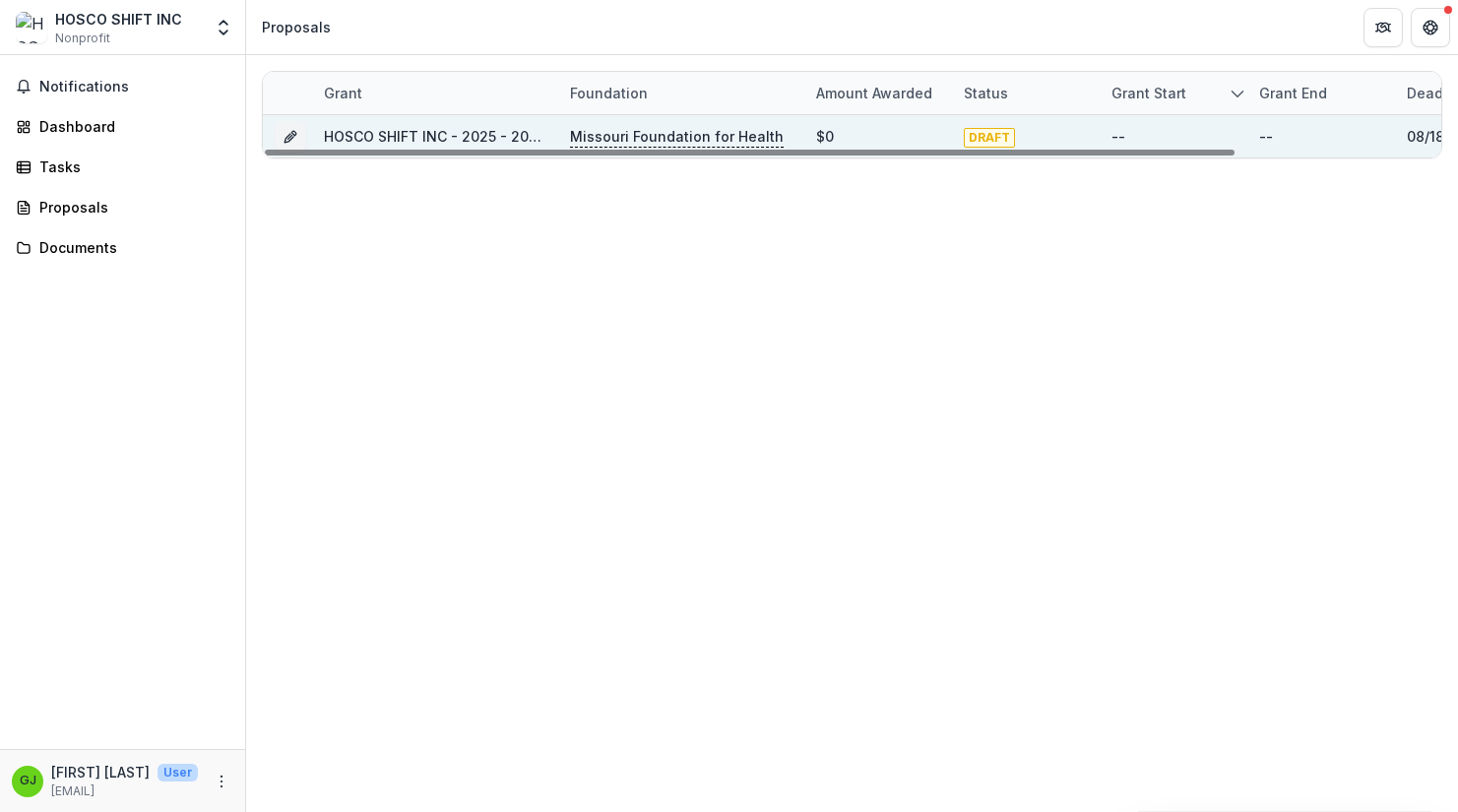 click on "$0" at bounding box center (878, 136) 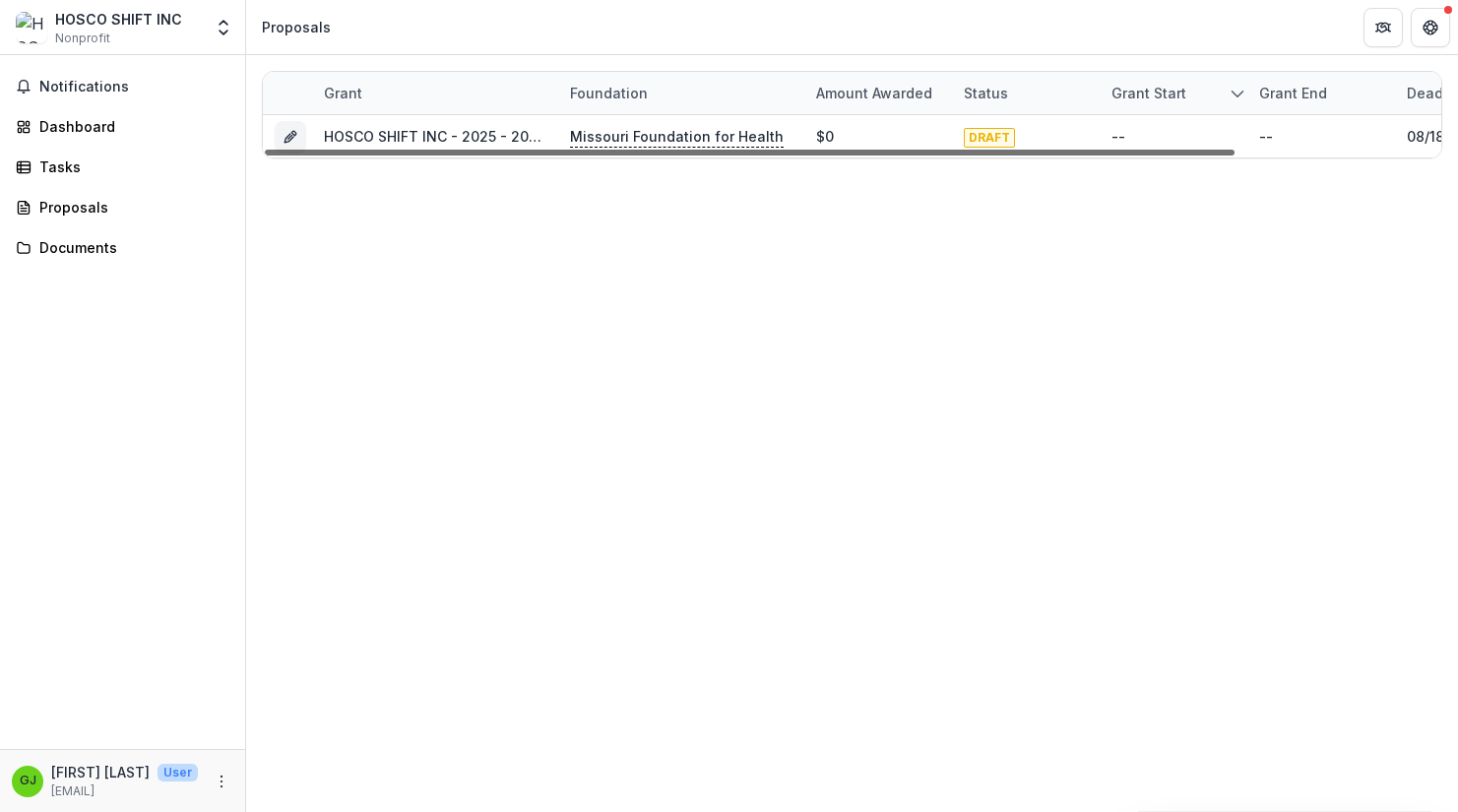 click at bounding box center (749, 153) 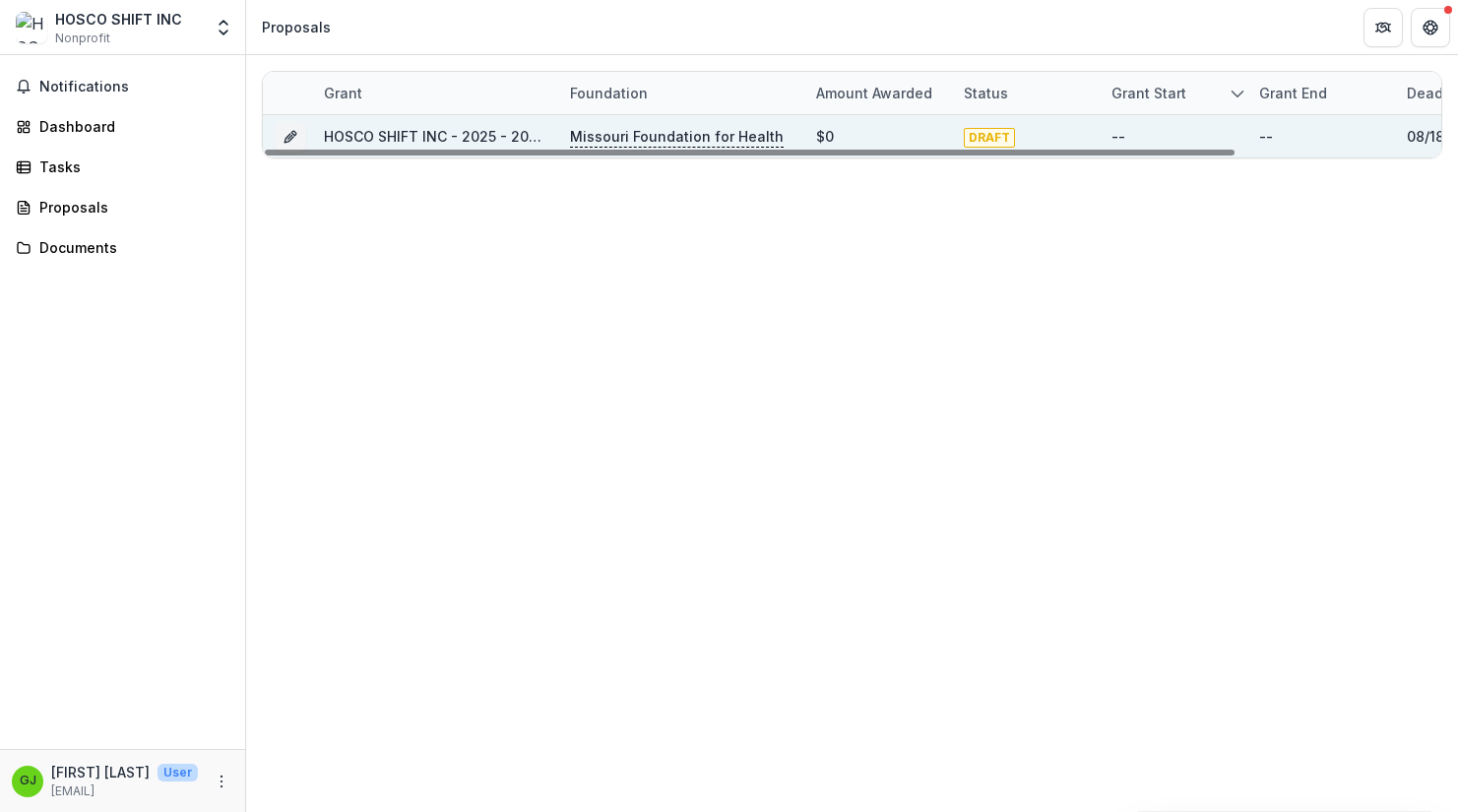 click on "HOSCO SHIFT INC - 2025 - 2025 Seeding Equitable and Sustainable Food Systems" at bounding box center [607, 136] 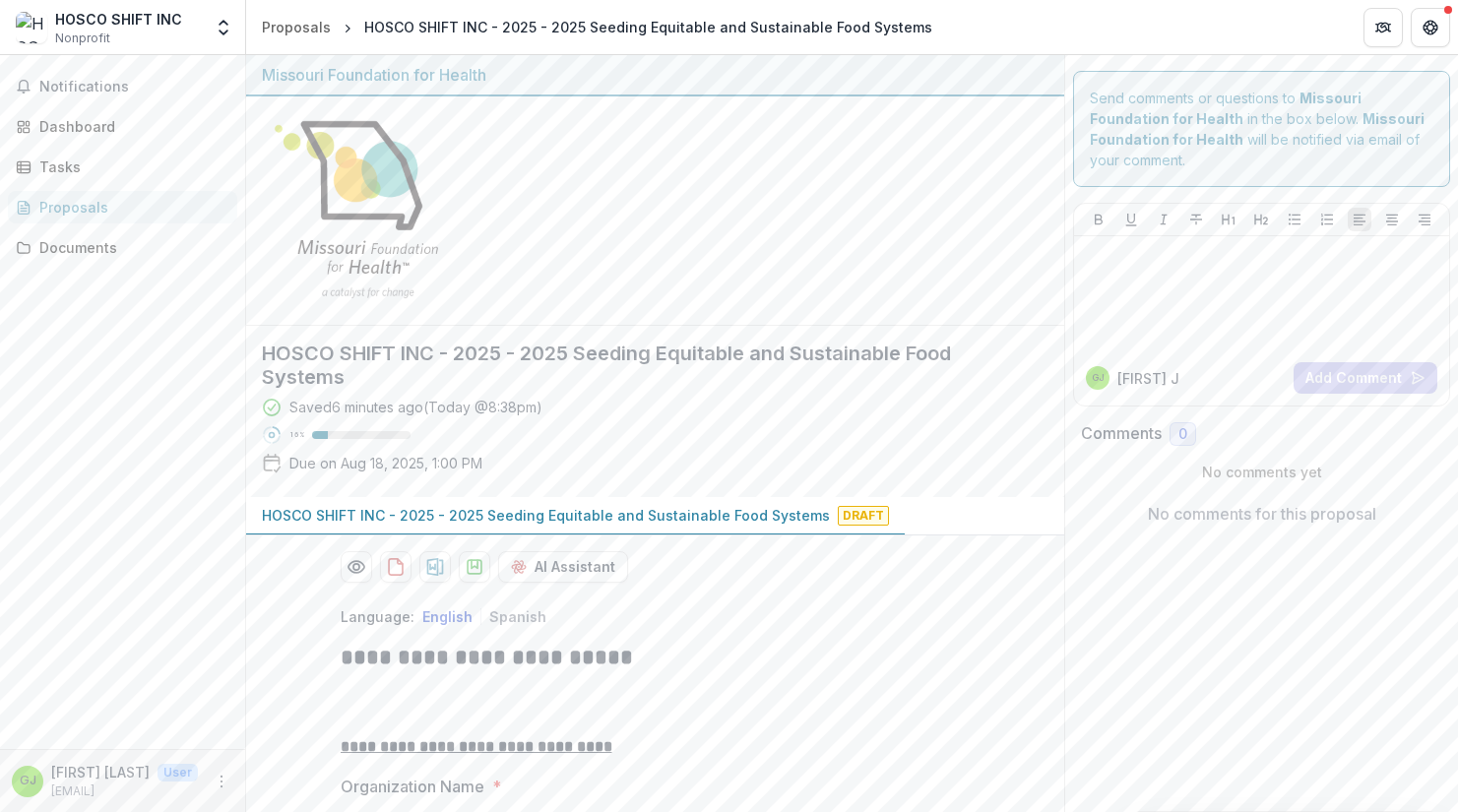 scroll, scrollTop: 0, scrollLeft: 0, axis: both 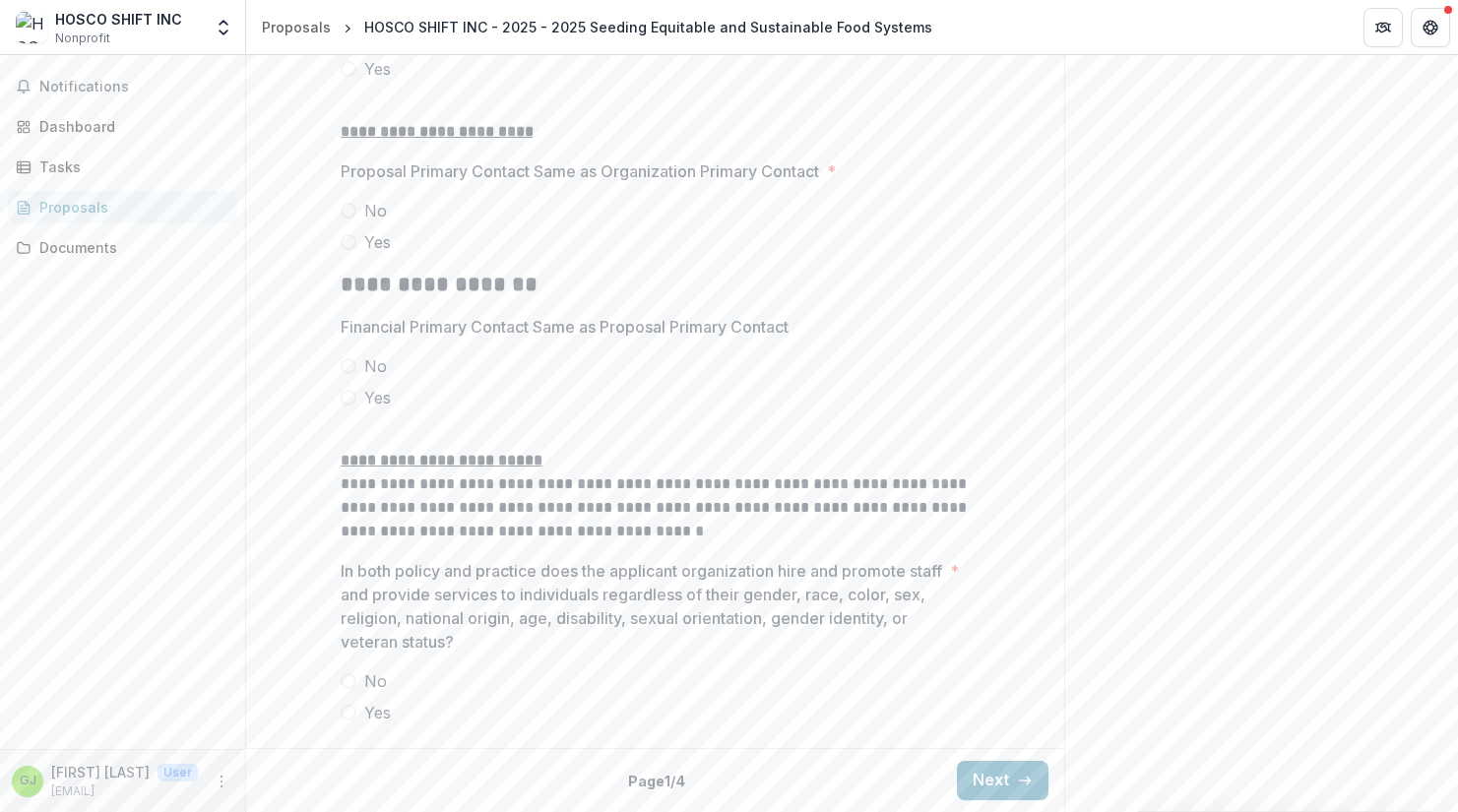 click at bounding box center [349, 242] 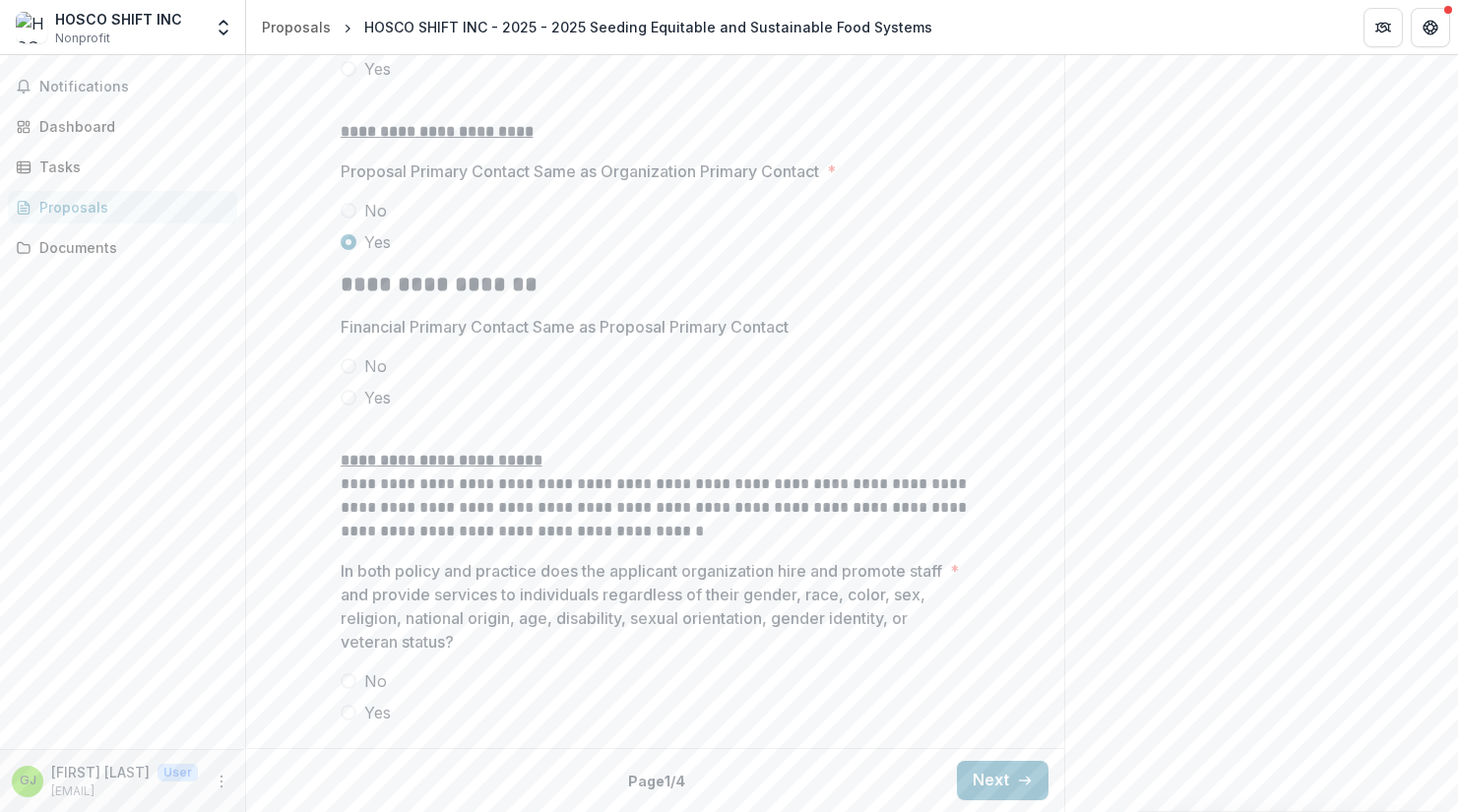 click at bounding box center (349, 398) 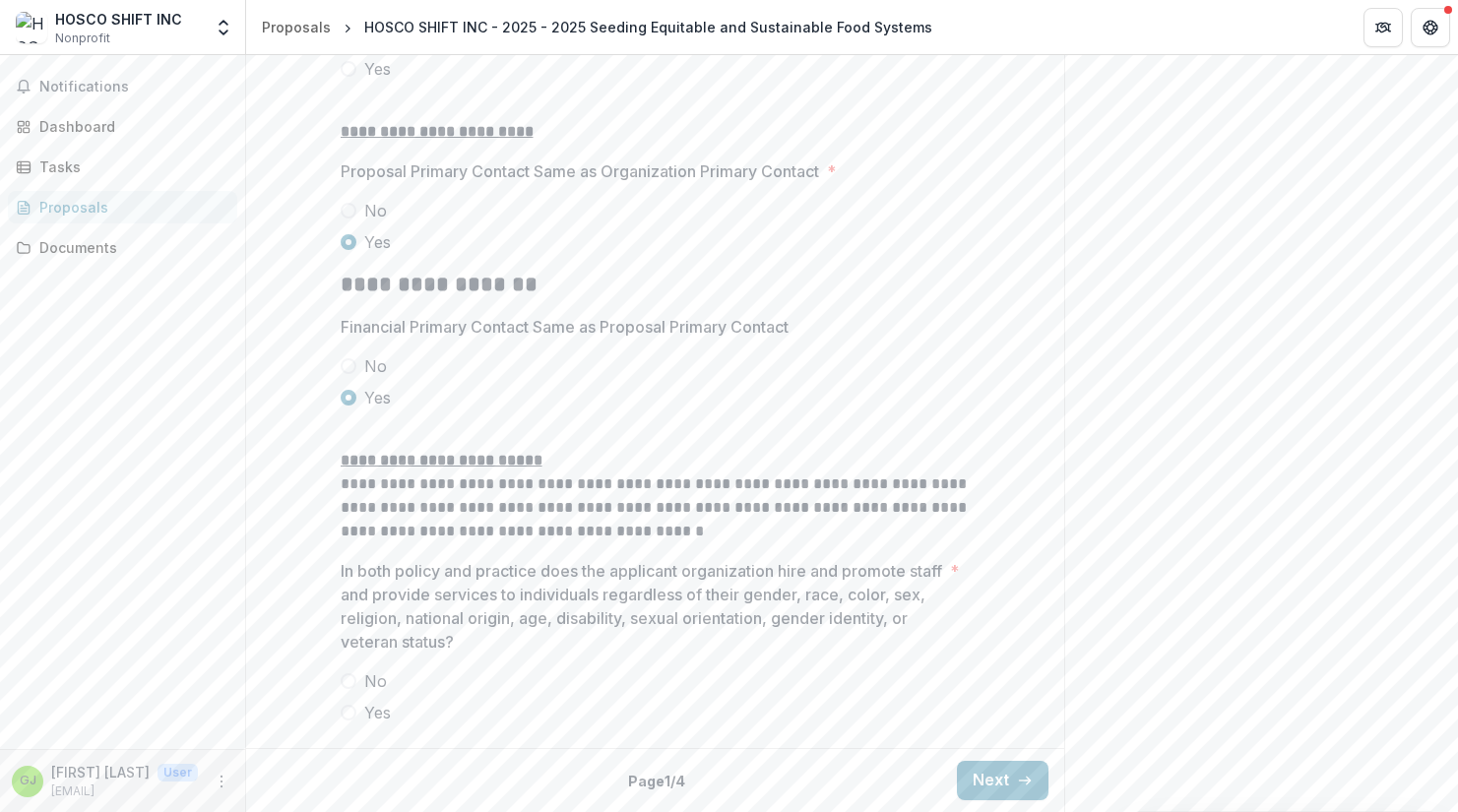 click at bounding box center (349, 713) 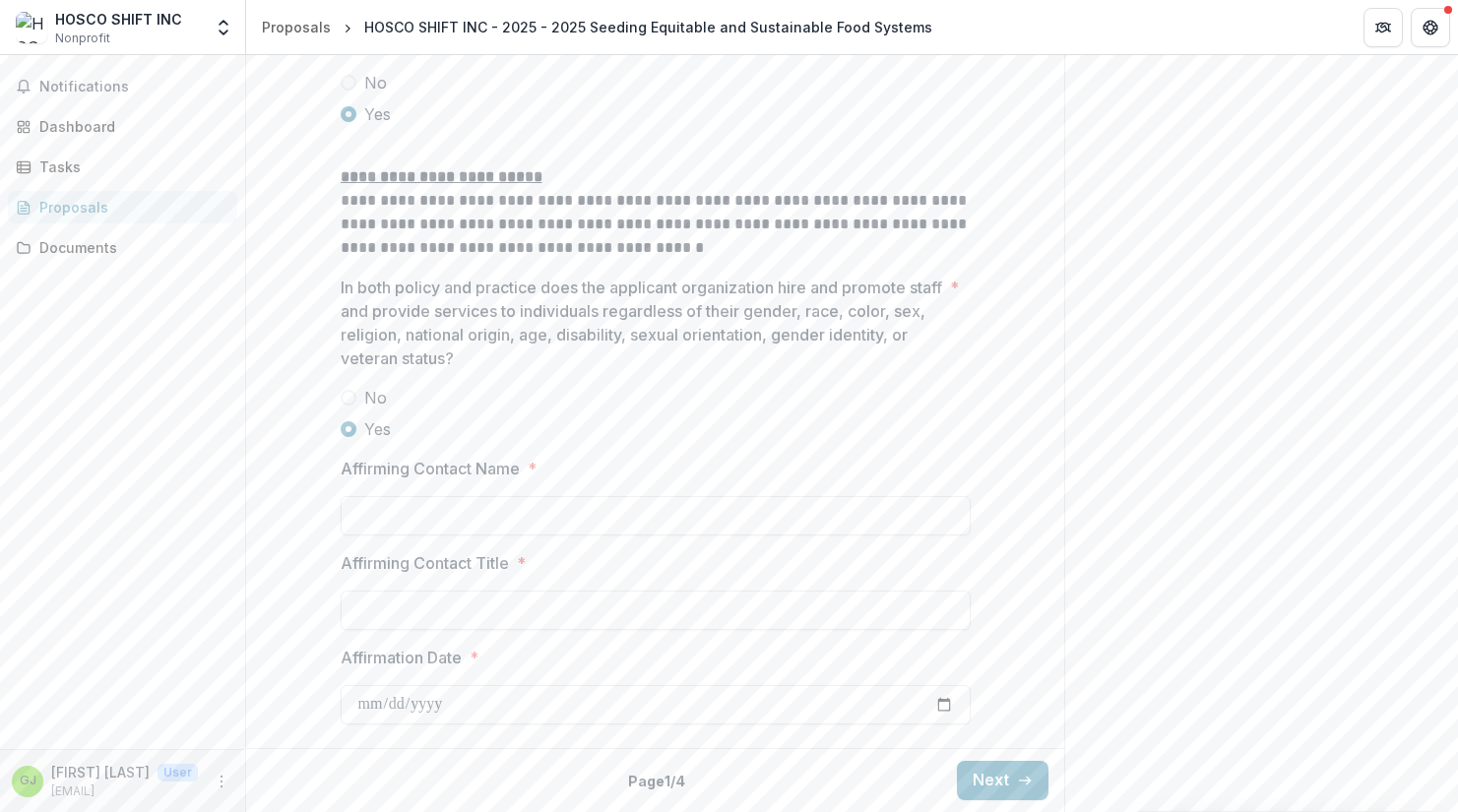 scroll, scrollTop: 3366, scrollLeft: 0, axis: vertical 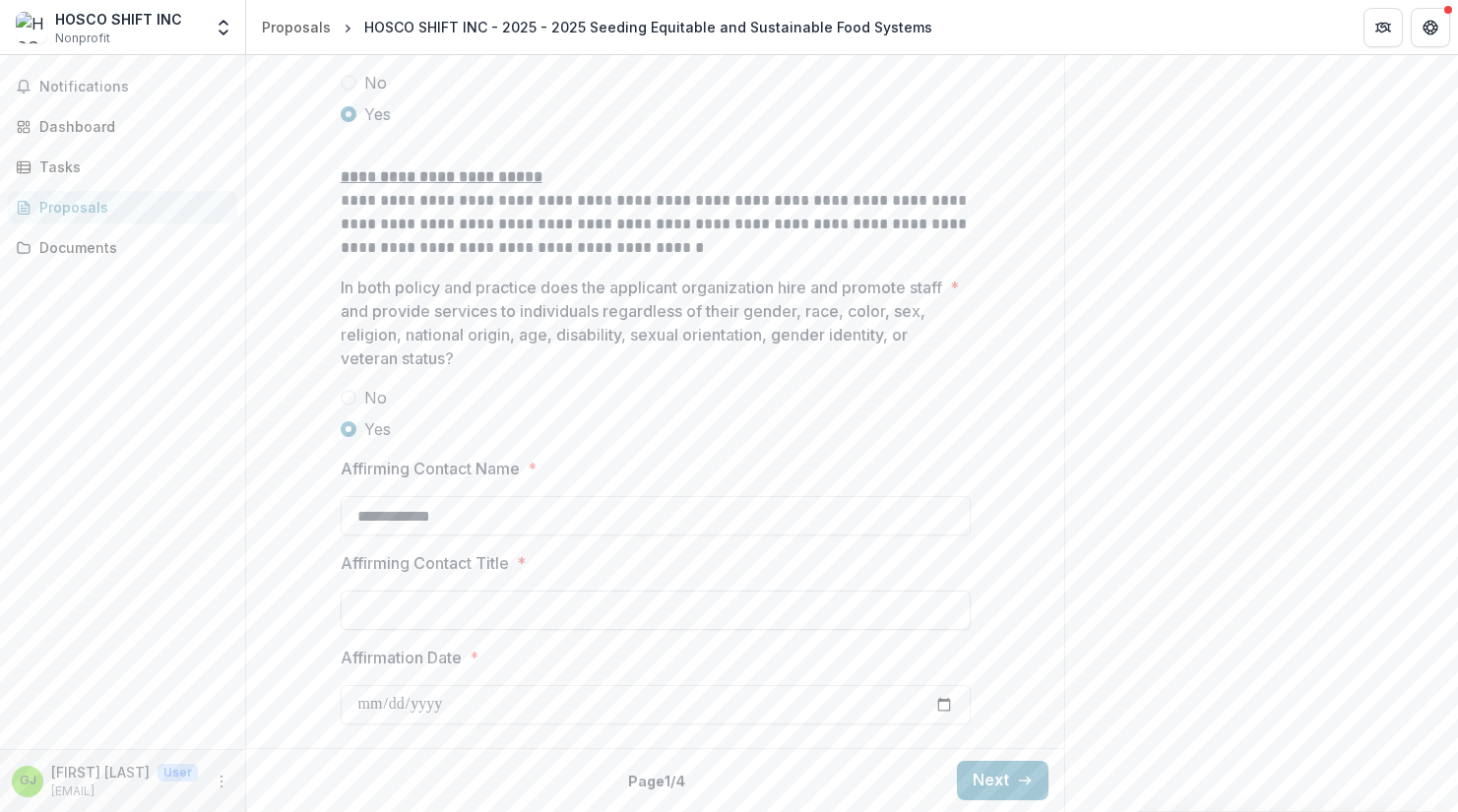 type on "**********" 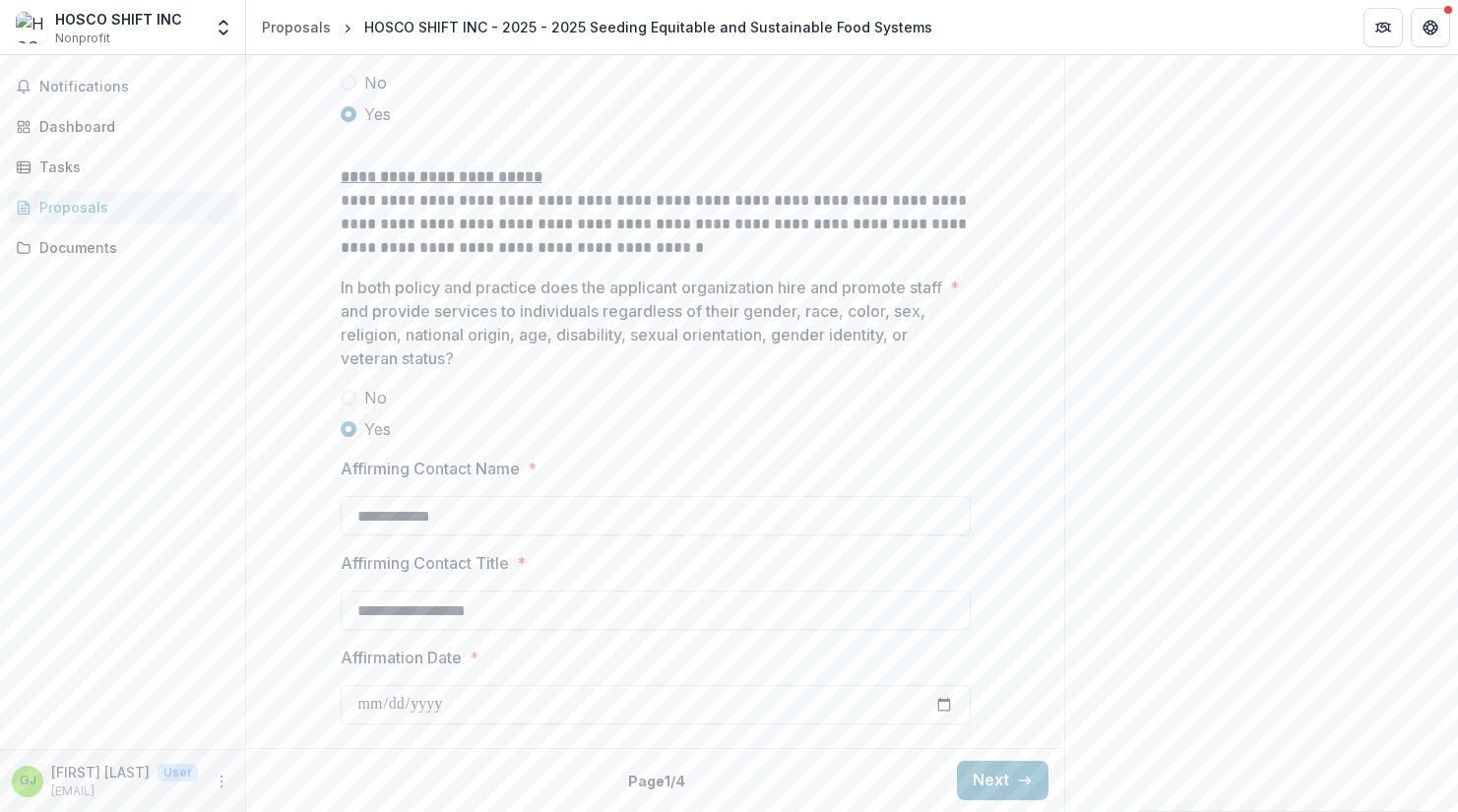 type on "**********" 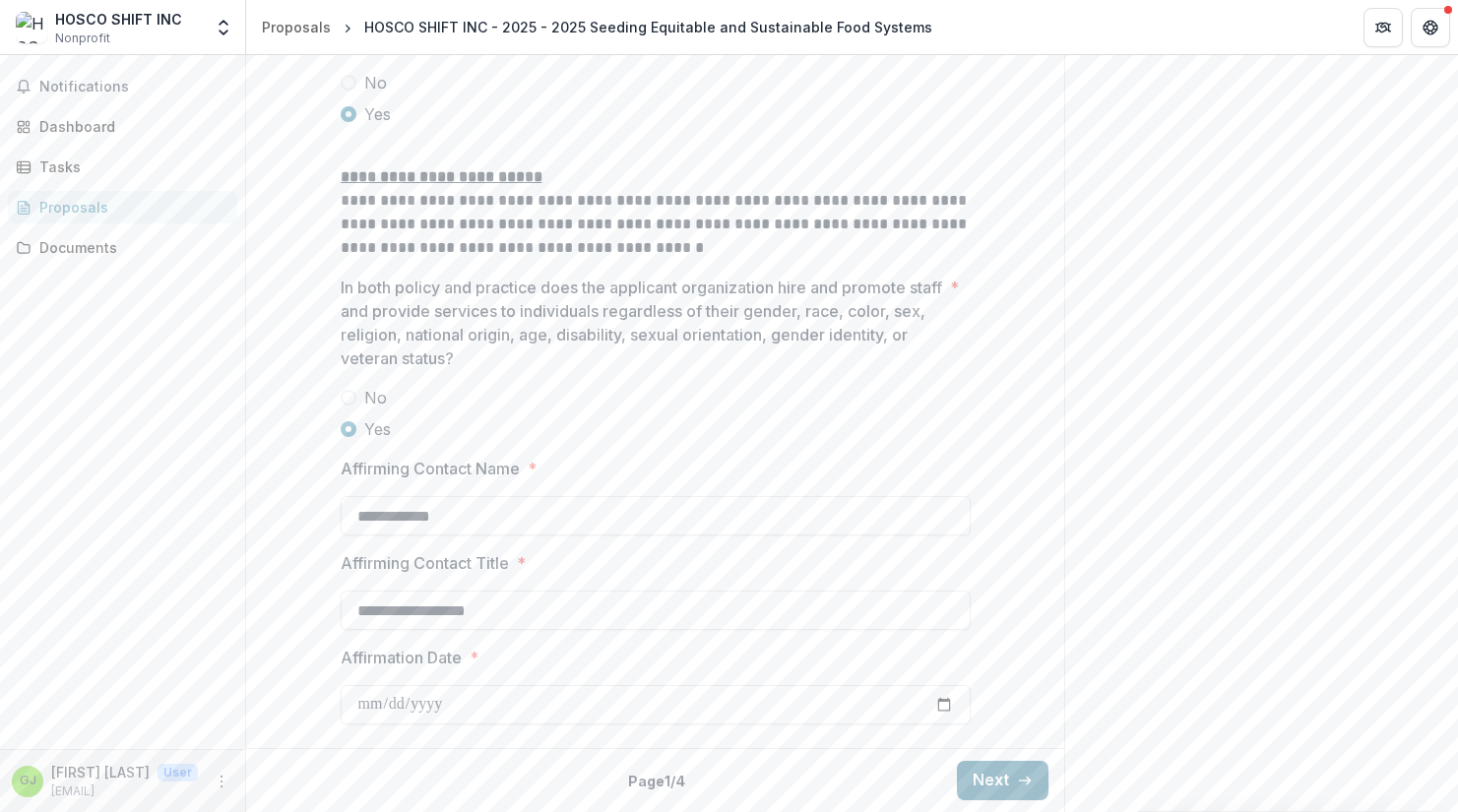 click on "Next" at bounding box center (1002, 781) 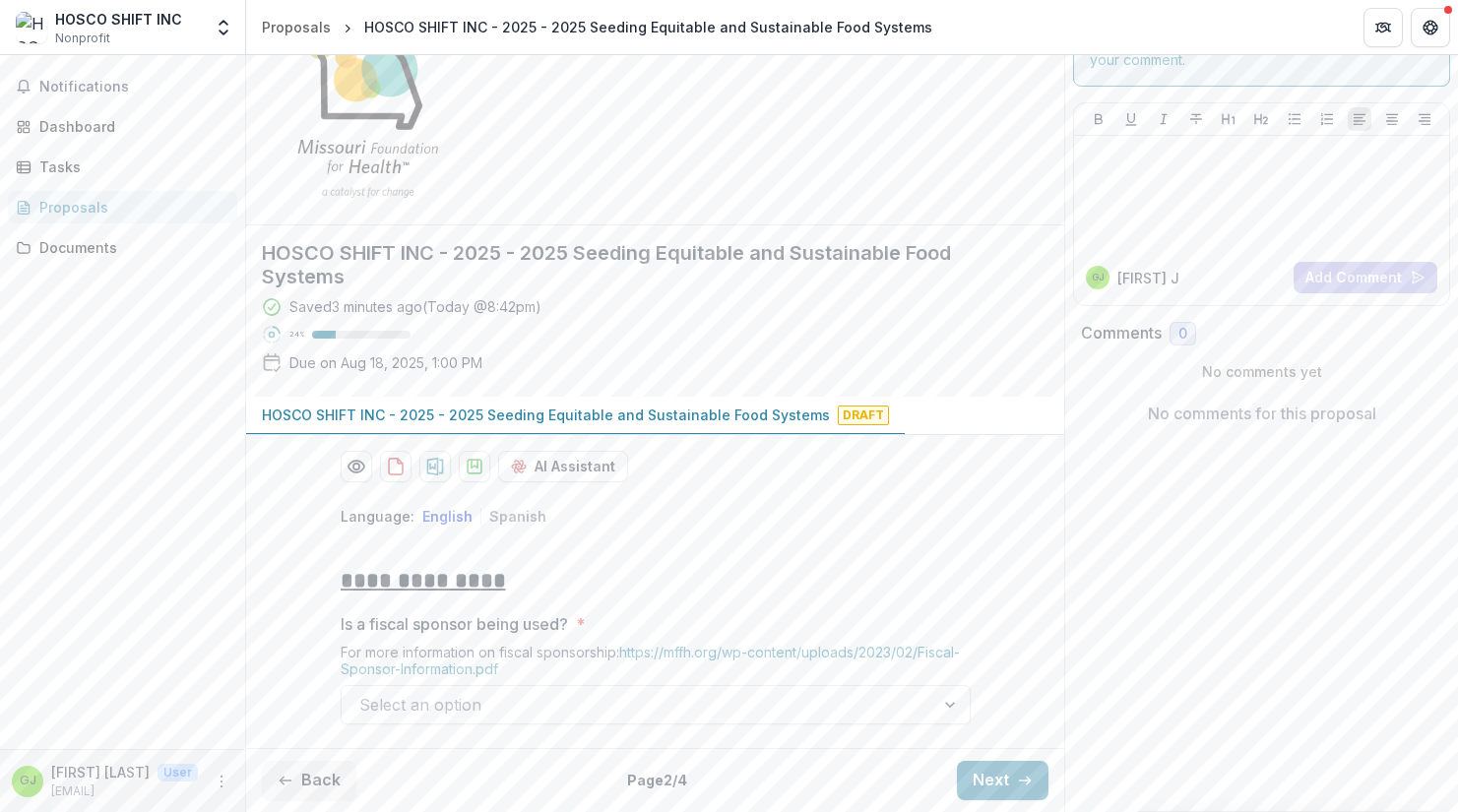 scroll, scrollTop: 99, scrollLeft: 0, axis: vertical 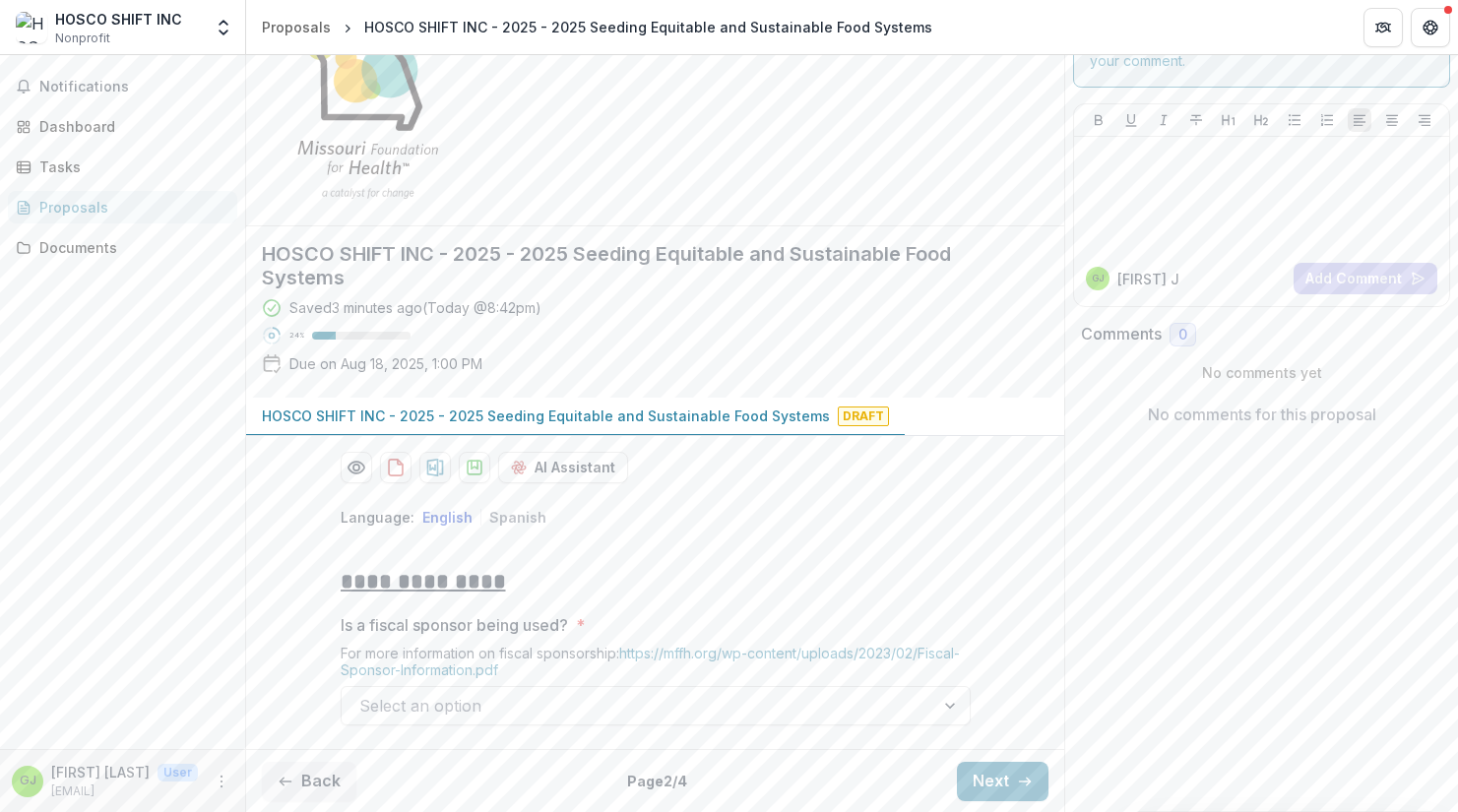 click at bounding box center [638, 706] 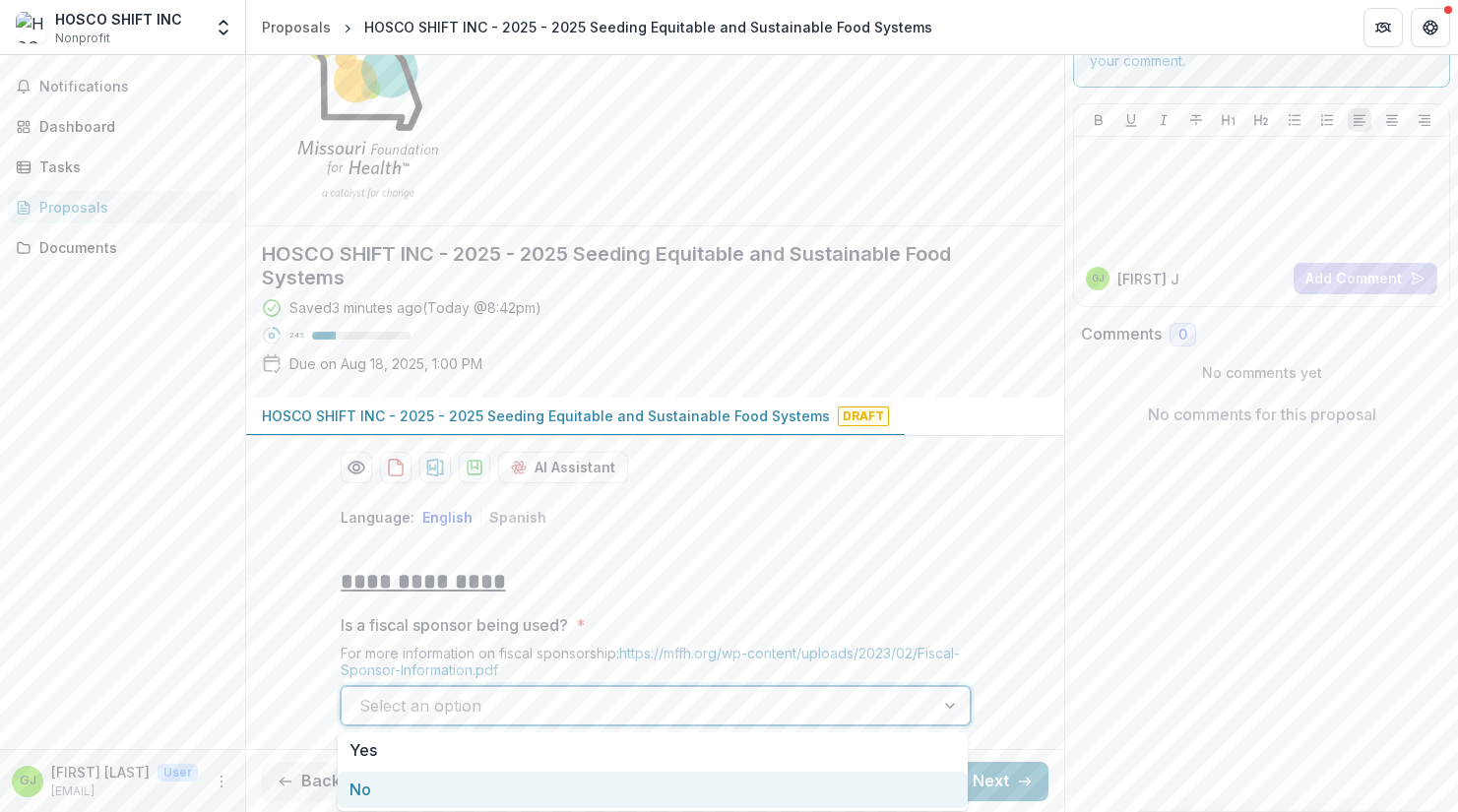 click on "No" at bounding box center [653, 789] 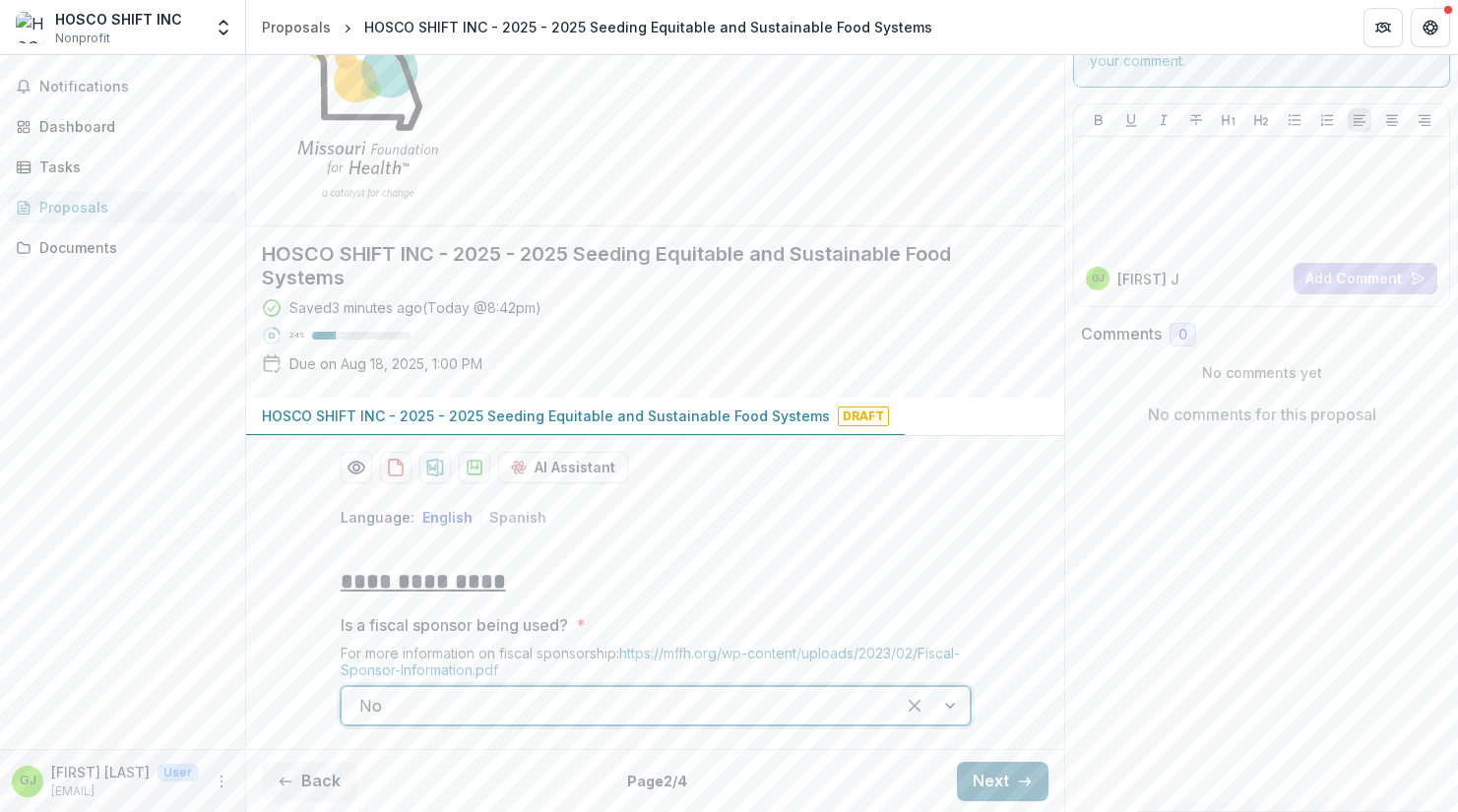 click 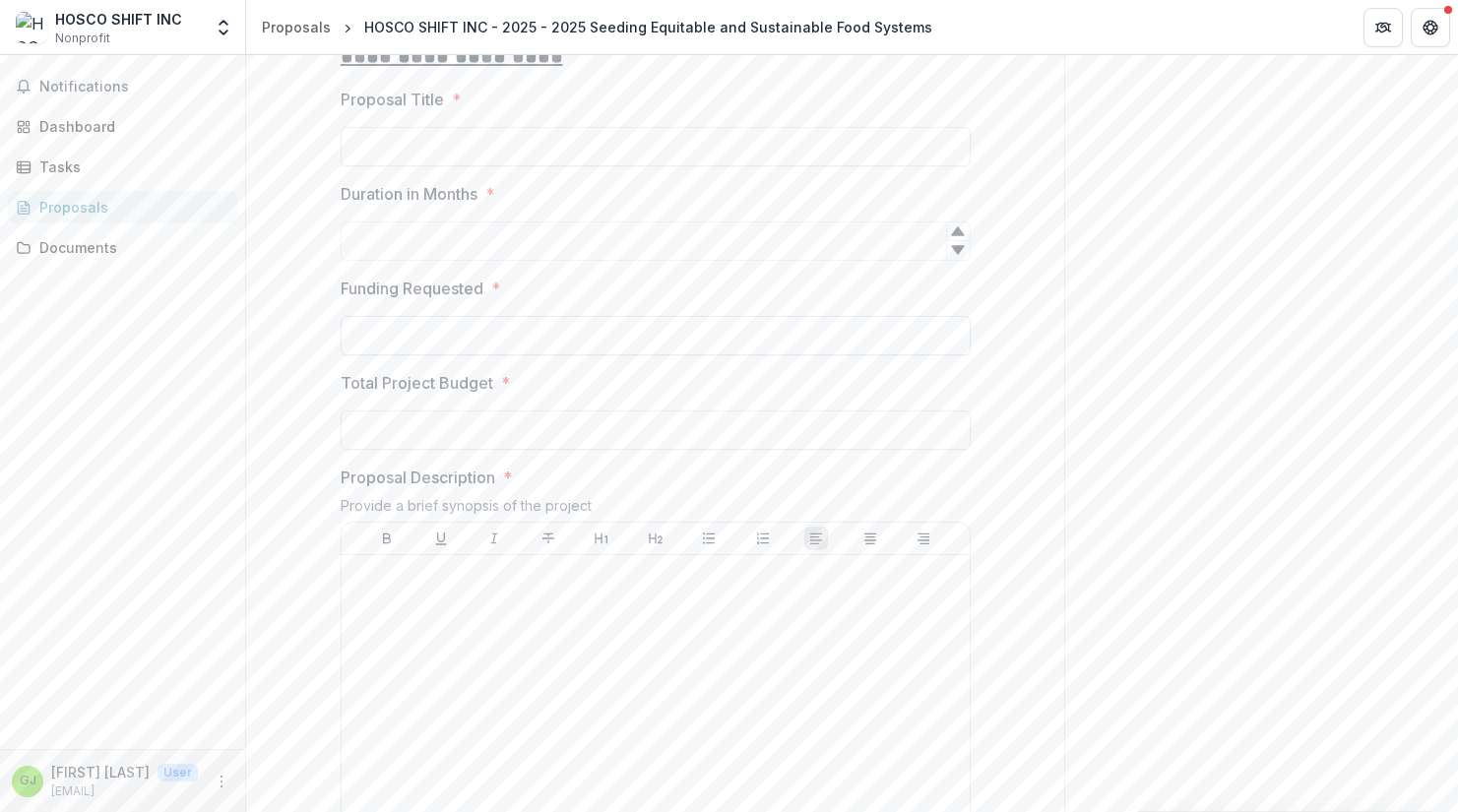 scroll, scrollTop: 607, scrollLeft: 0, axis: vertical 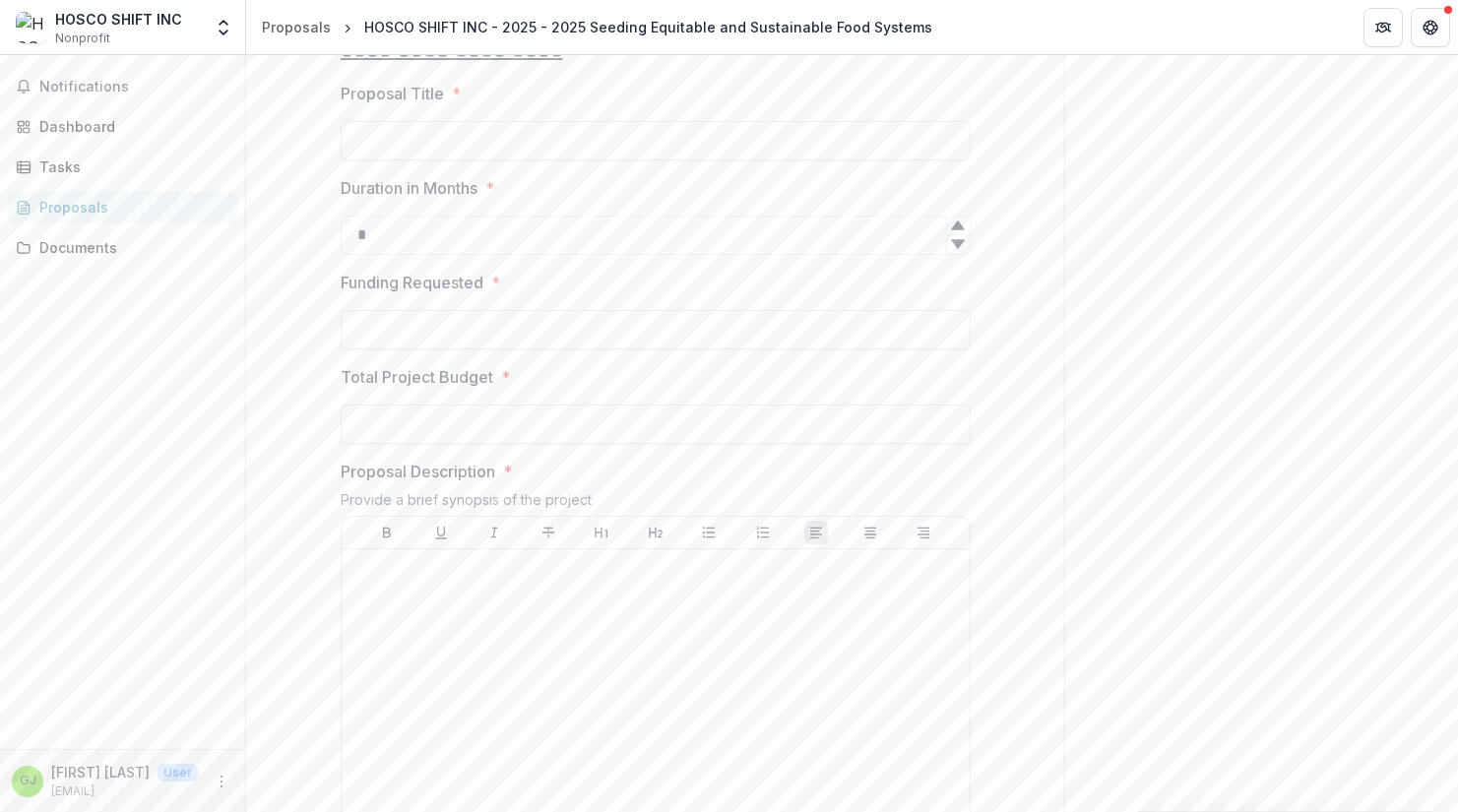 click at bounding box center [958, 225] 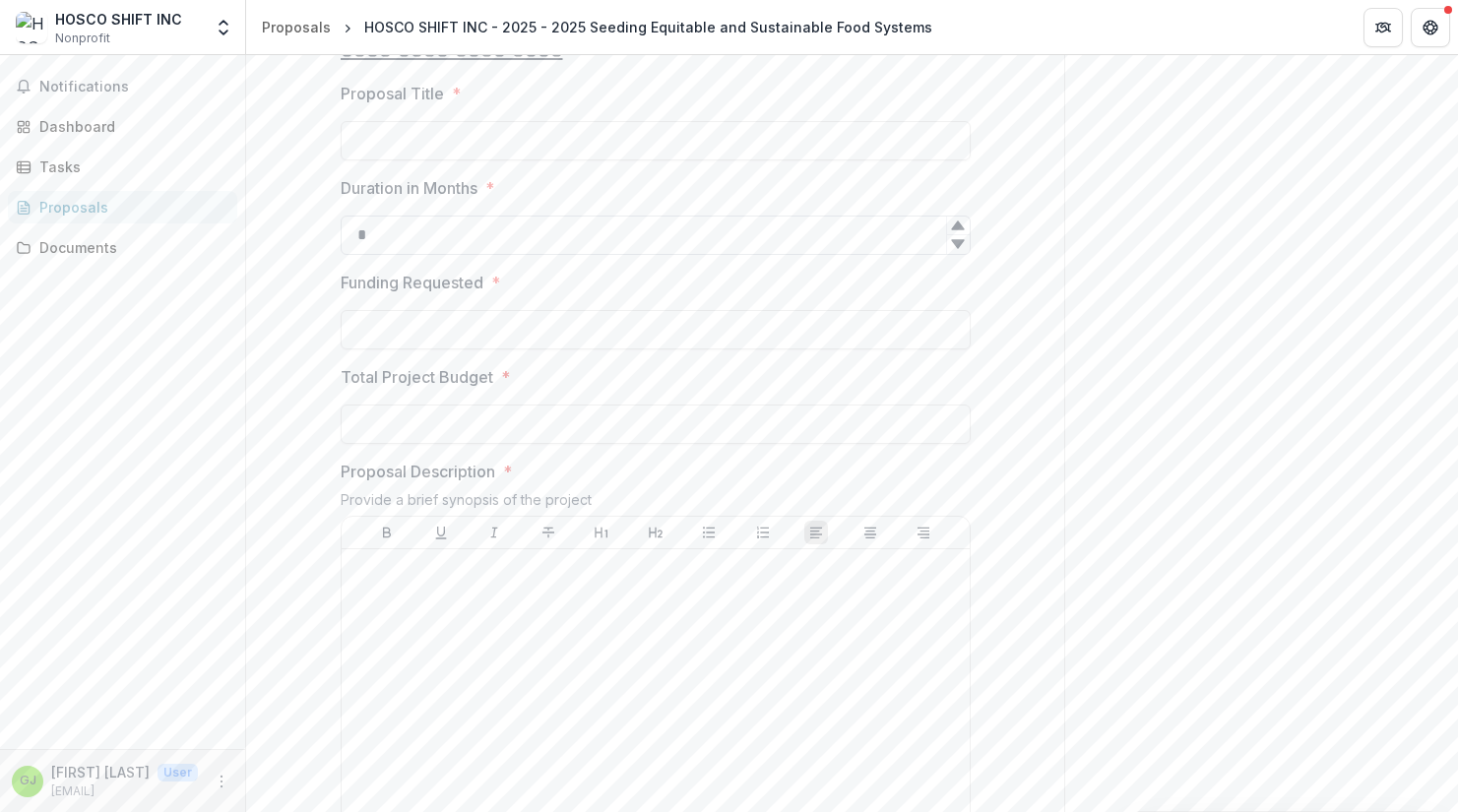 click on "*" at bounding box center [656, 235] 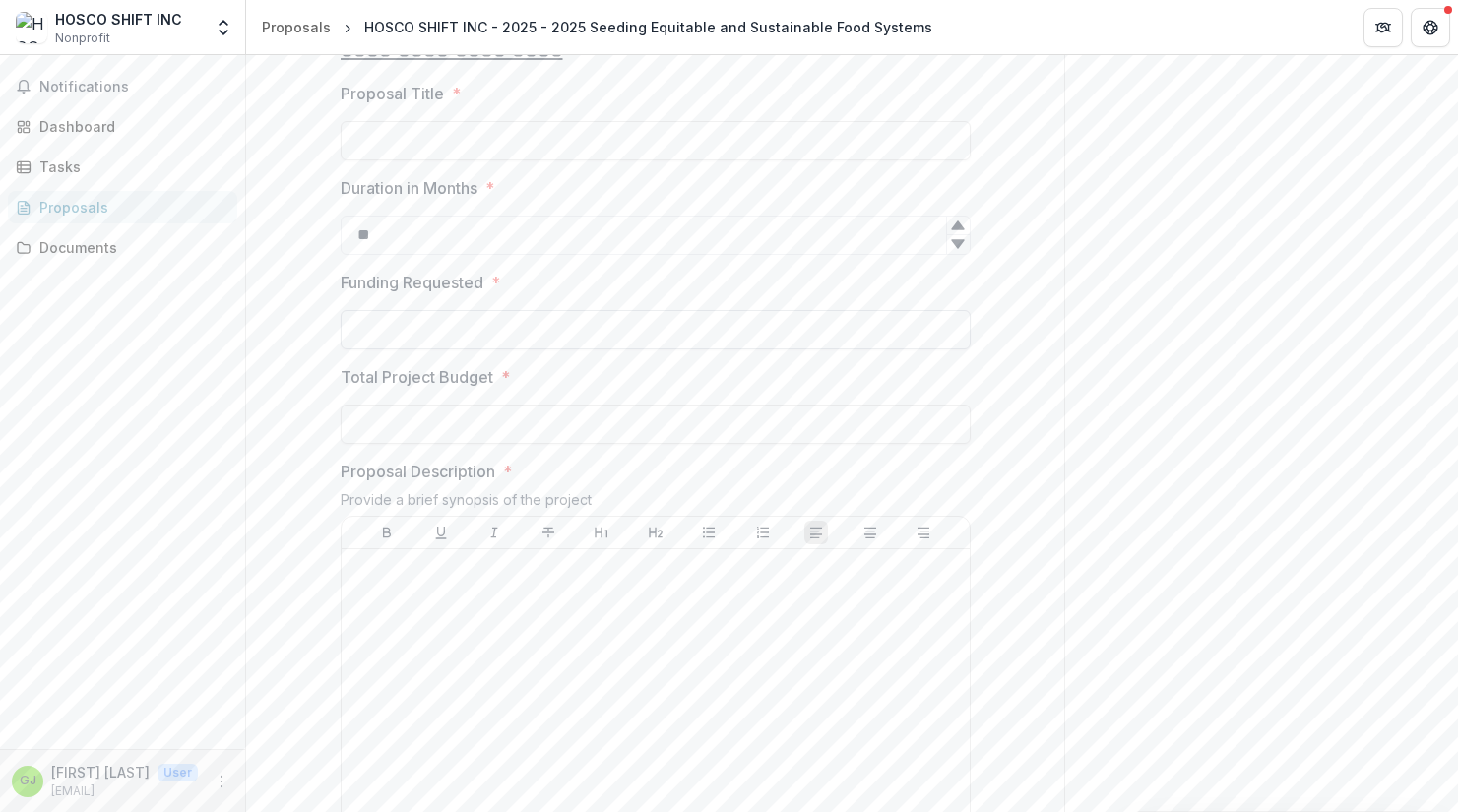 type on "**" 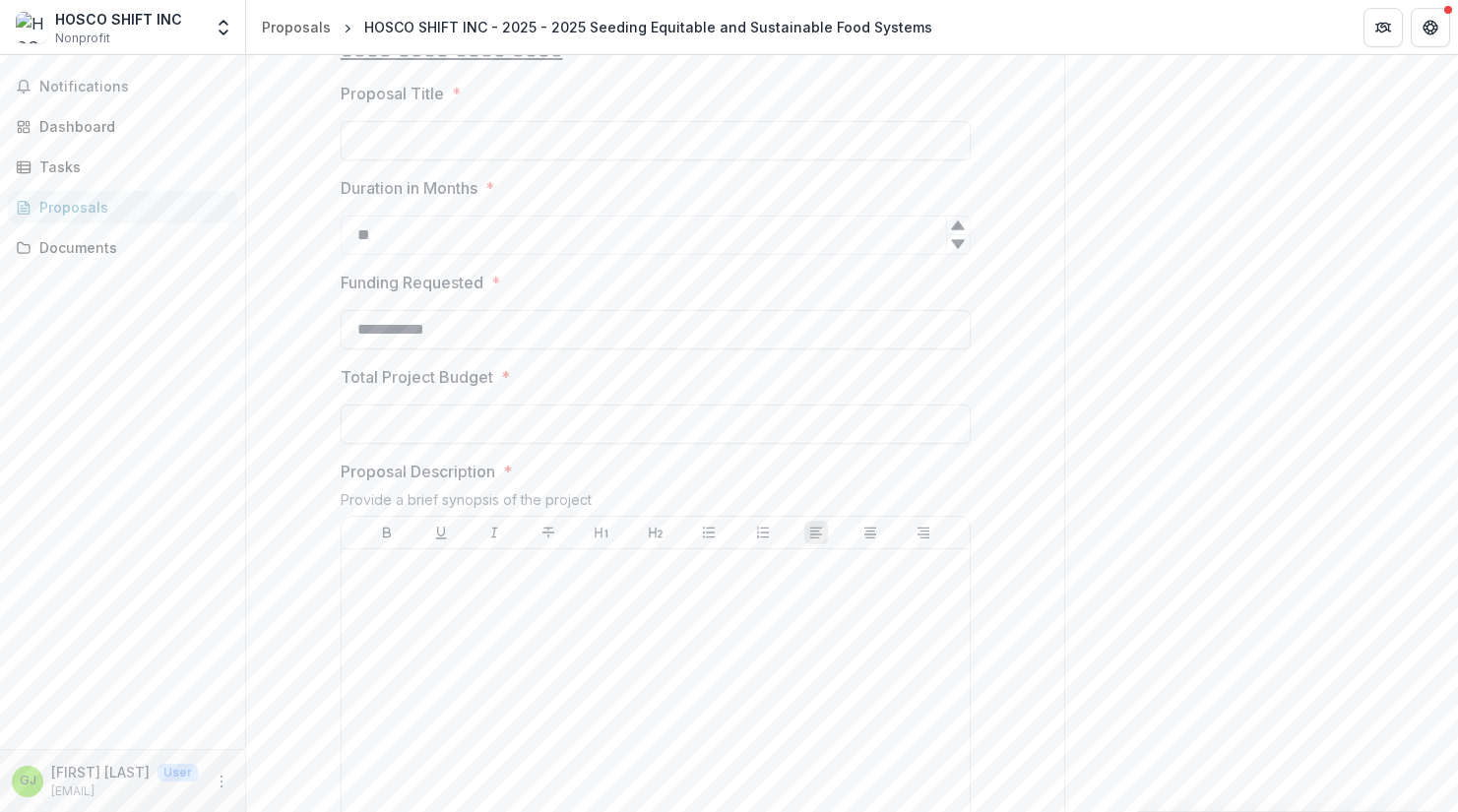 type on "**********" 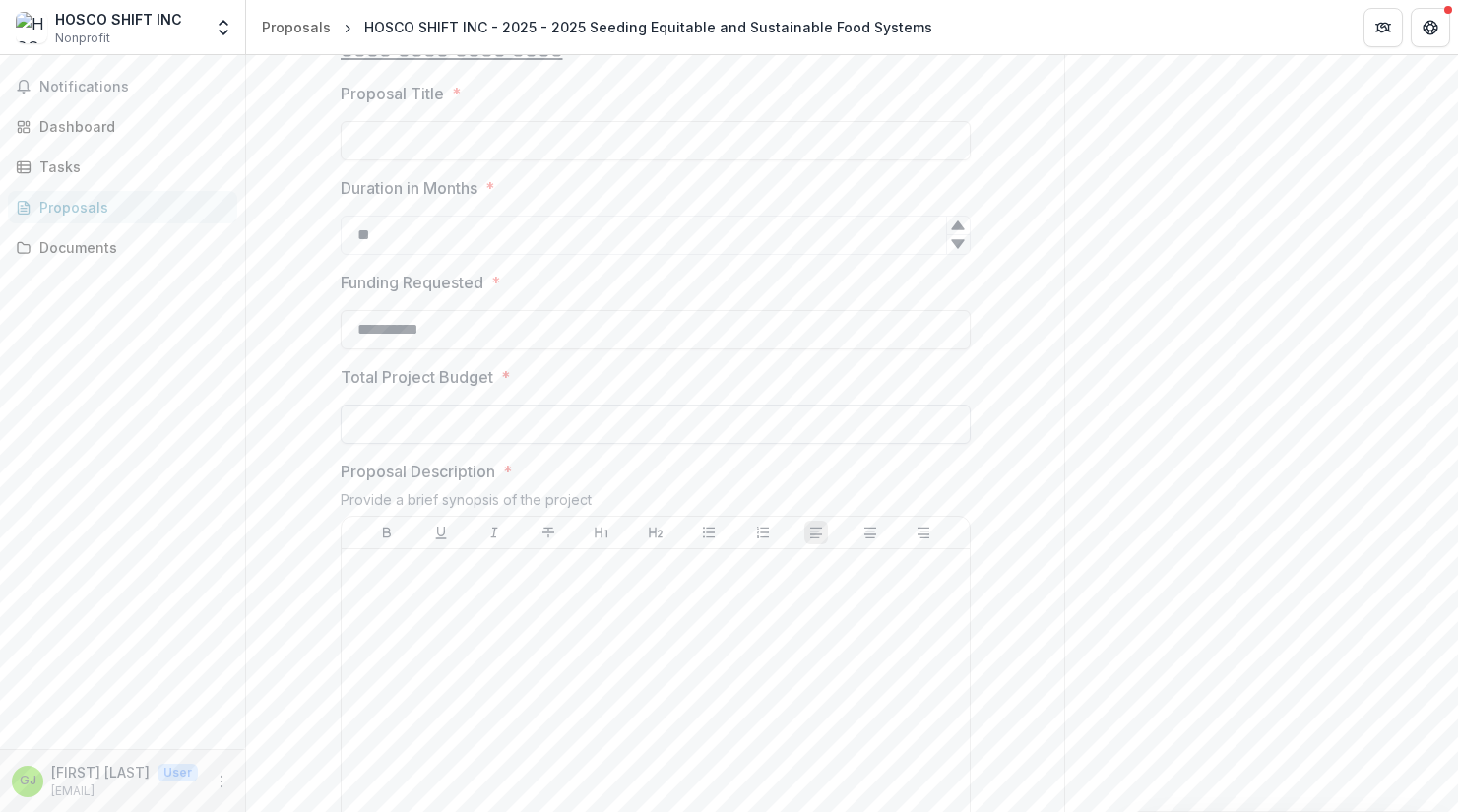 click on "Total Project Budget *" at bounding box center (656, 424) 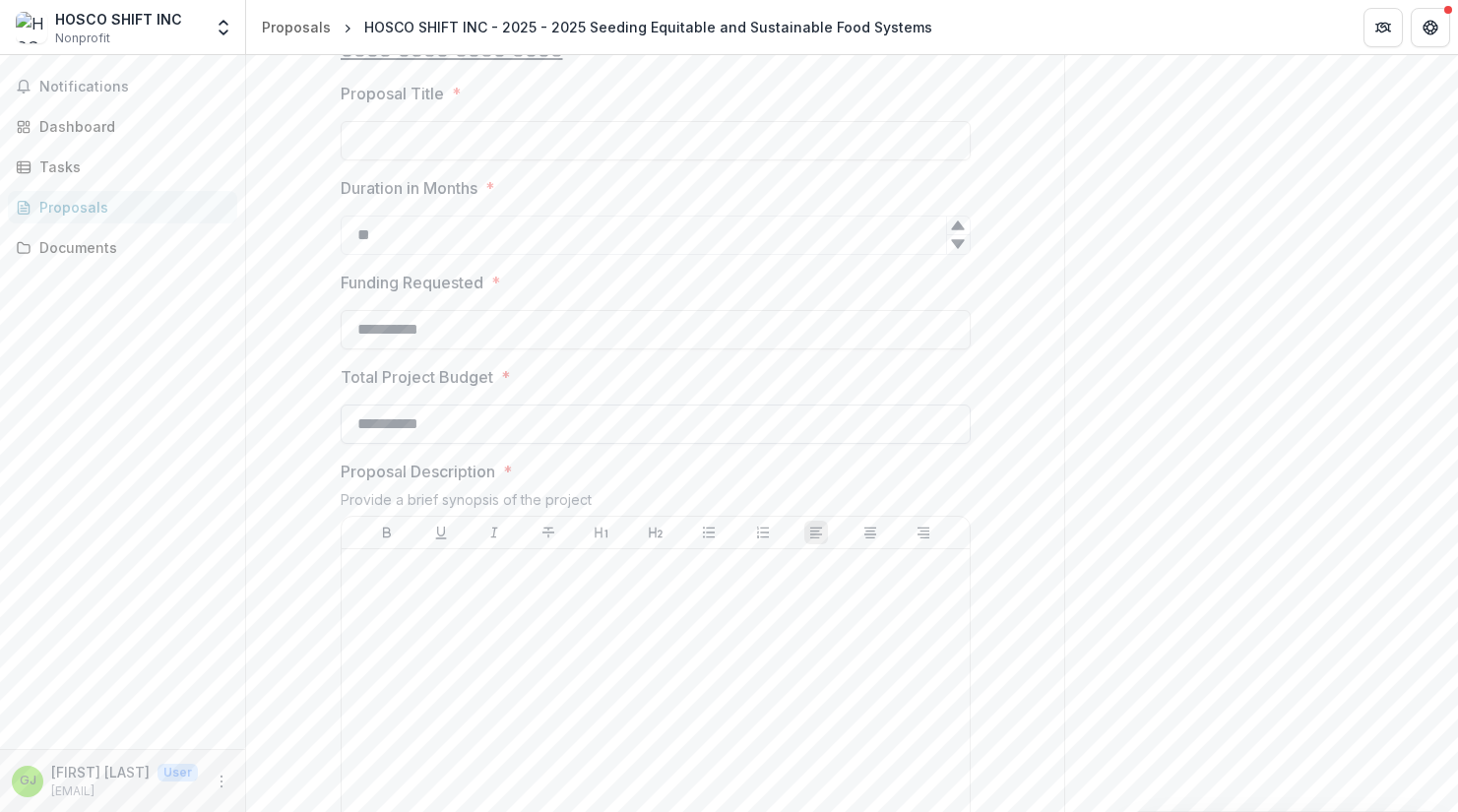 click on "**********" at bounding box center [656, 424] 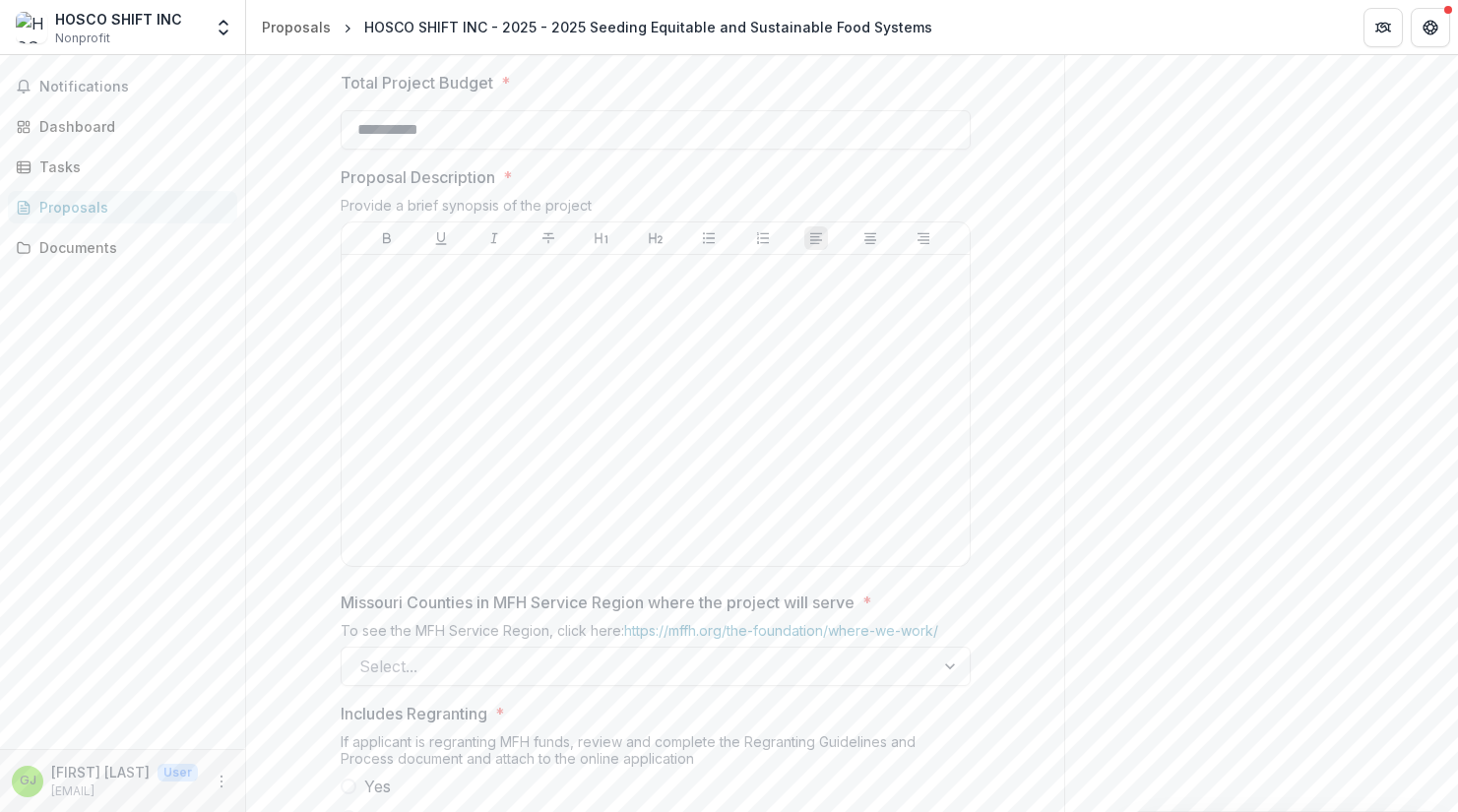 scroll, scrollTop: 903, scrollLeft: 0, axis: vertical 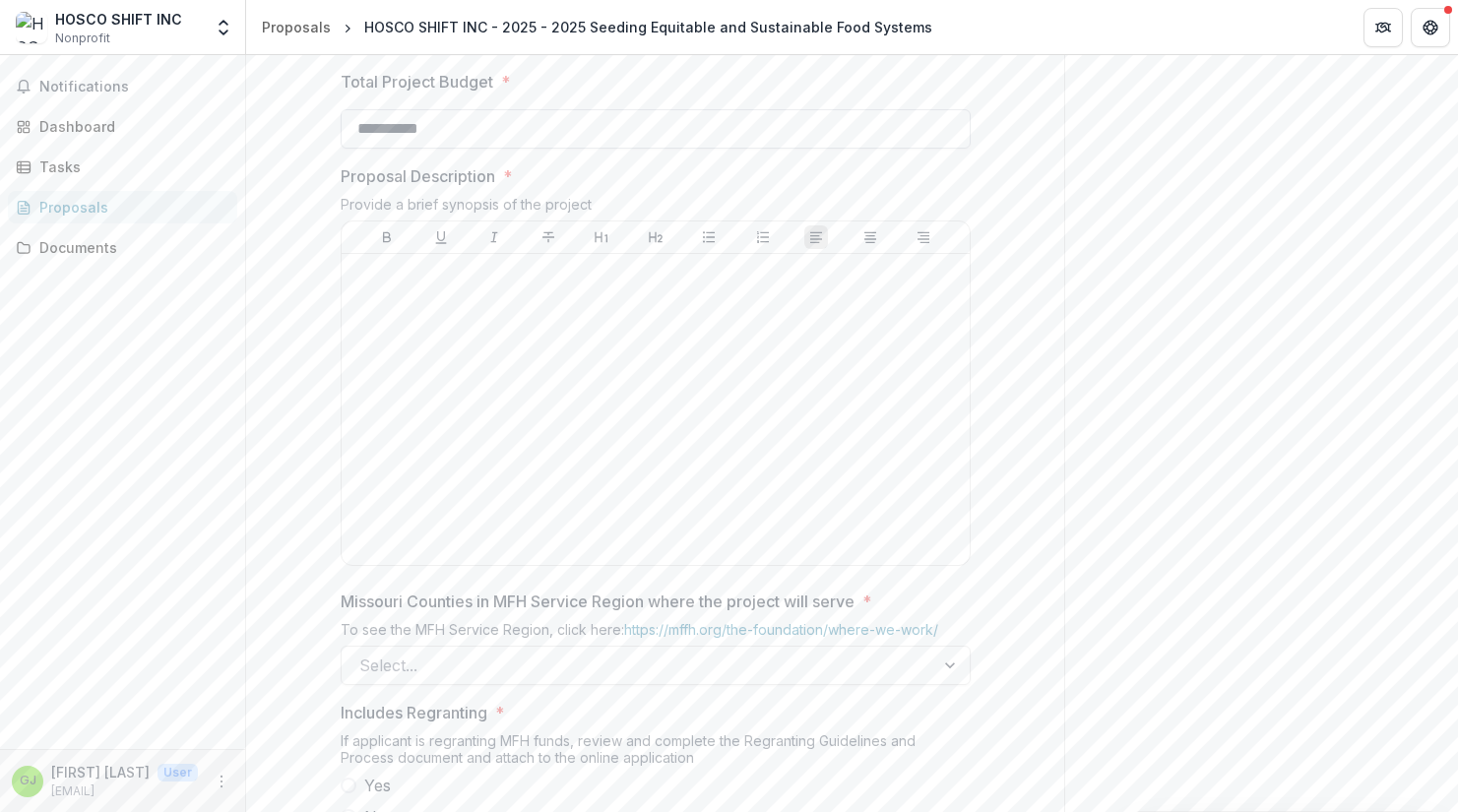 click on "**********" at bounding box center (656, 129) 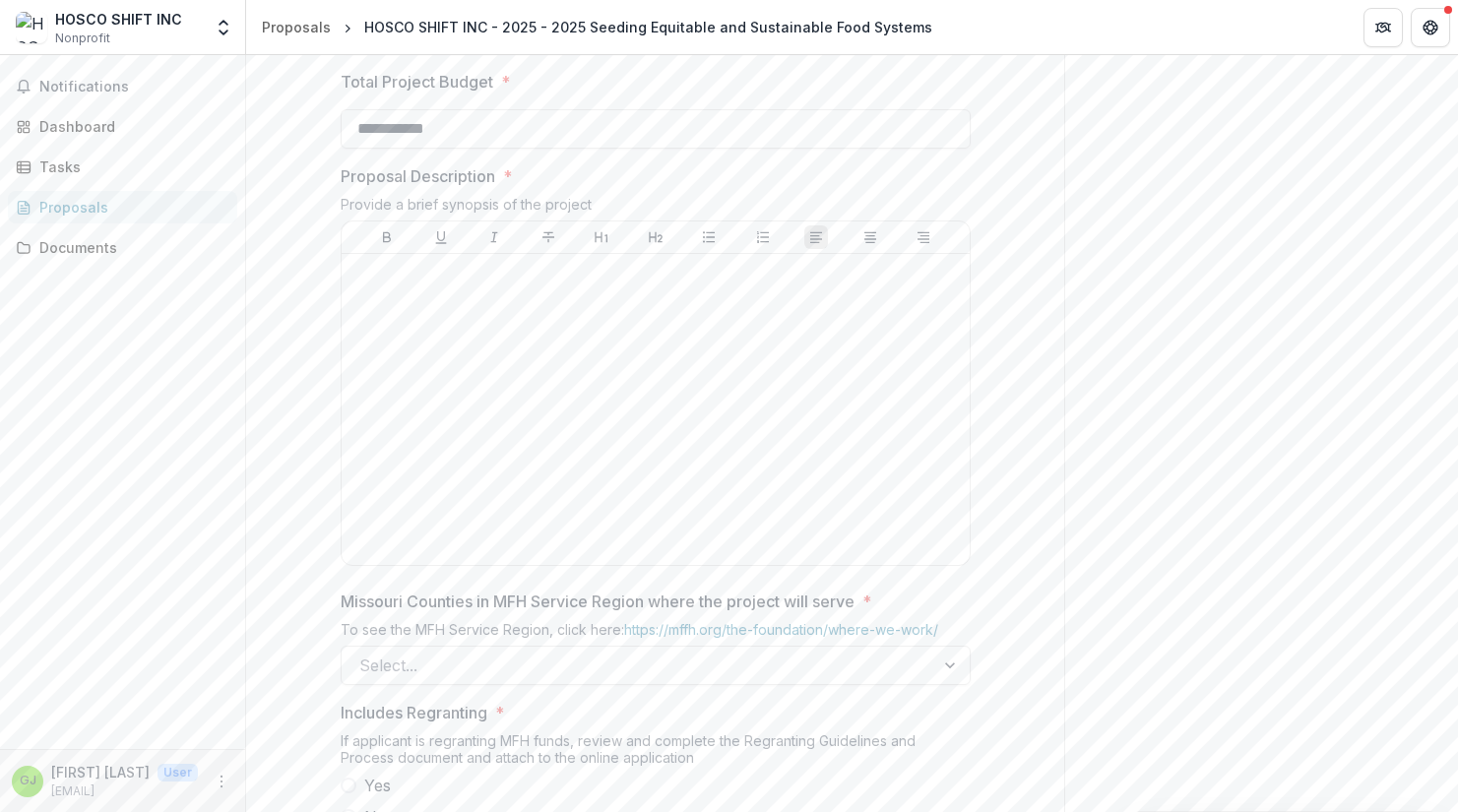 type on "**********" 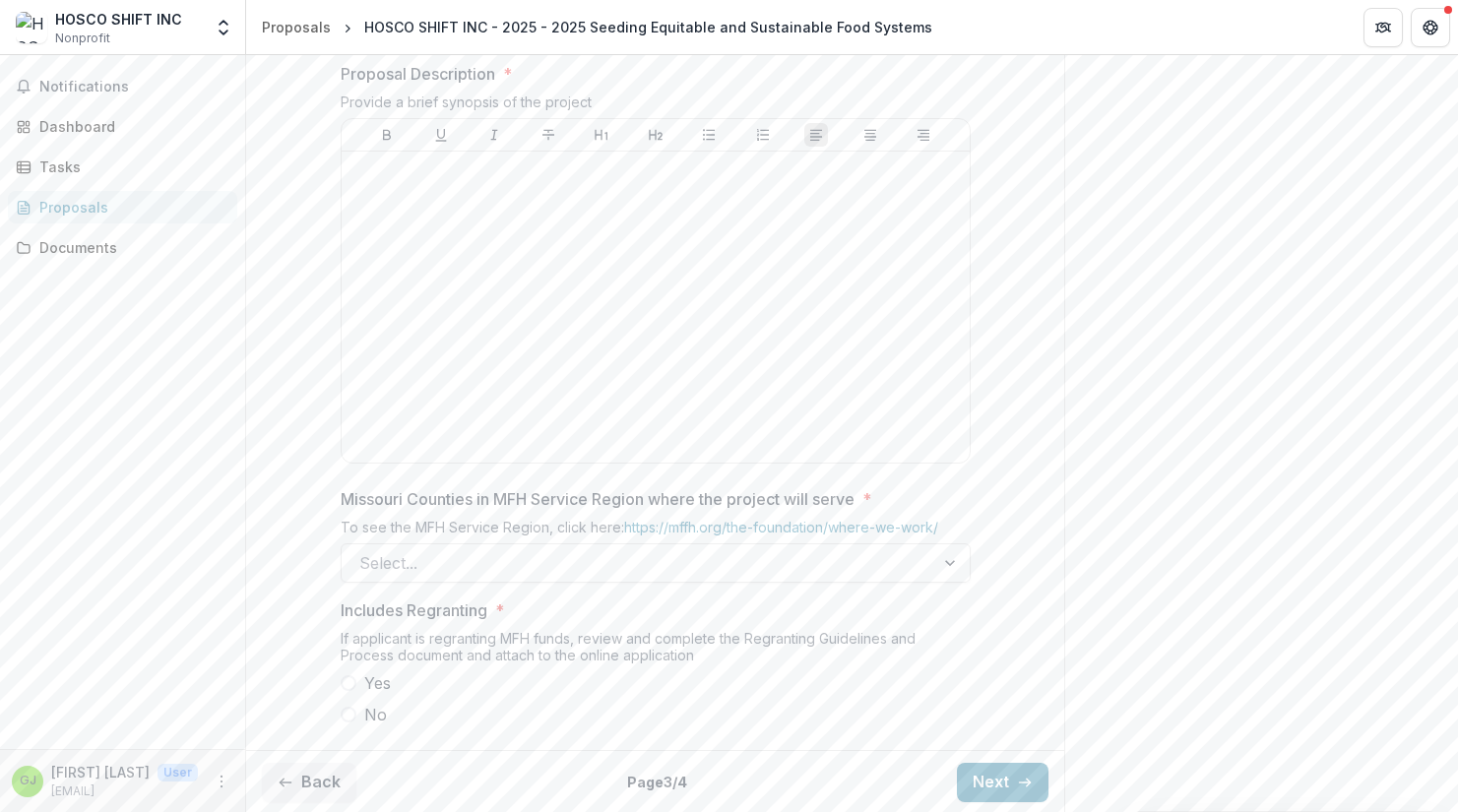 scroll, scrollTop: 1002, scrollLeft: 0, axis: vertical 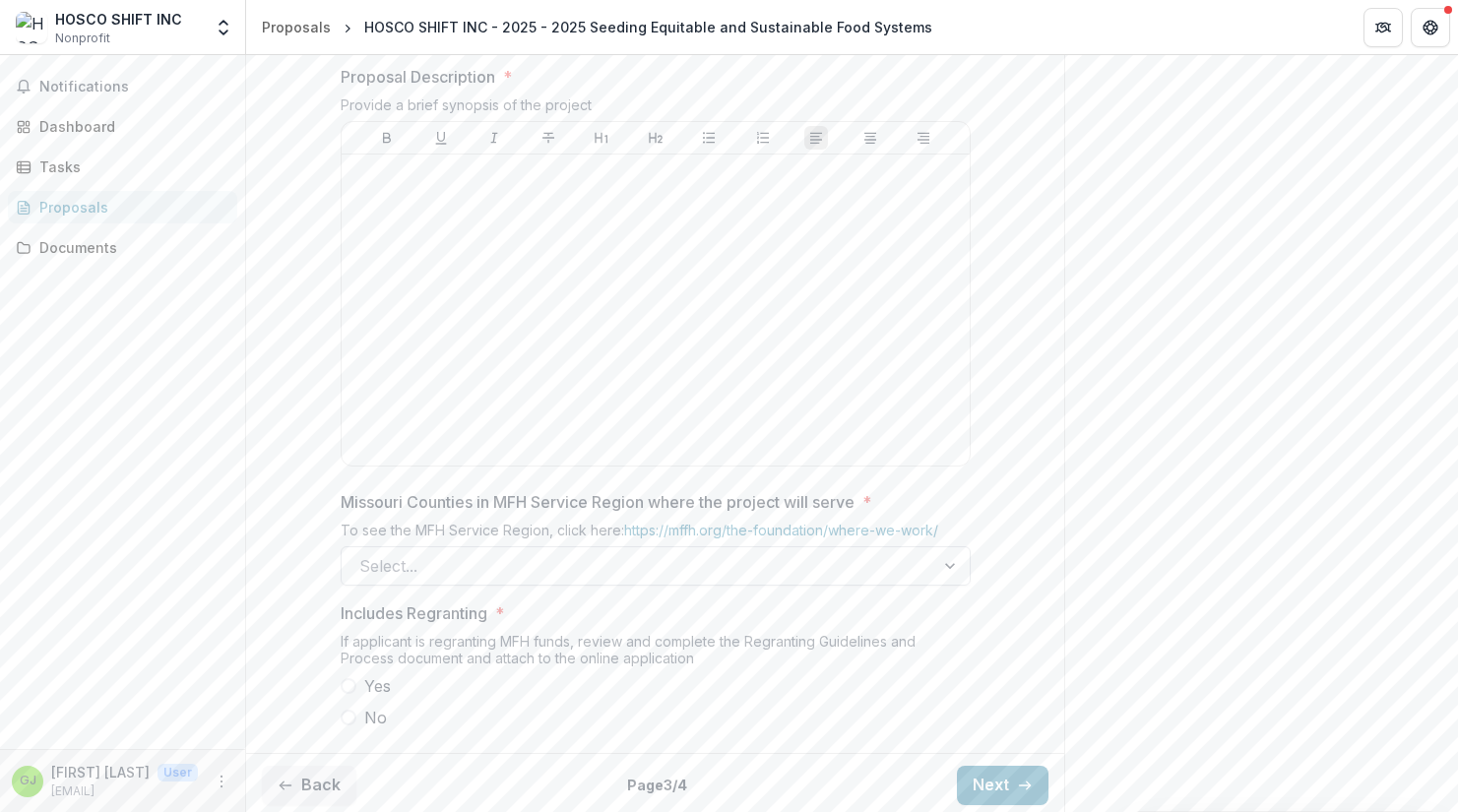 click at bounding box center [638, 566] 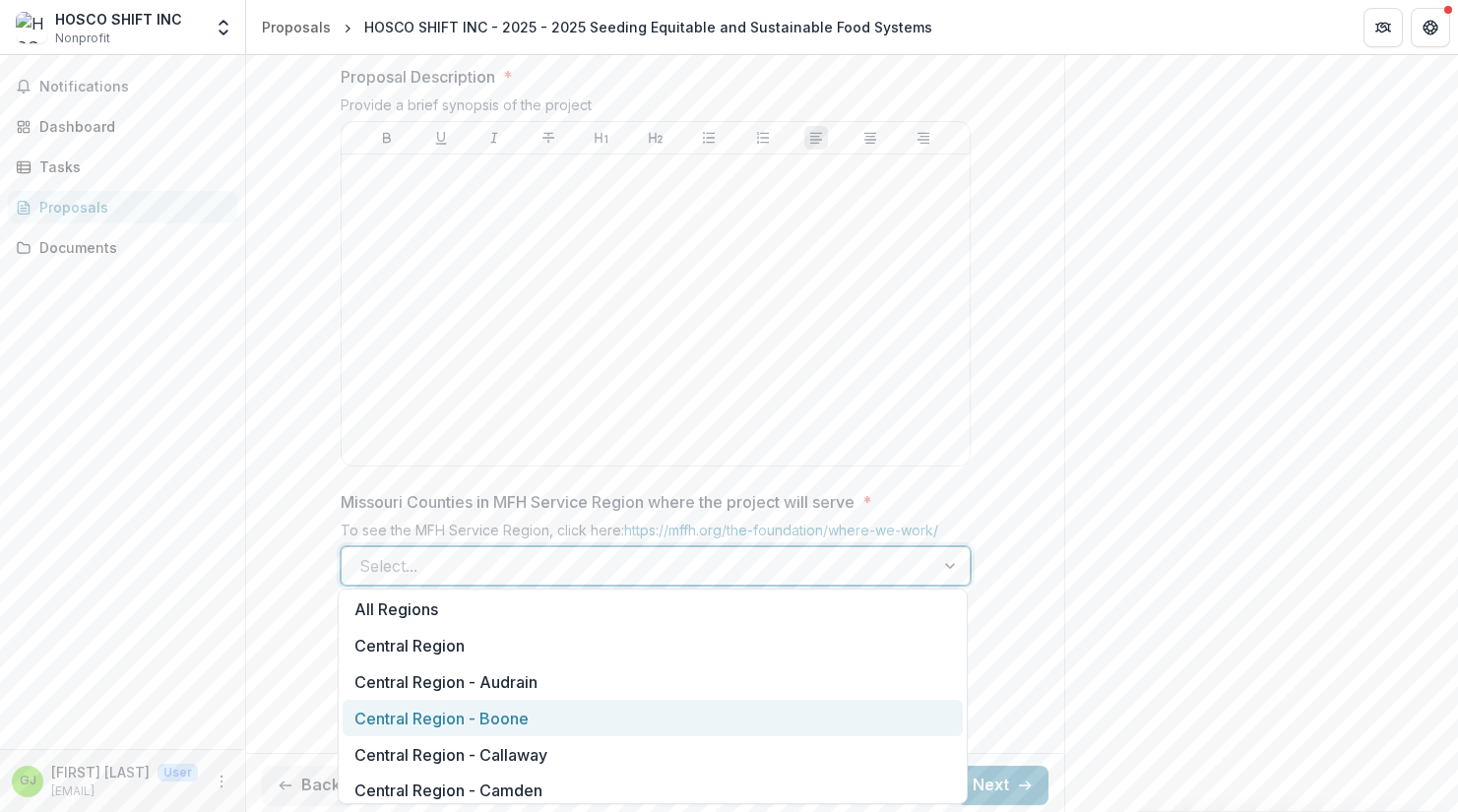 scroll, scrollTop: 0, scrollLeft: 0, axis: both 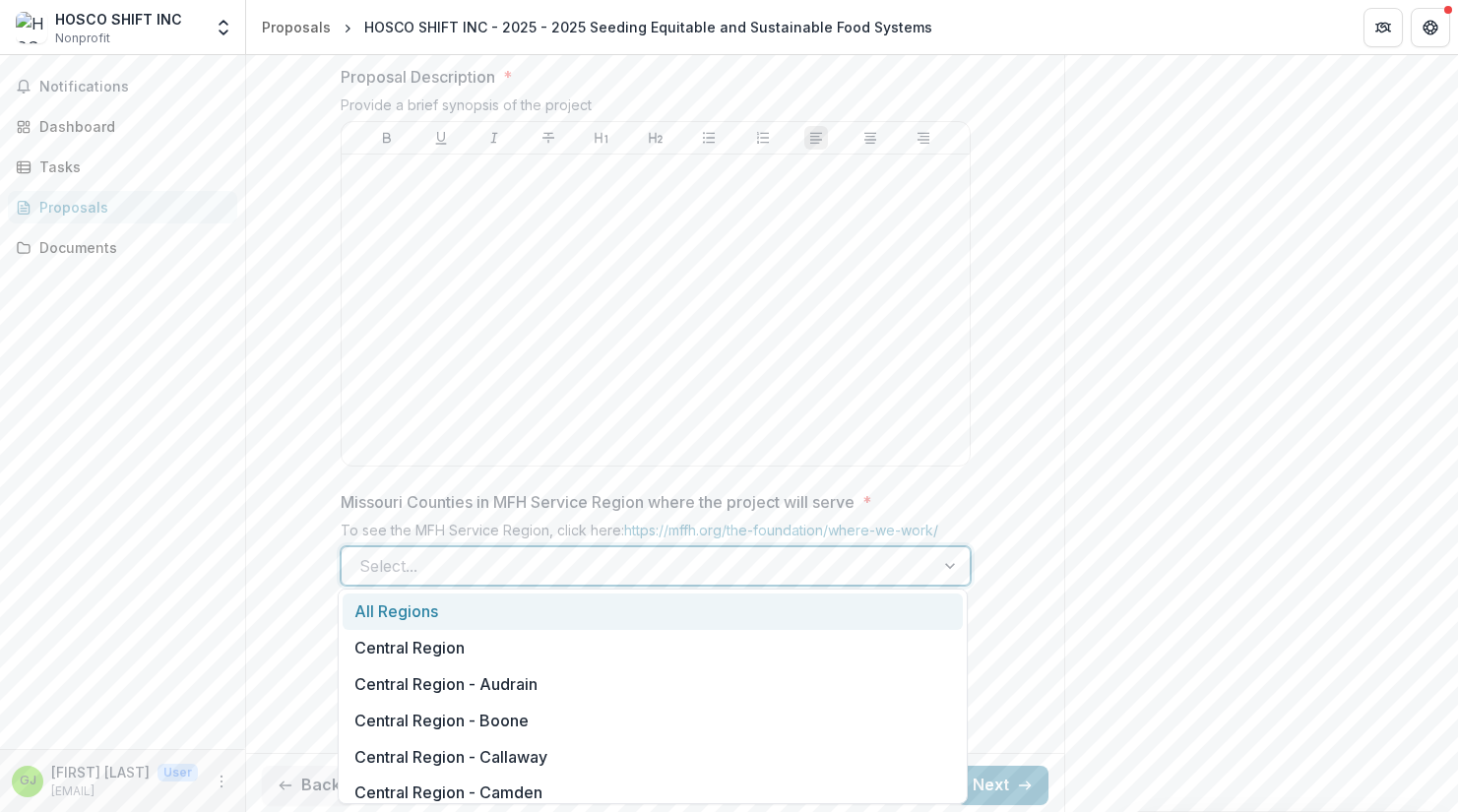 click on "All Regions" at bounding box center (653, 611) 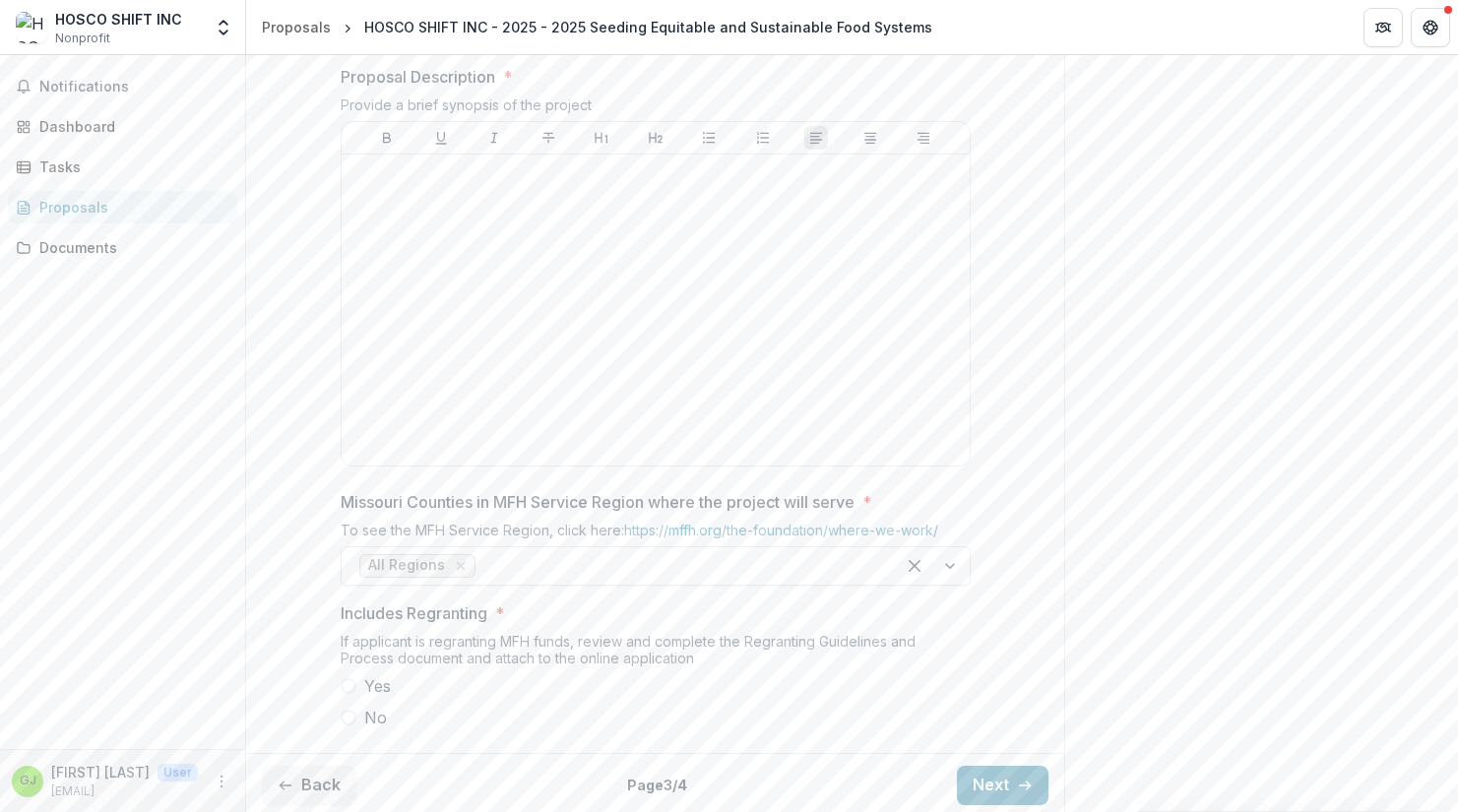 click at bounding box center (349, 686) 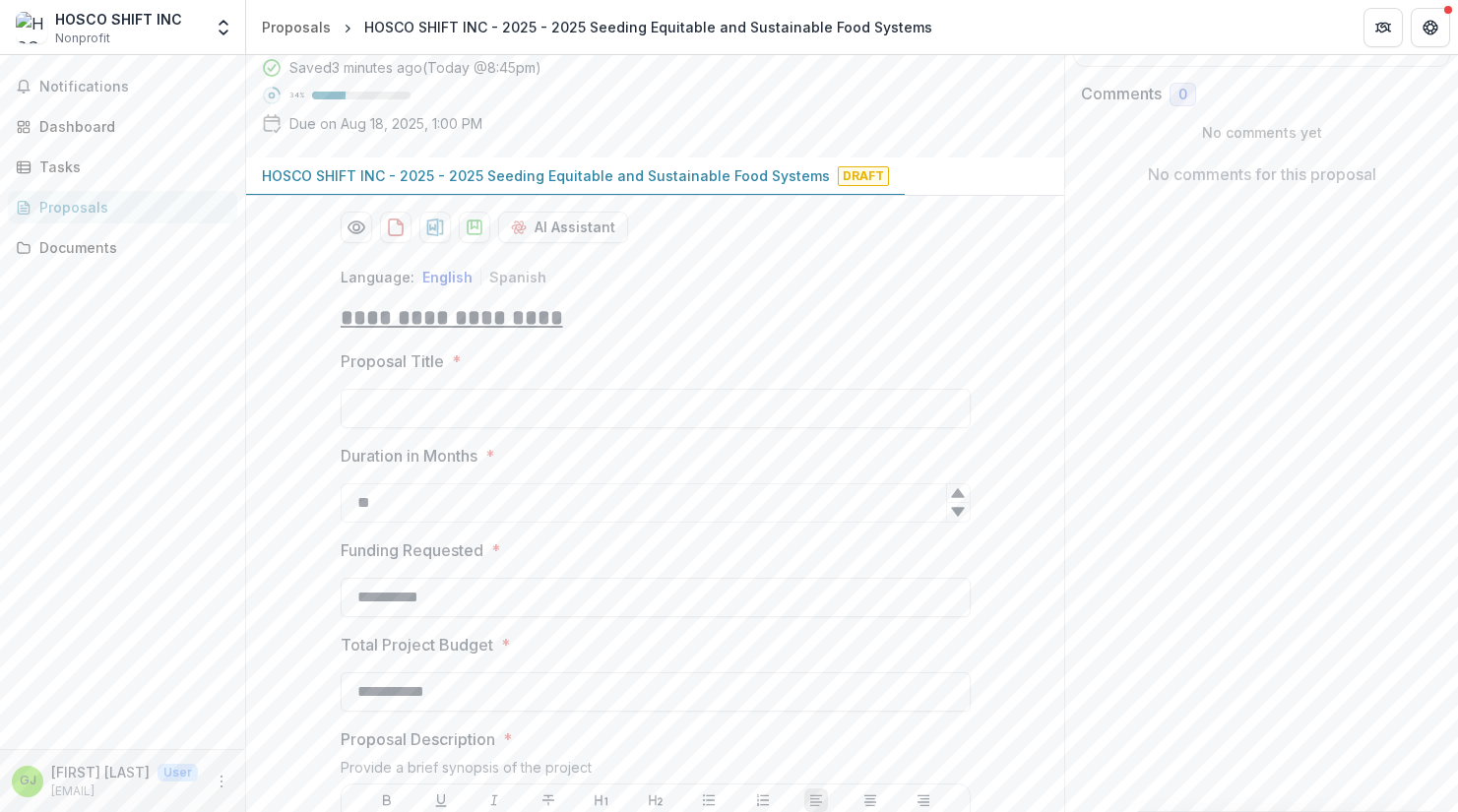 scroll, scrollTop: 335, scrollLeft: 0, axis: vertical 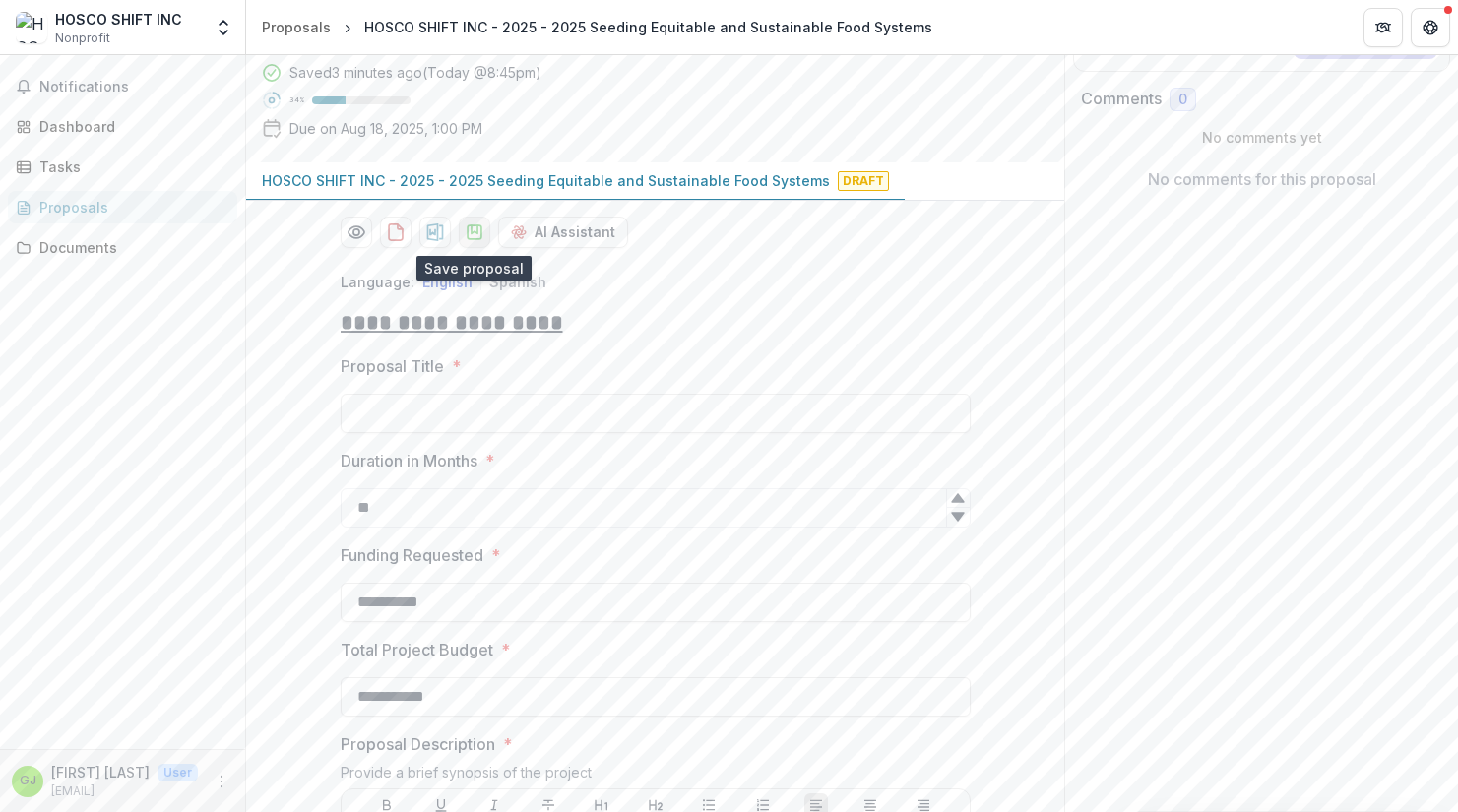click 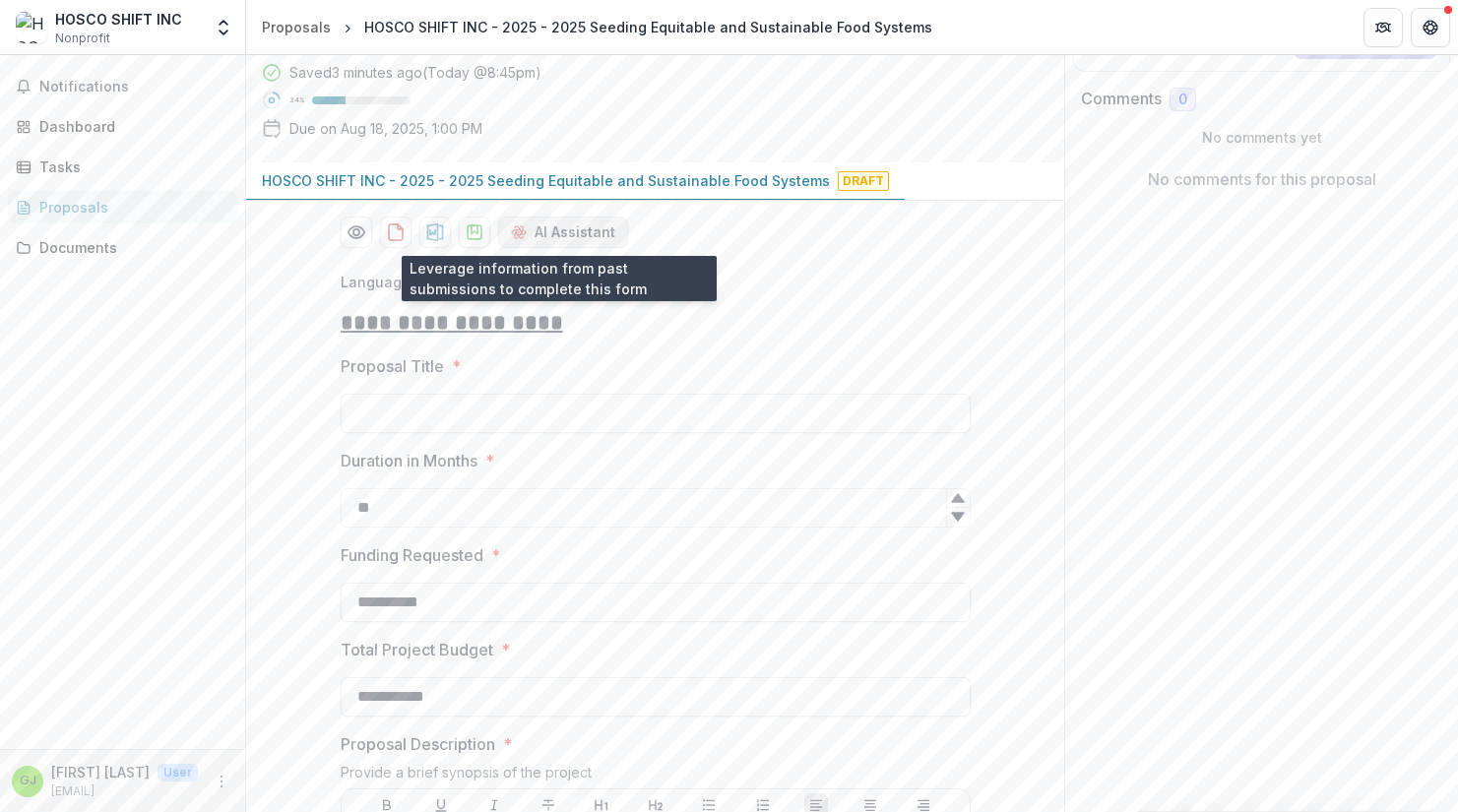 click on "AI Assistant" at bounding box center [563, 232] 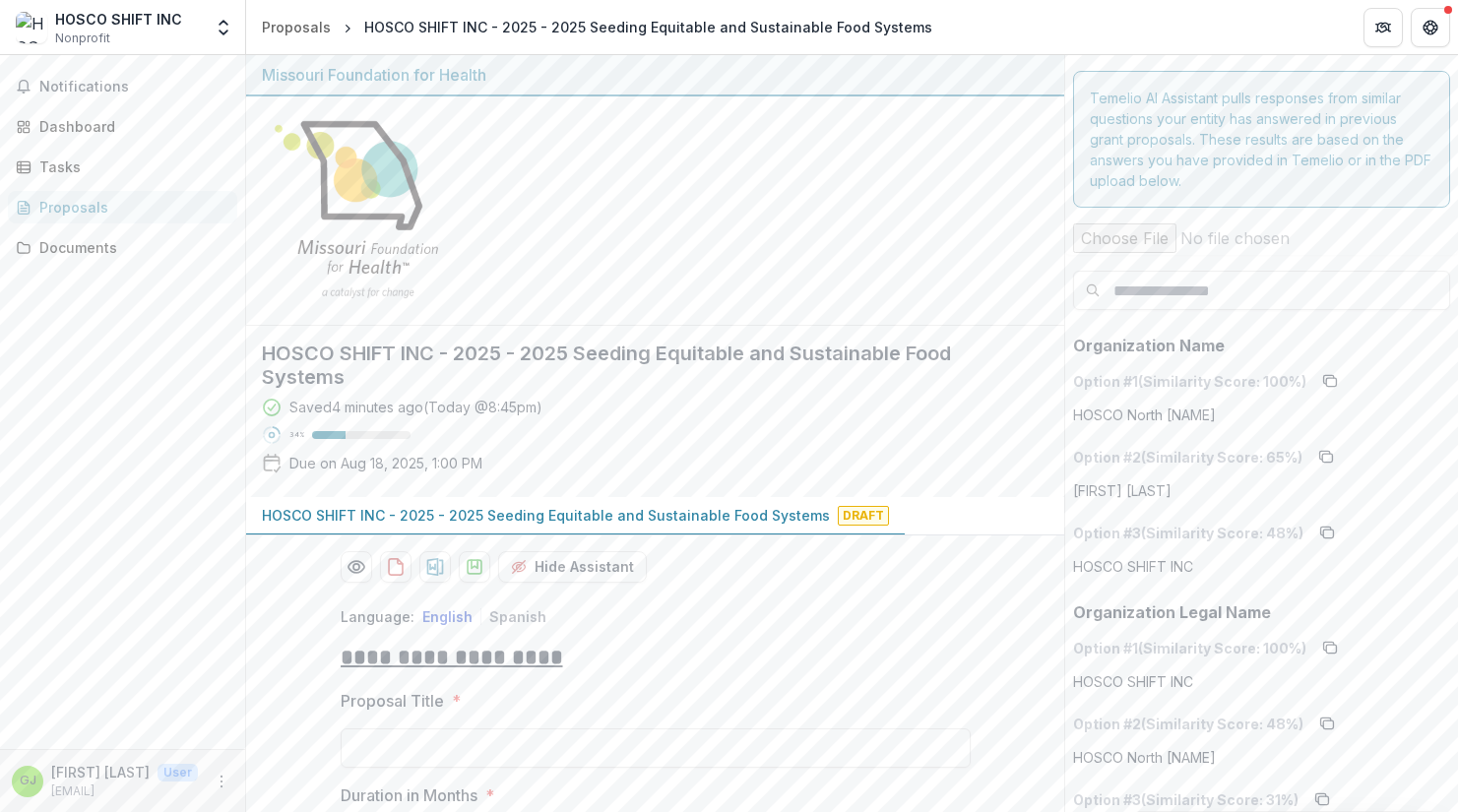 scroll, scrollTop: 0, scrollLeft: 0, axis: both 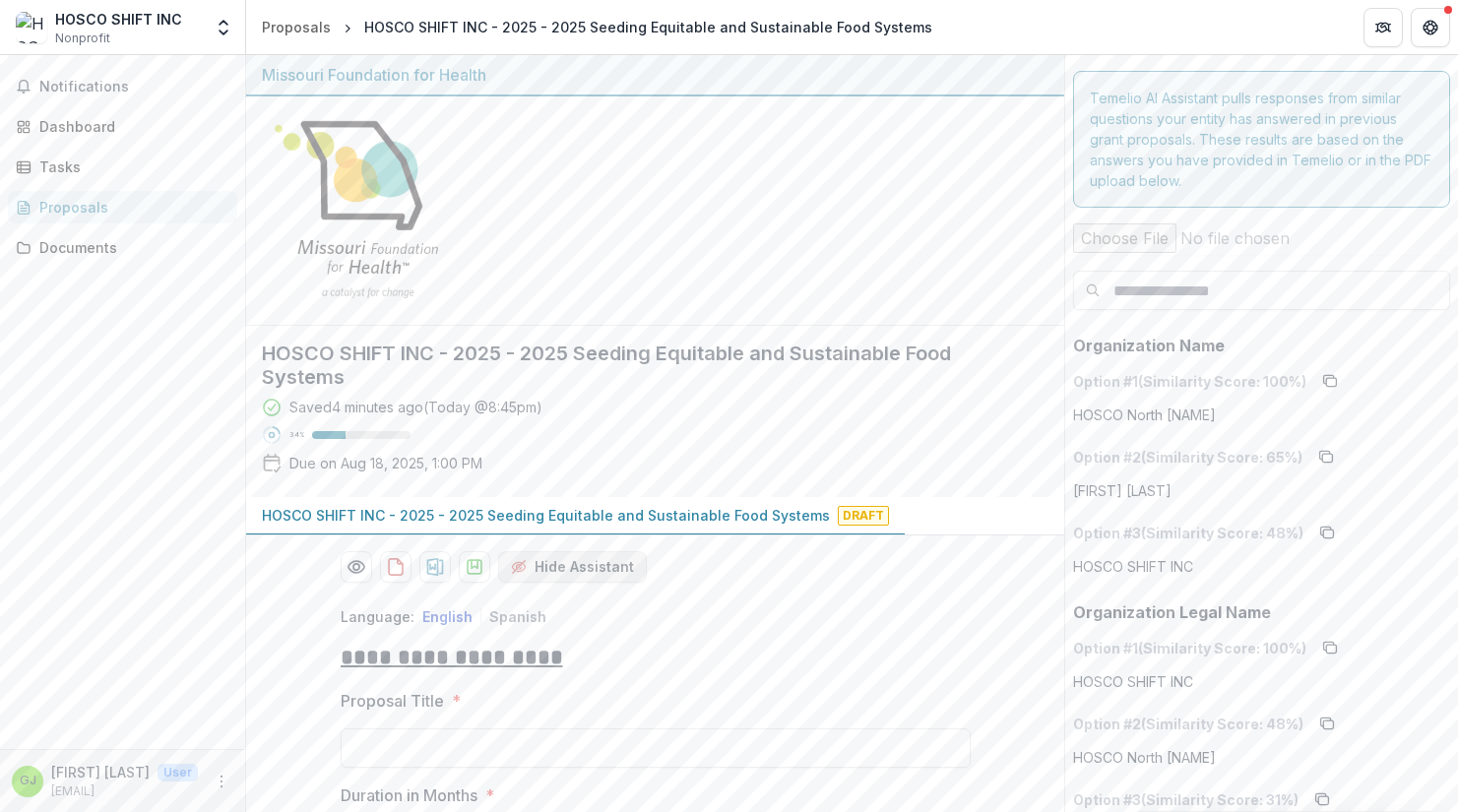 click on "Hide Assistant" at bounding box center [572, 567] 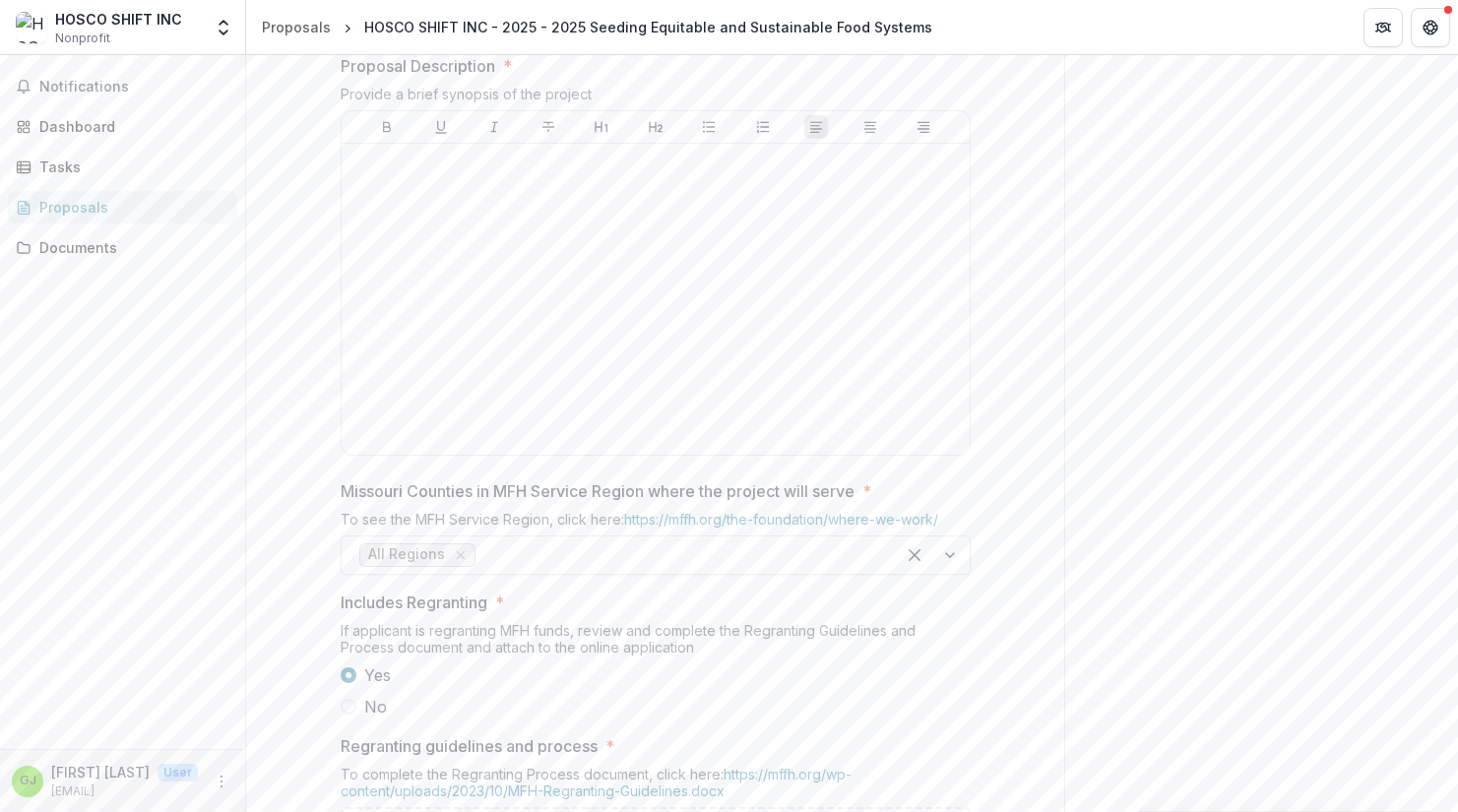 scroll, scrollTop: 1137, scrollLeft: 0, axis: vertical 